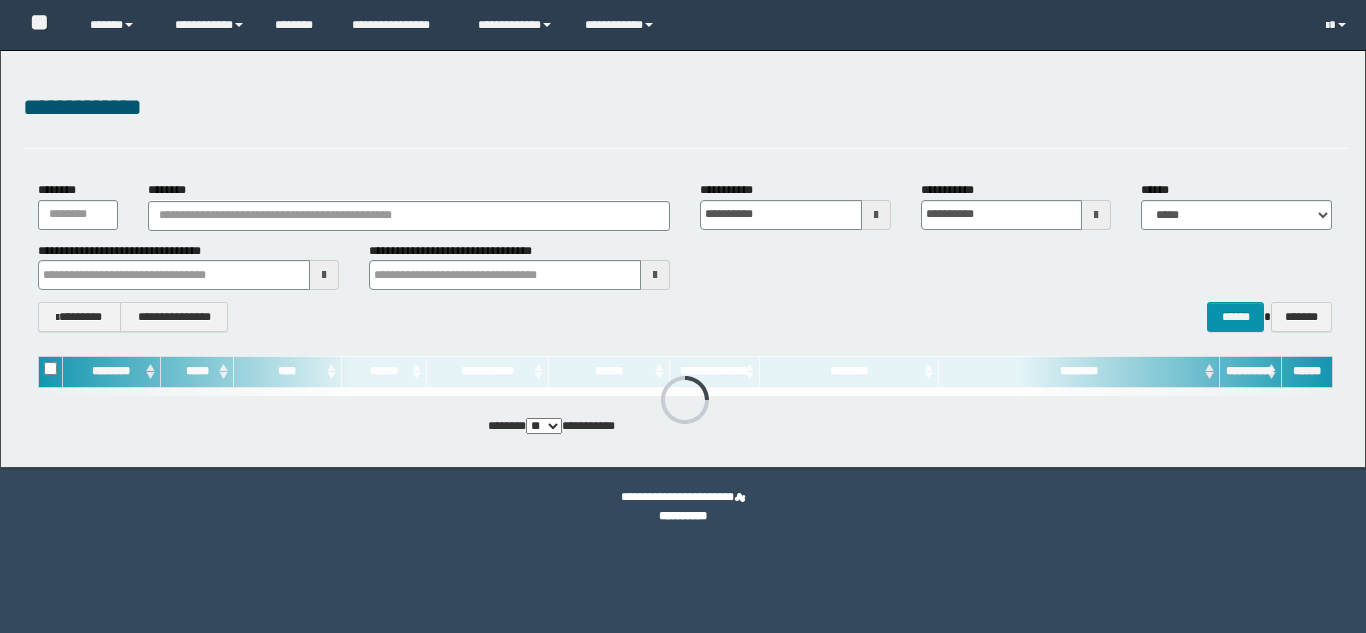 scroll, scrollTop: 0, scrollLeft: 0, axis: both 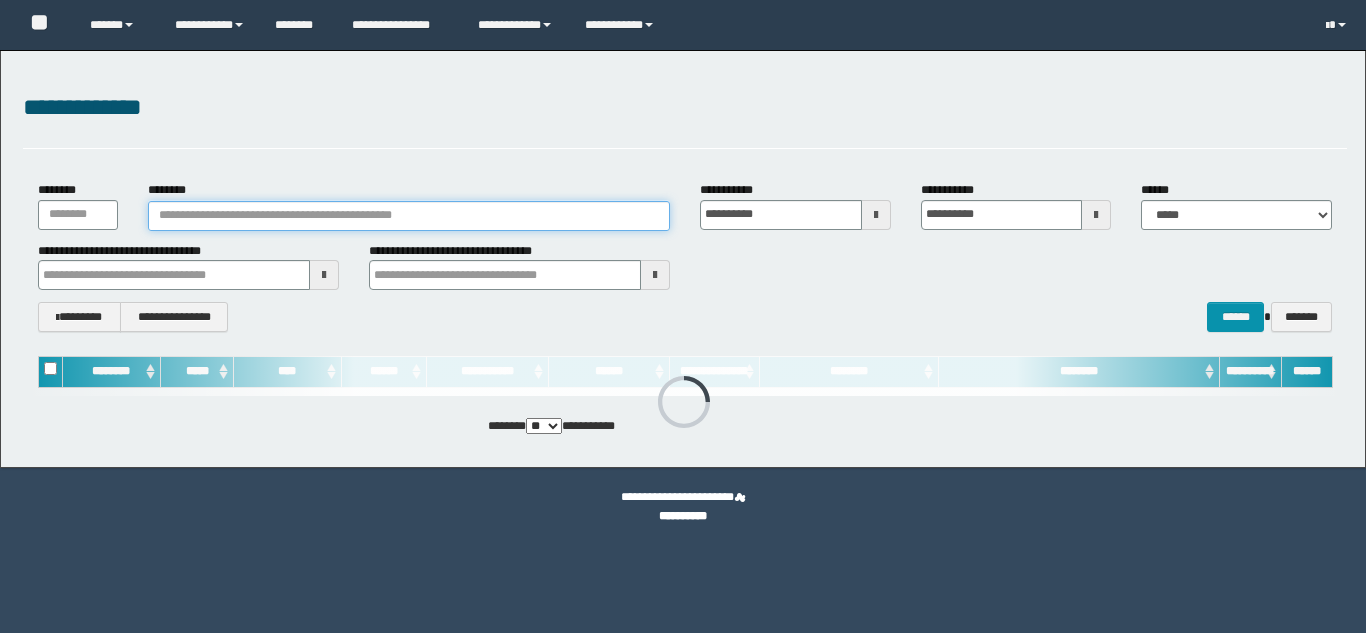 click on "********" at bounding box center (409, 216) 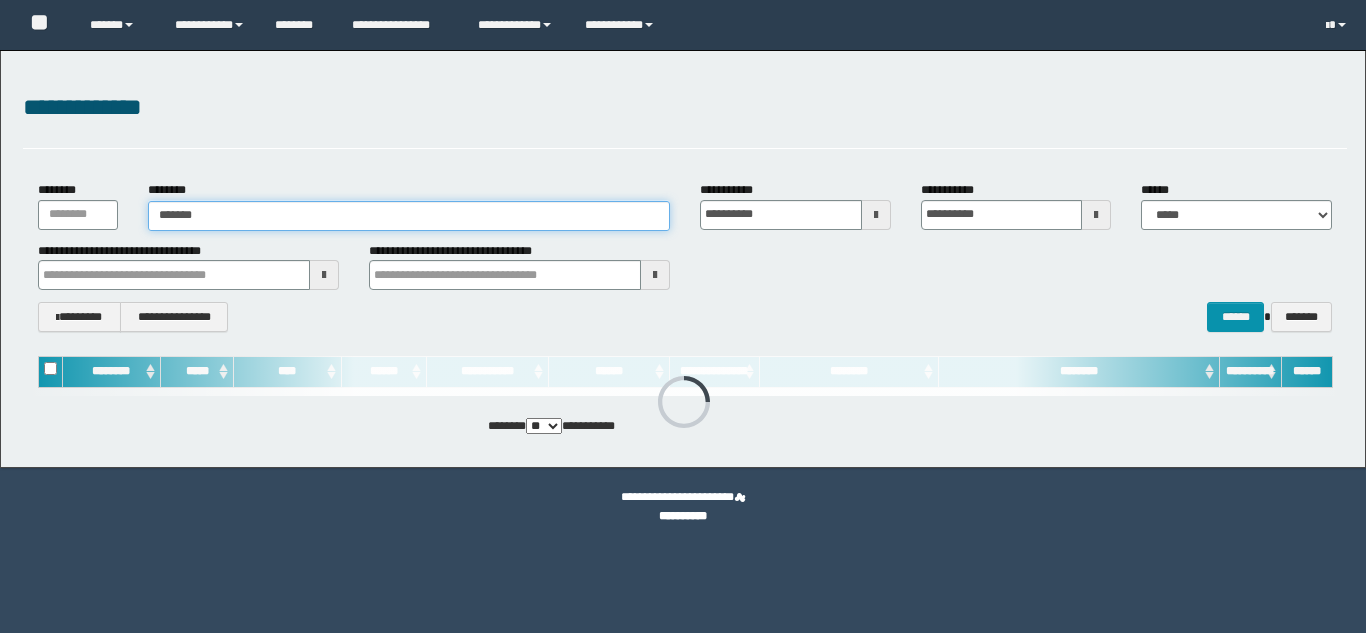 scroll, scrollTop: 0, scrollLeft: 0, axis: both 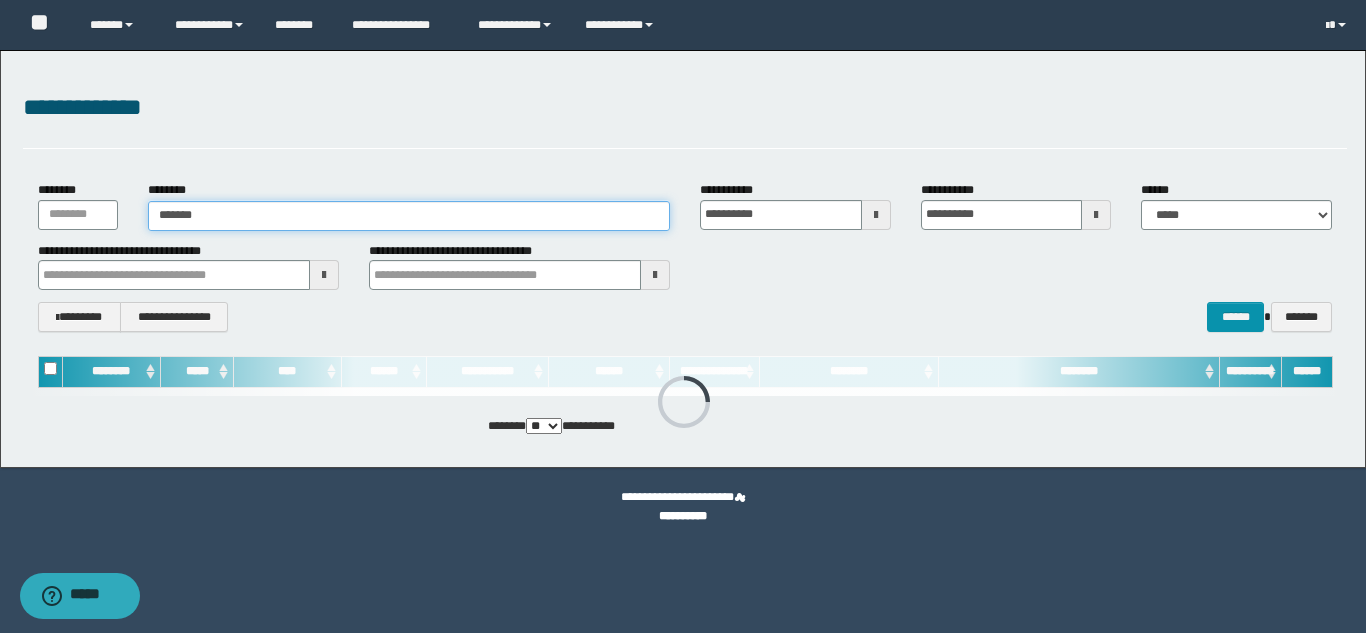type on "*******" 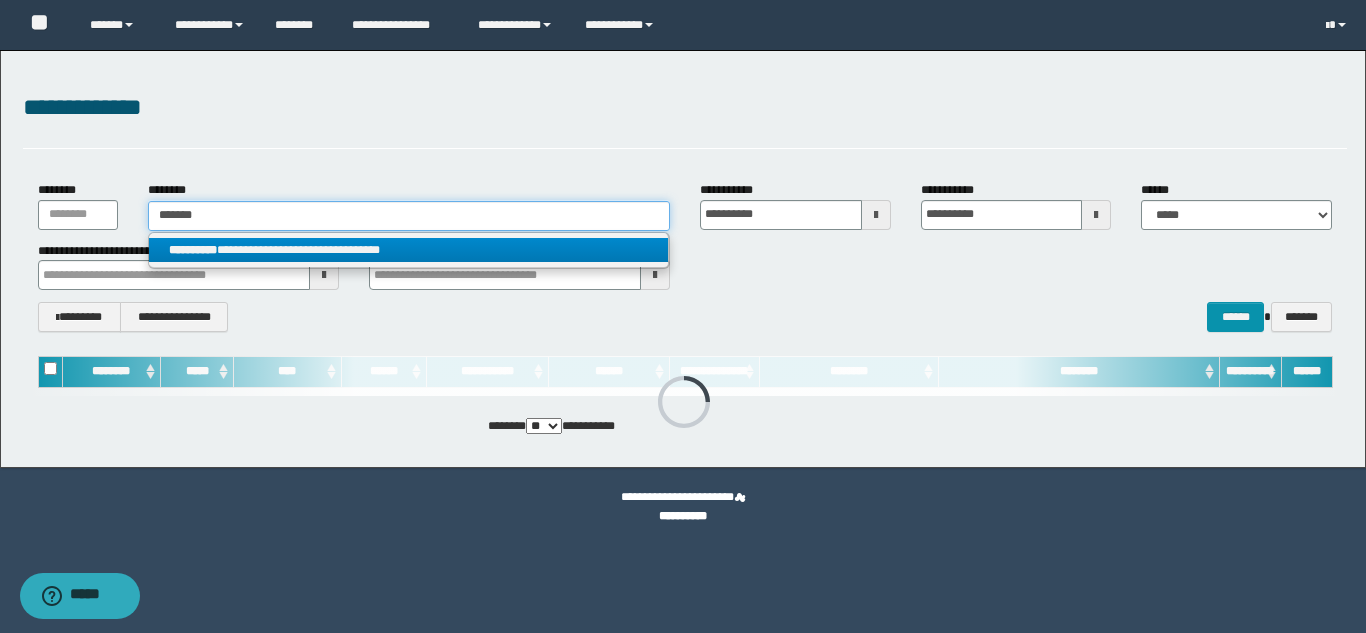 type on "*******" 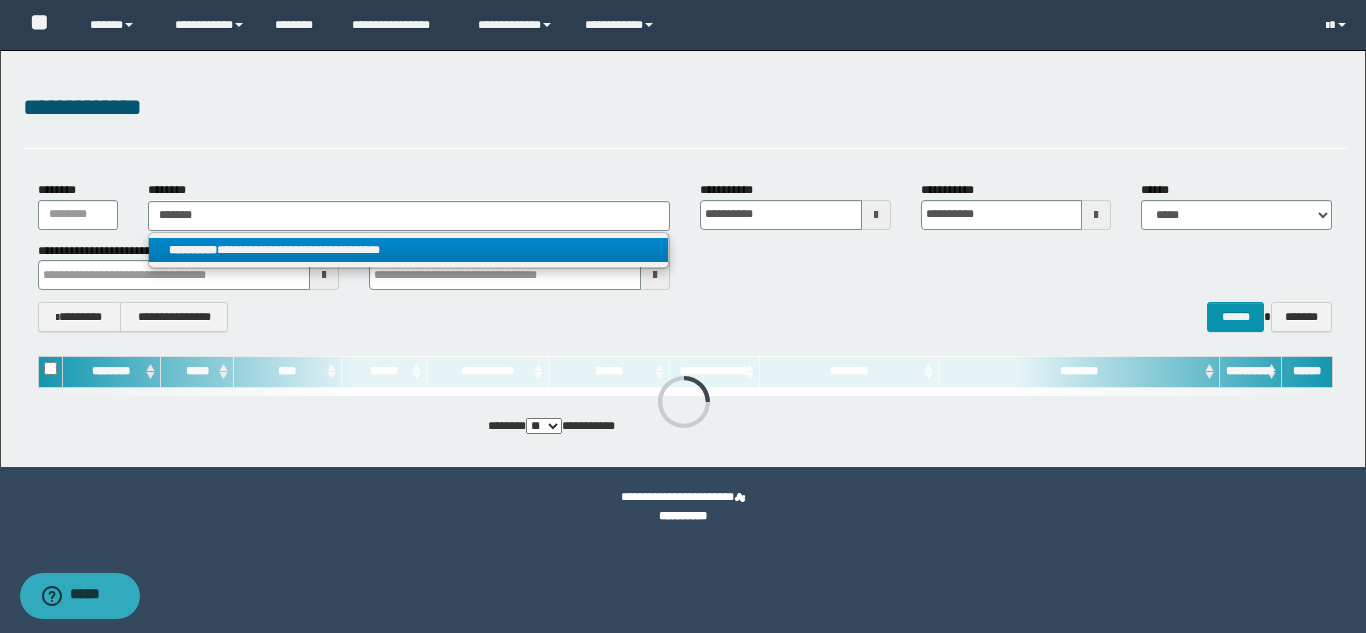 click on "**********" at bounding box center (408, 250) 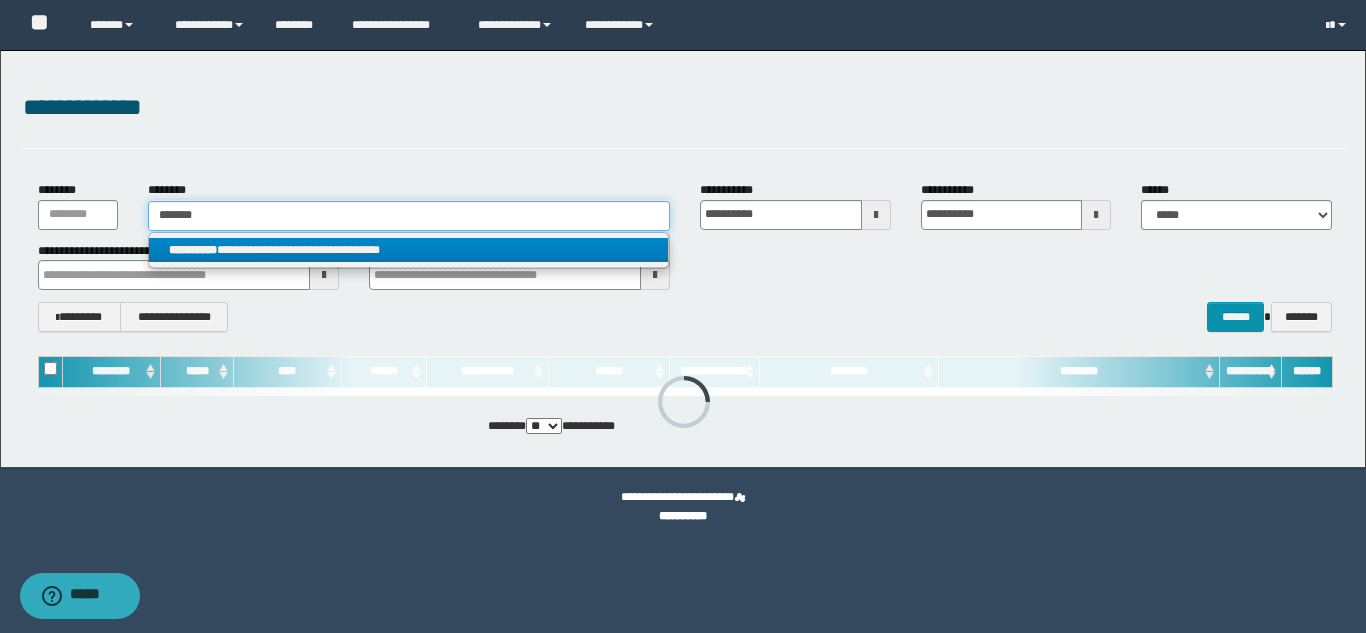 type 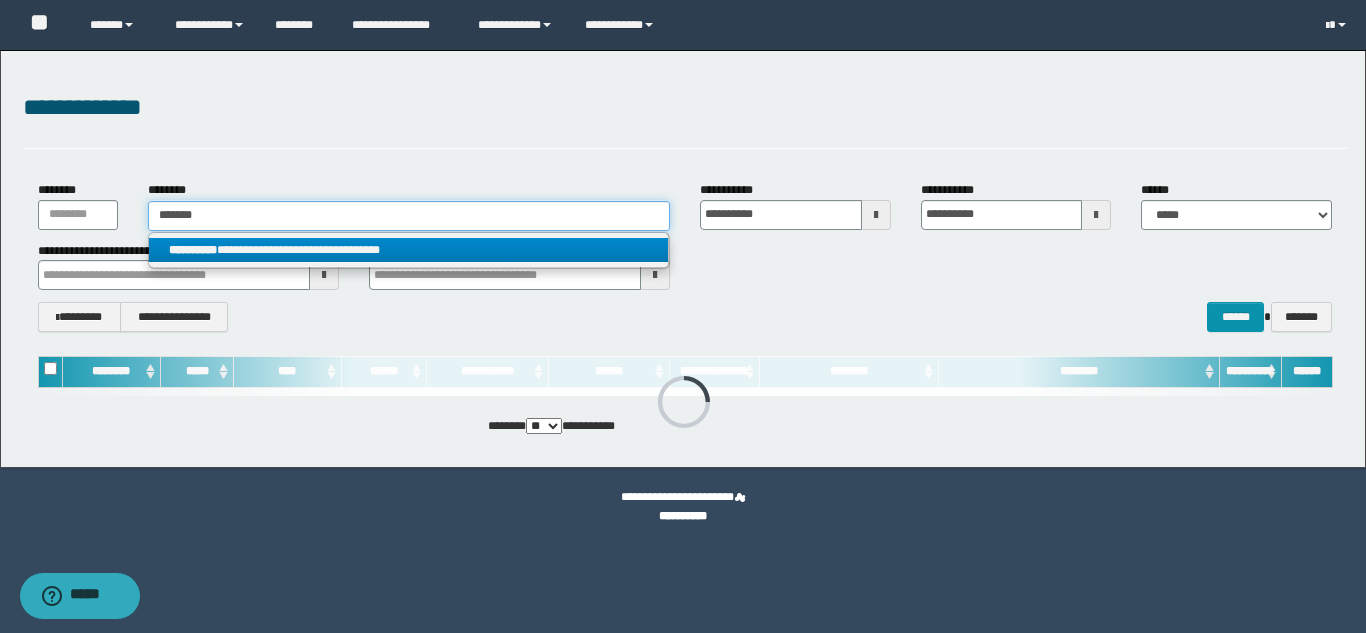 type on "**********" 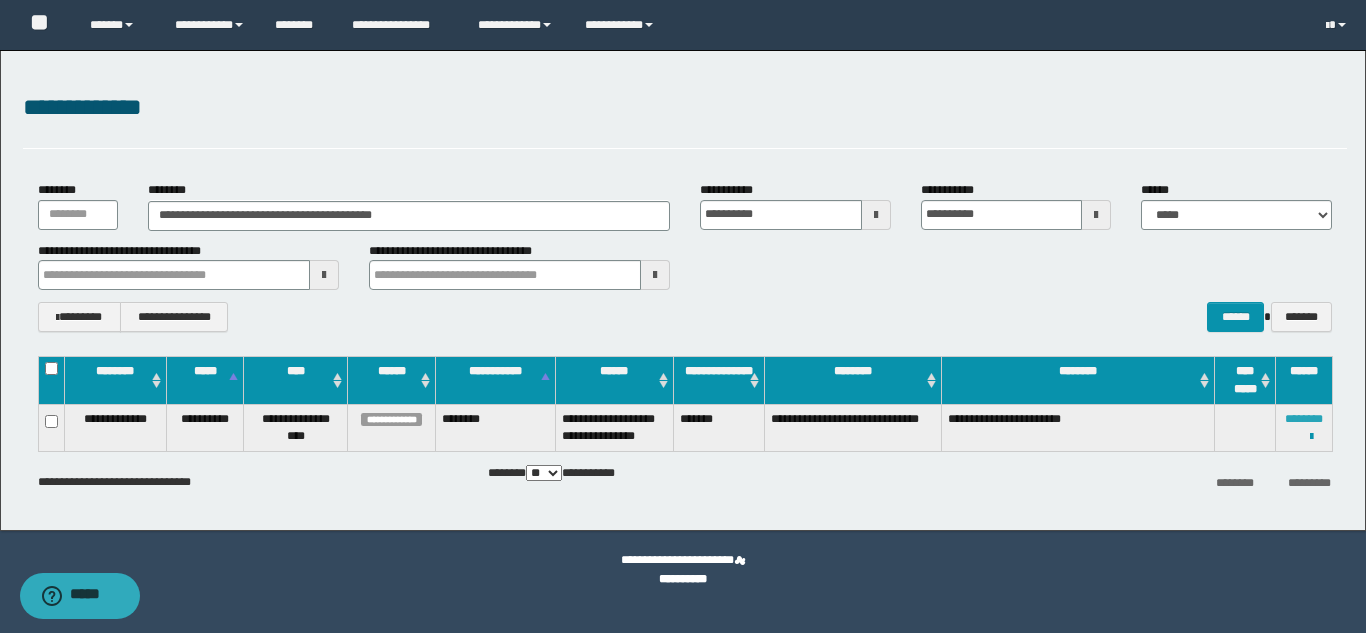 click on "********" at bounding box center (1304, 419) 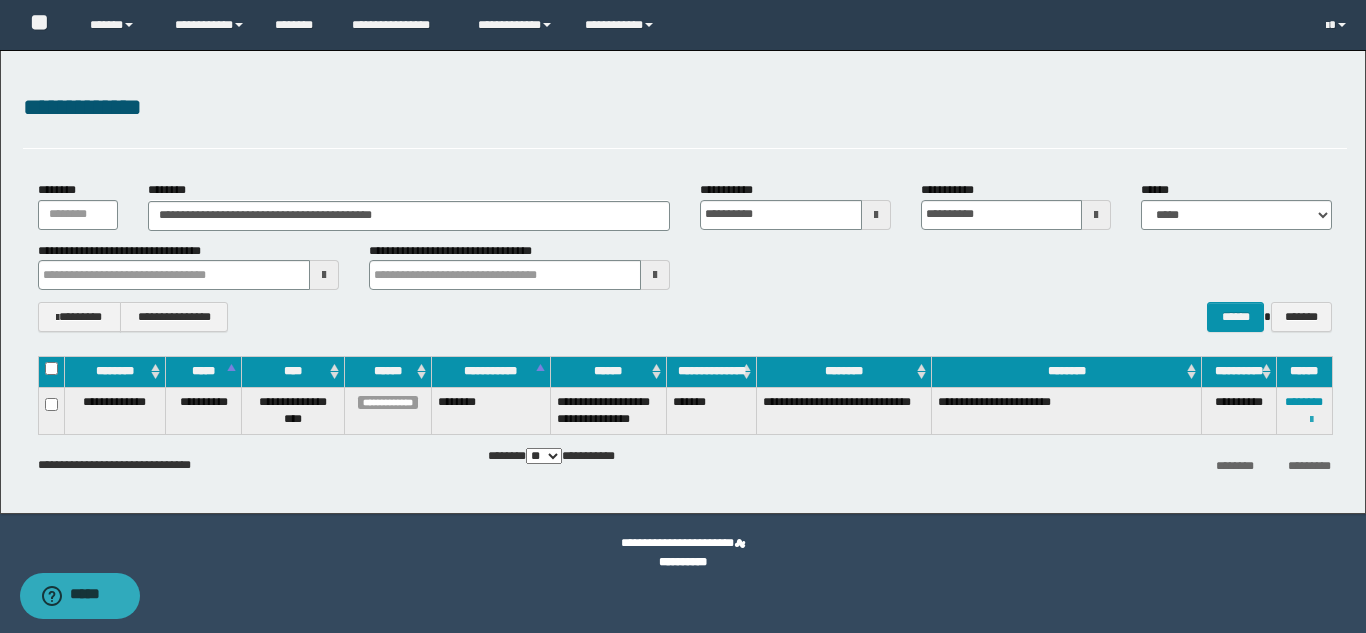 click at bounding box center (1311, 420) 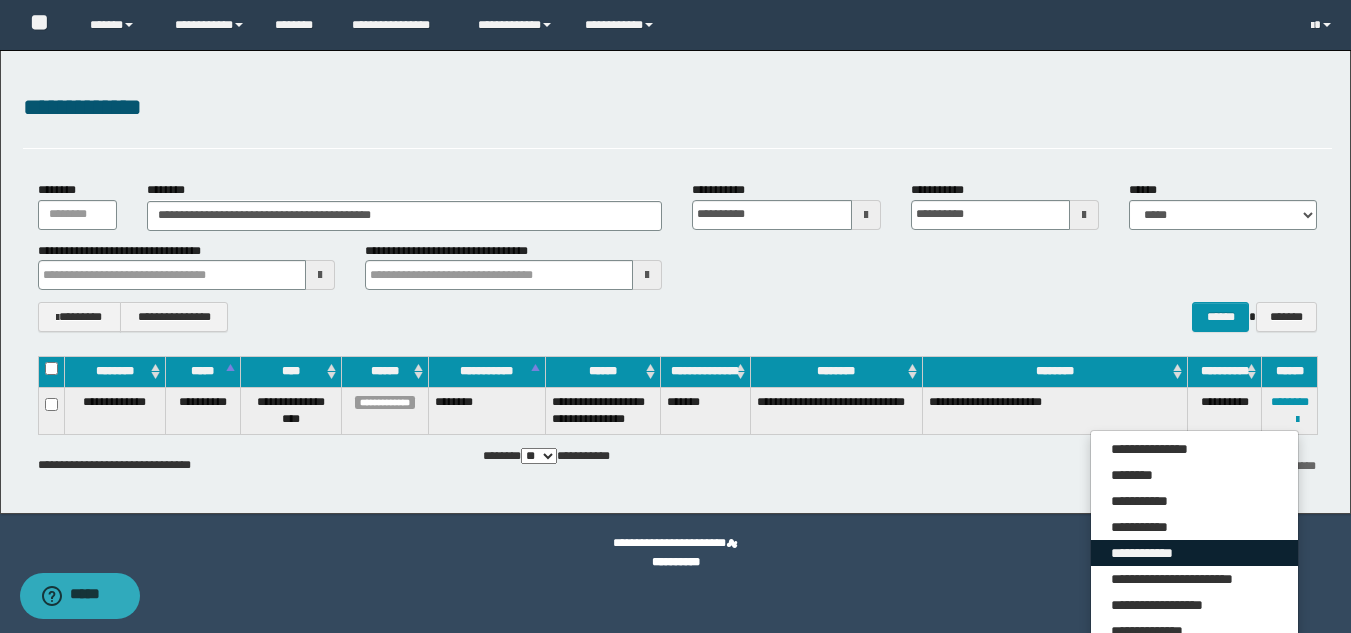 click on "**********" at bounding box center (1194, 553) 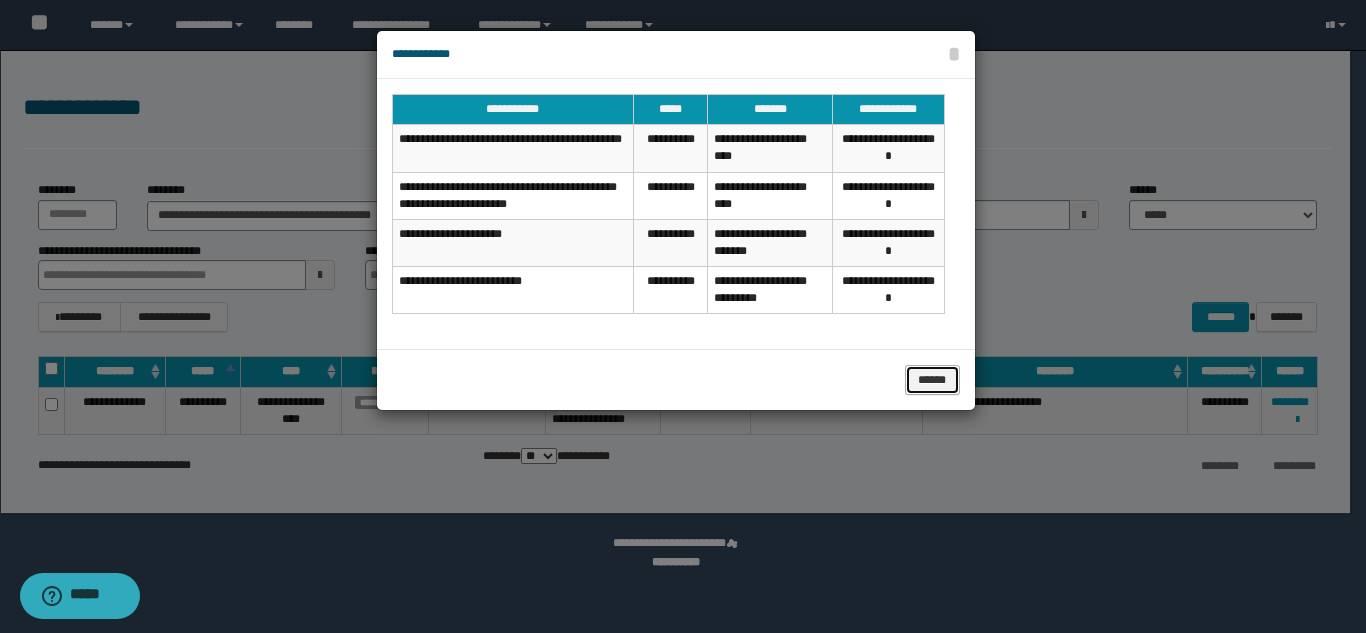 click on "******" at bounding box center (932, 380) 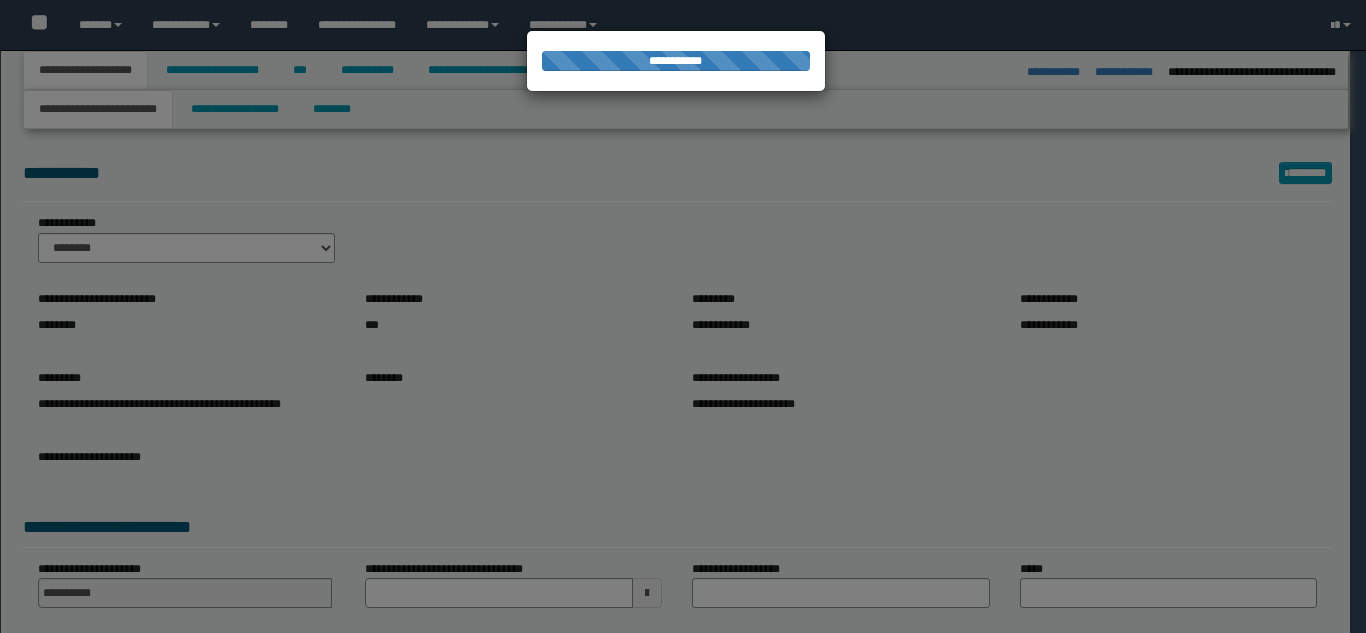 select on "*" 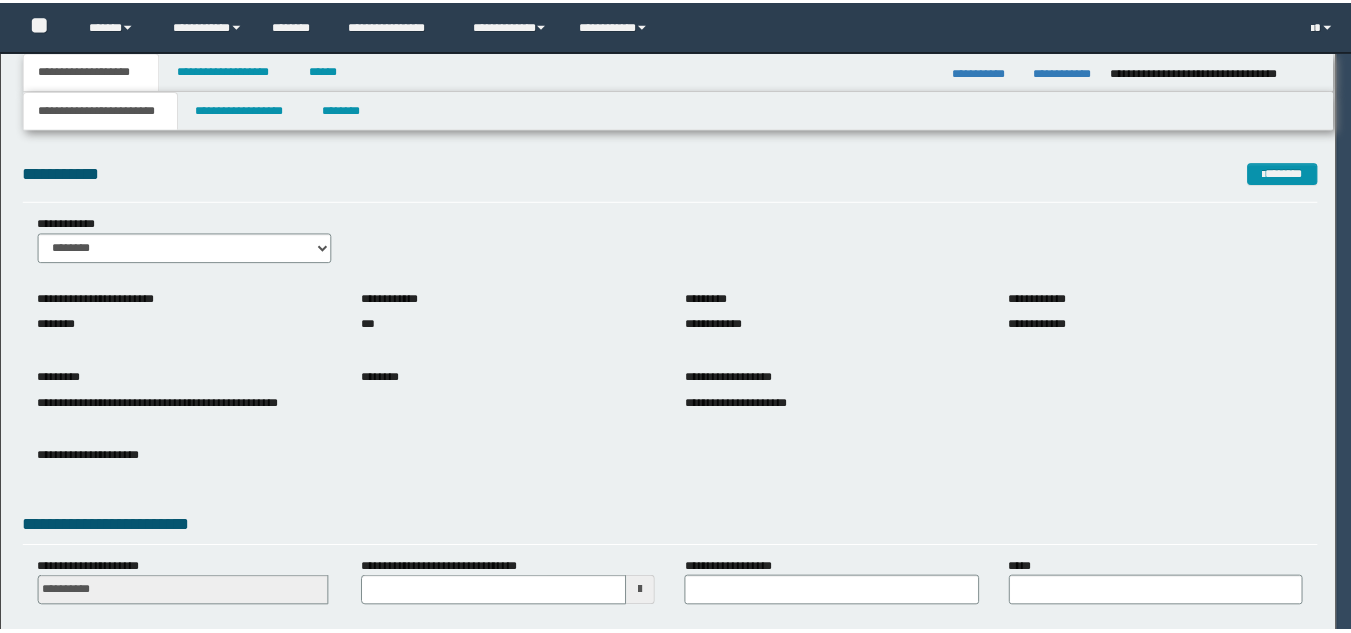 scroll, scrollTop: 0, scrollLeft: 0, axis: both 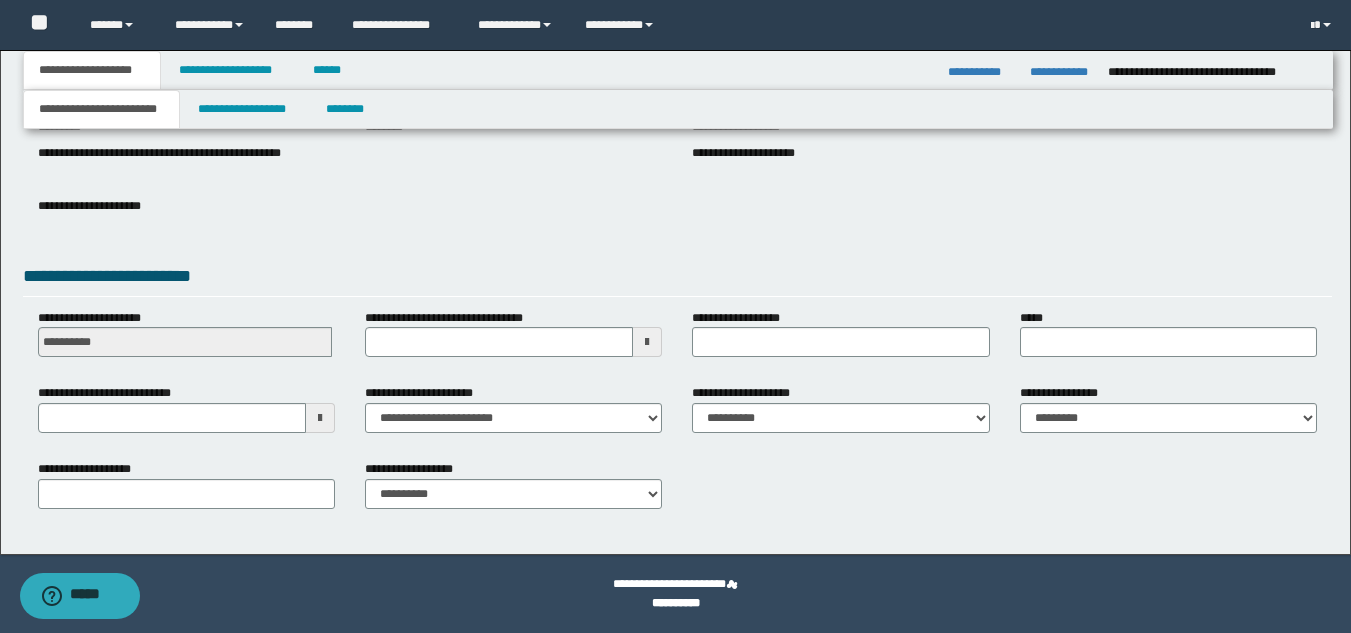 click at bounding box center [320, 418] 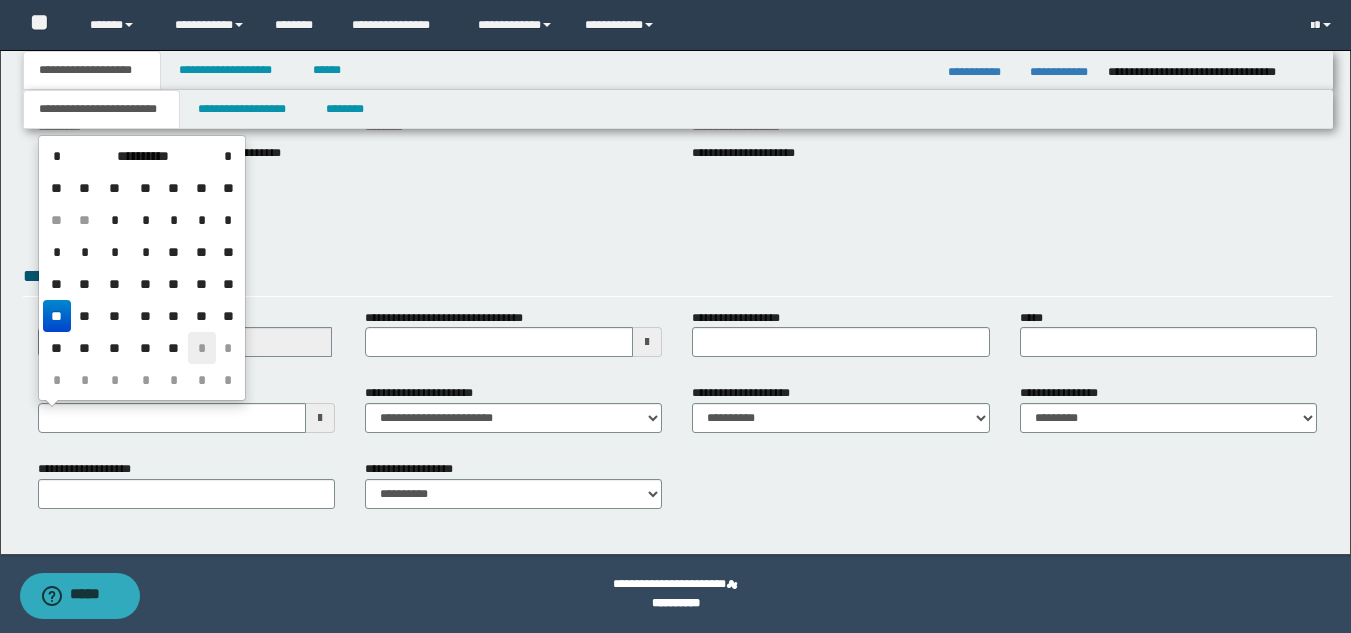 click on "*" at bounding box center [202, 348] 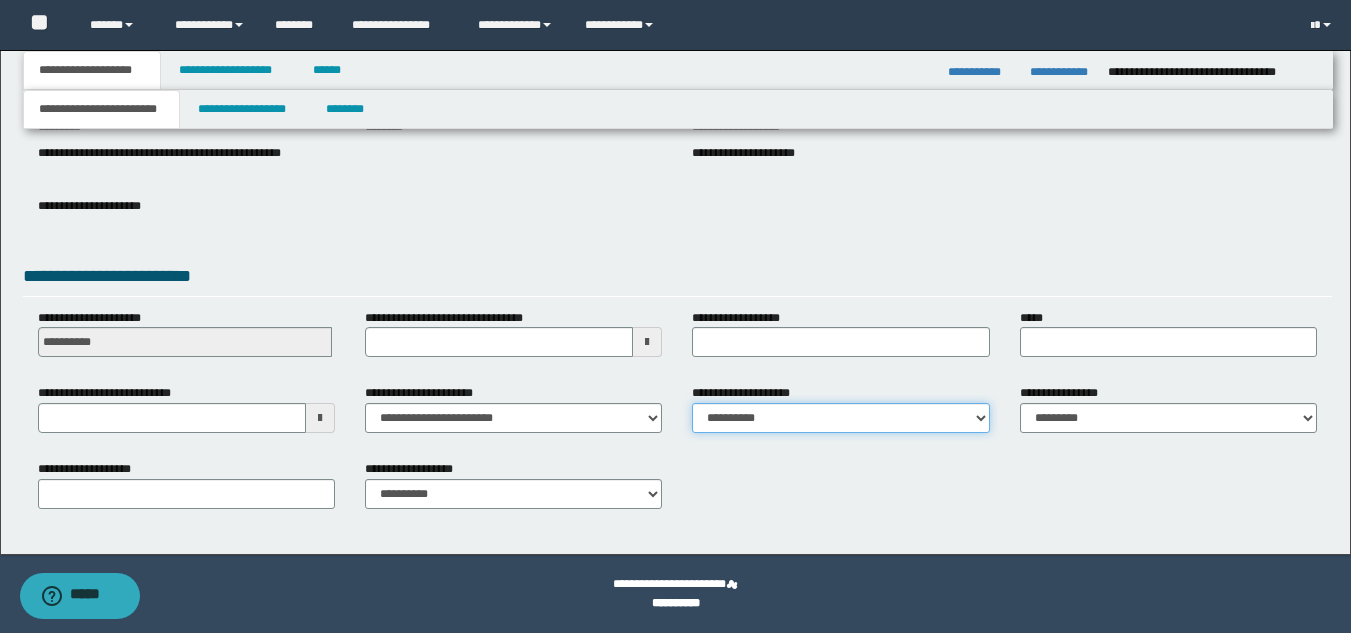 click on "**********" at bounding box center (840, 418) 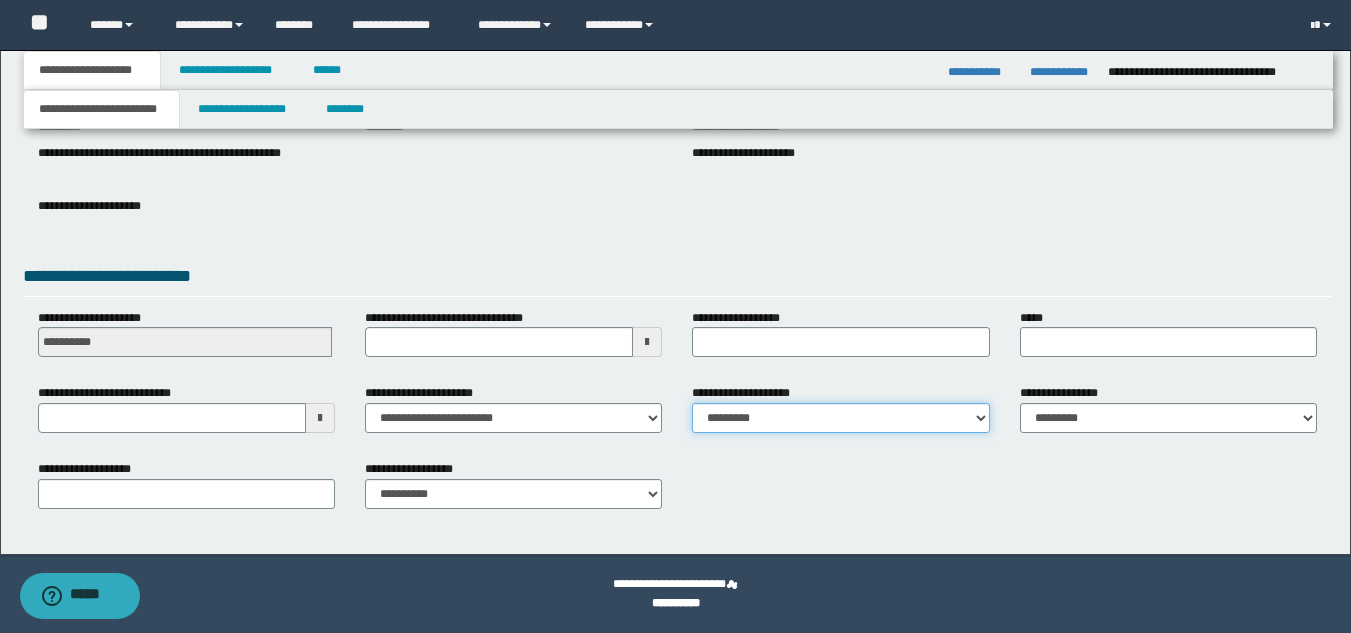 click on "**********" at bounding box center (840, 418) 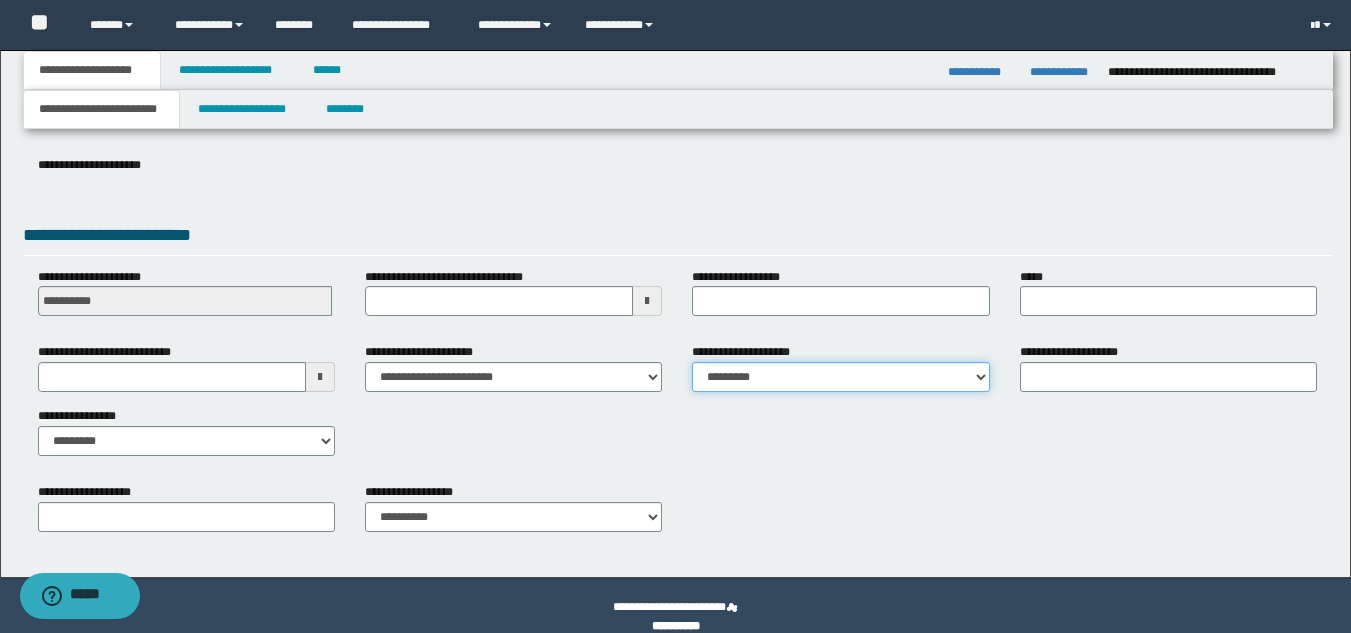 scroll, scrollTop: 315, scrollLeft: 0, axis: vertical 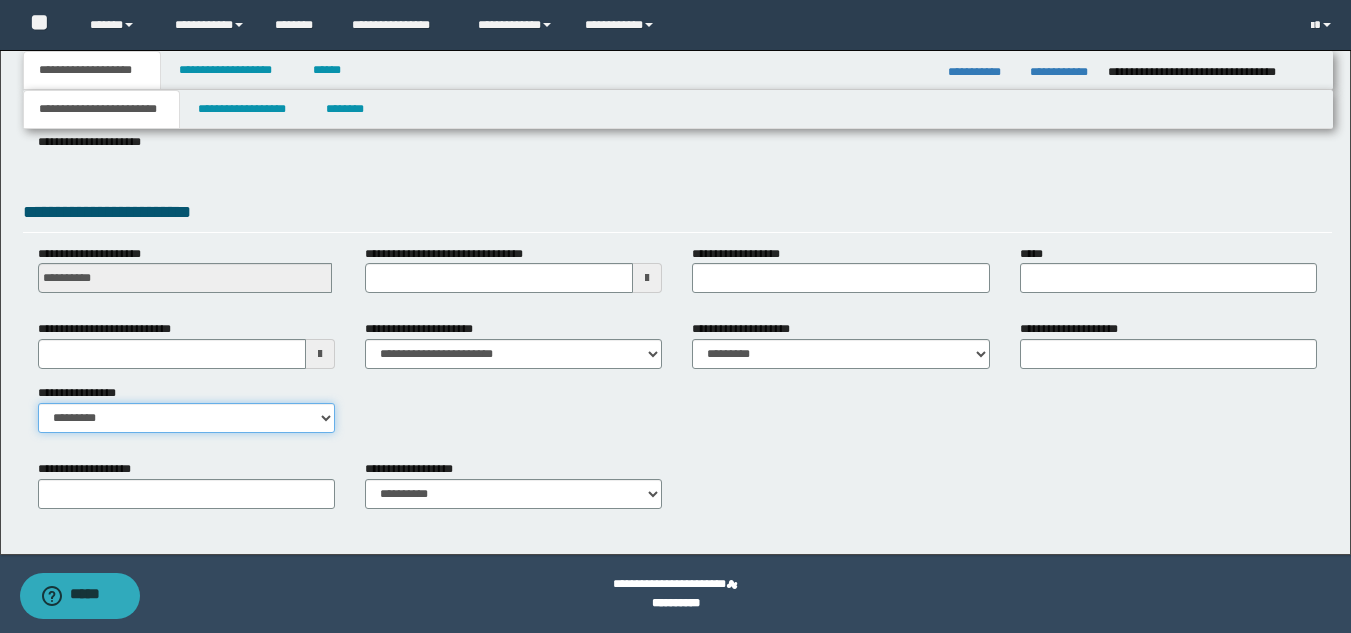 click on "**********" at bounding box center [186, 418] 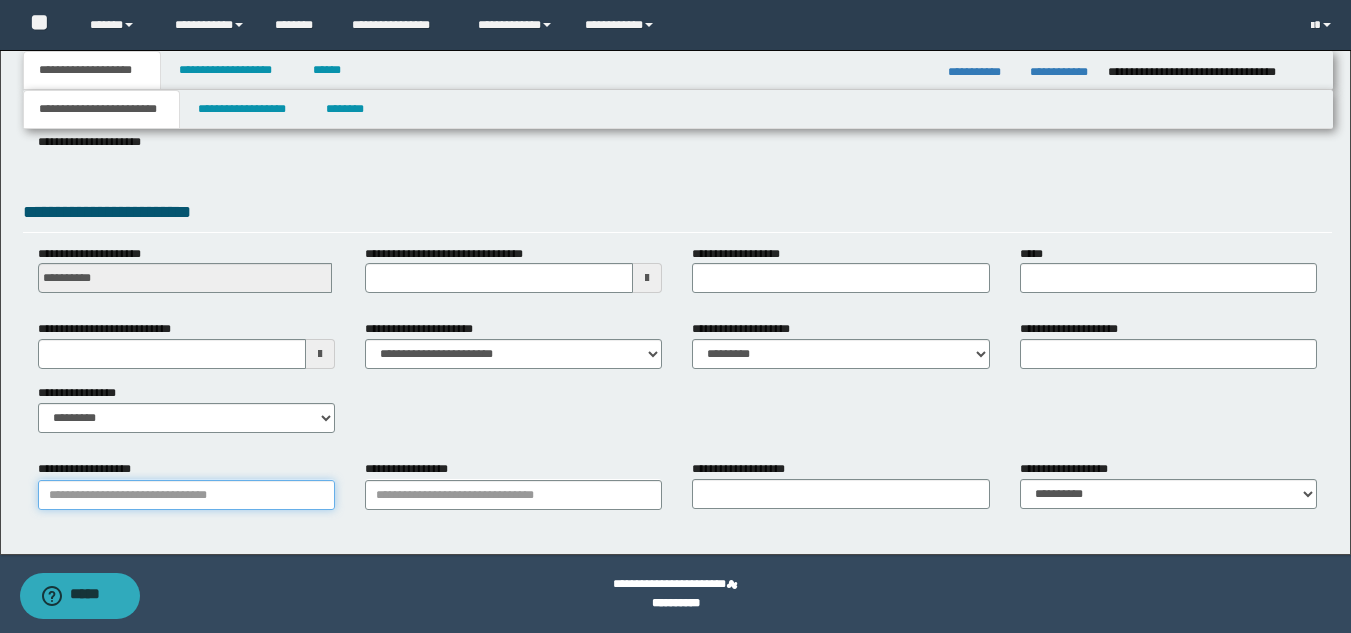 click on "**********" at bounding box center (186, 495) 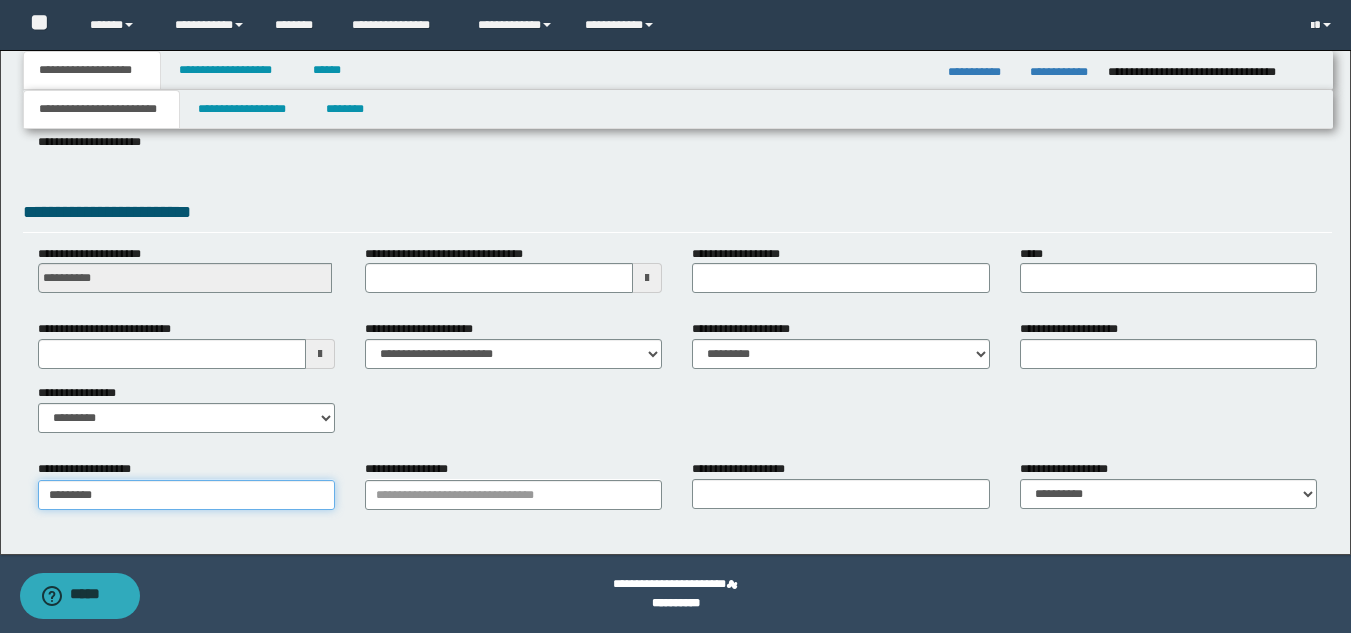 type on "**********" 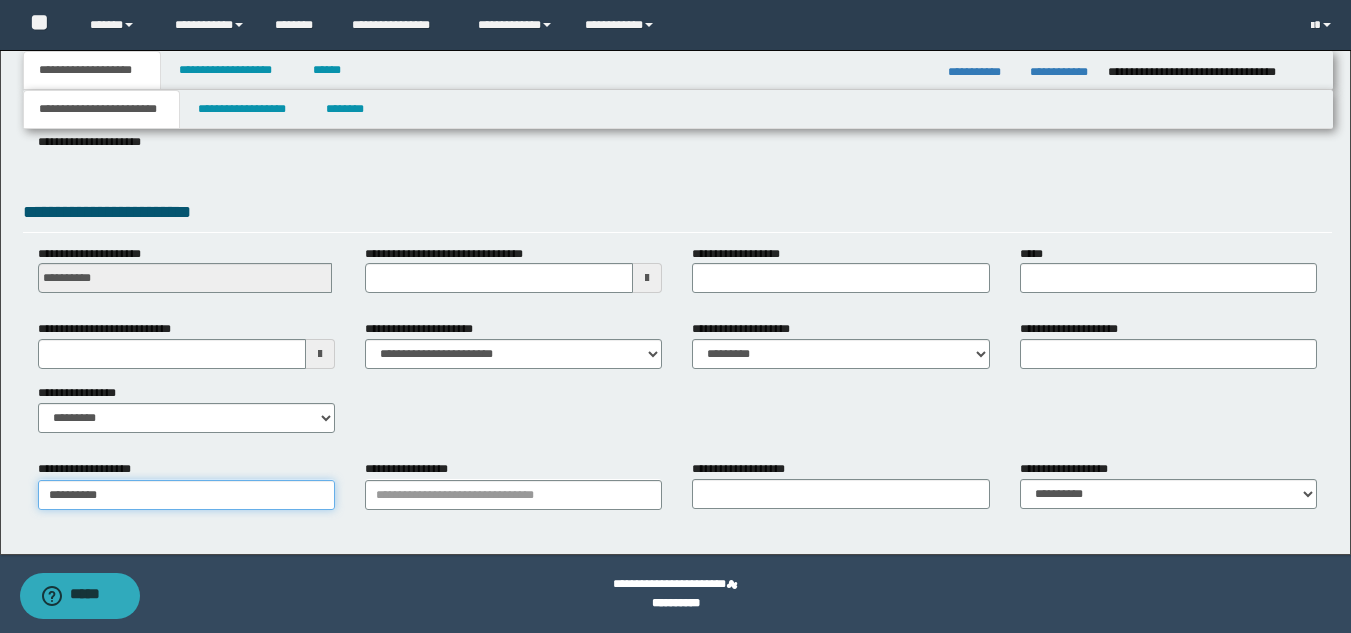 type on "**********" 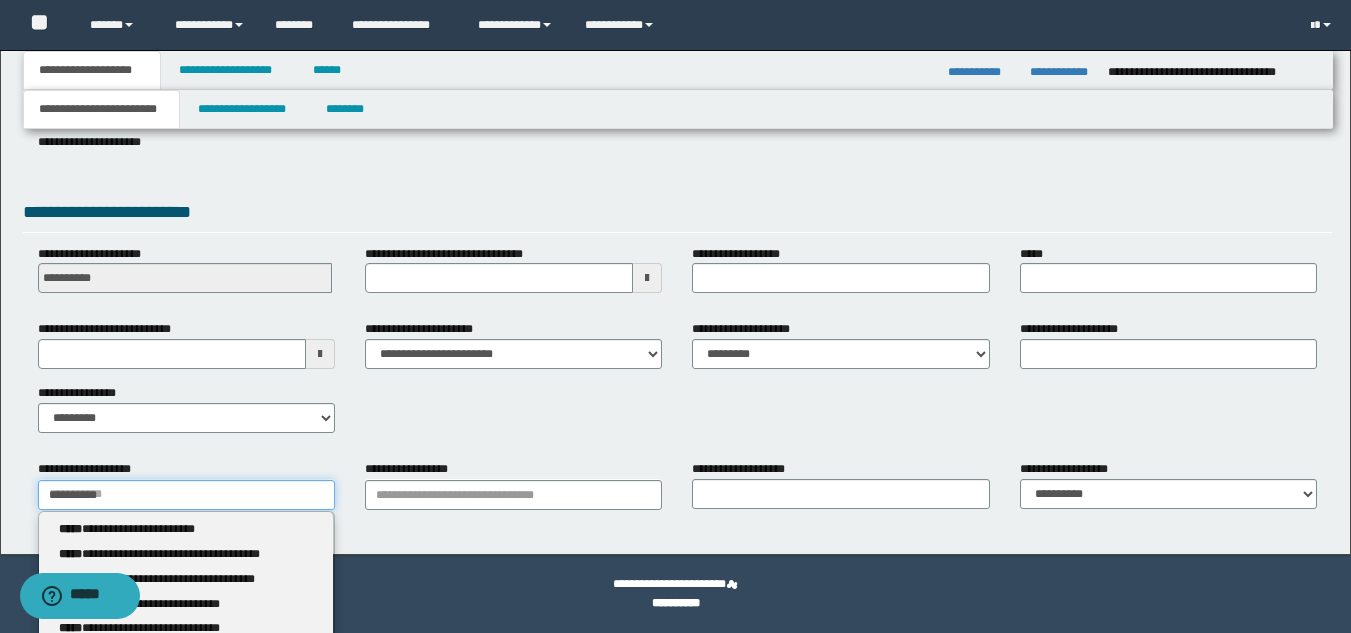 type 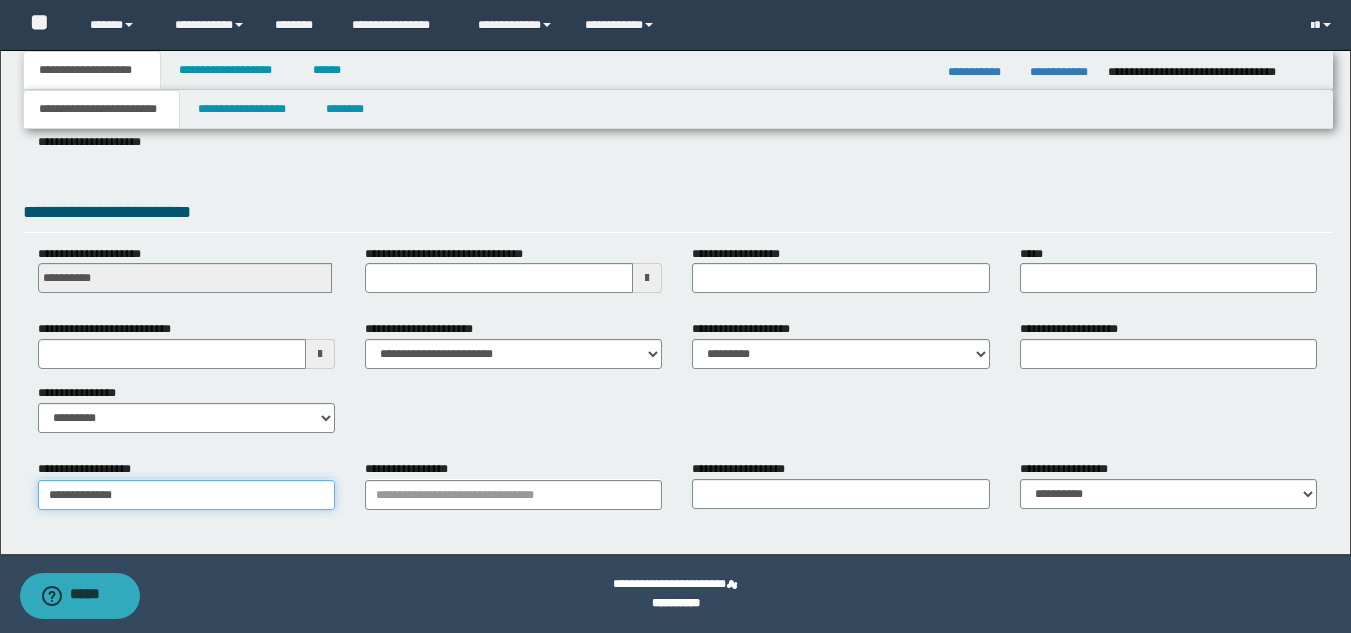 type on "**********" 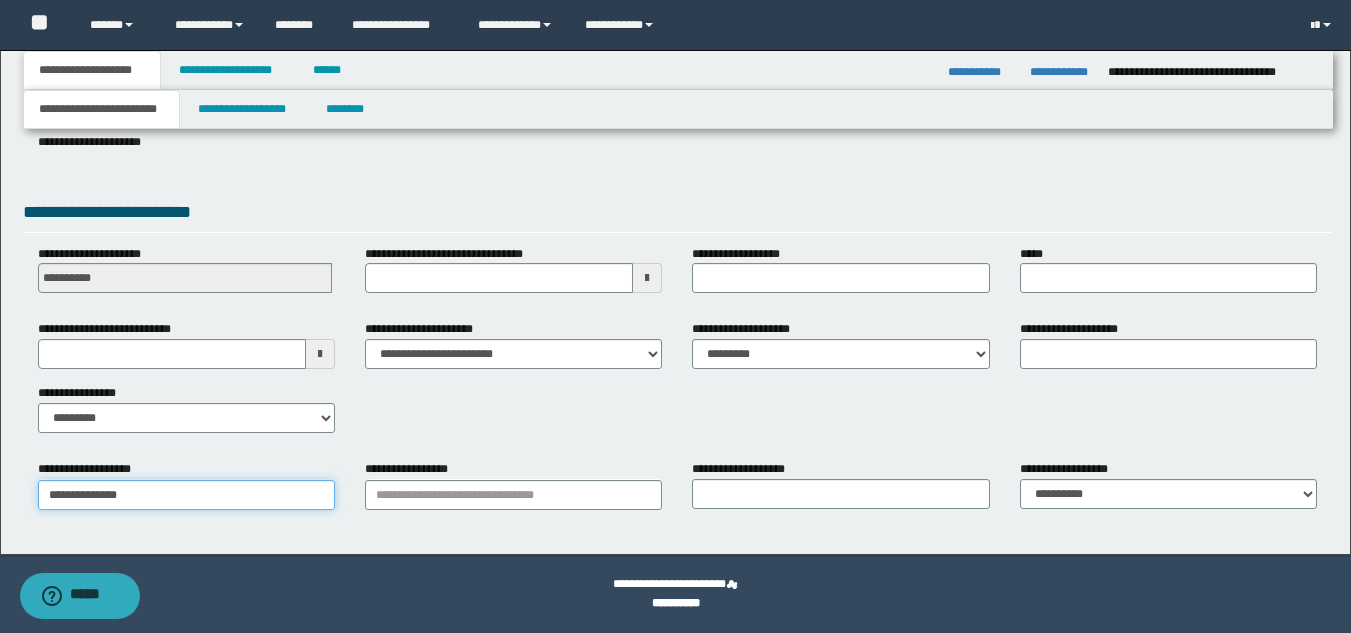 type on "**********" 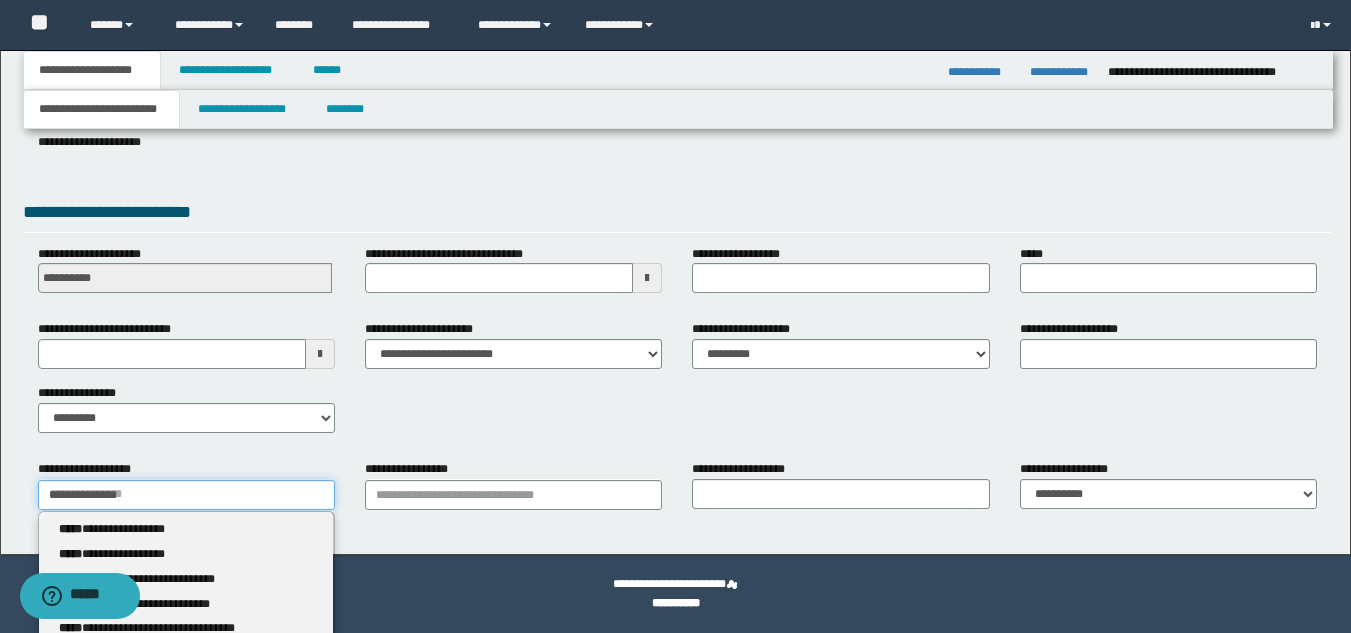 type on "**********" 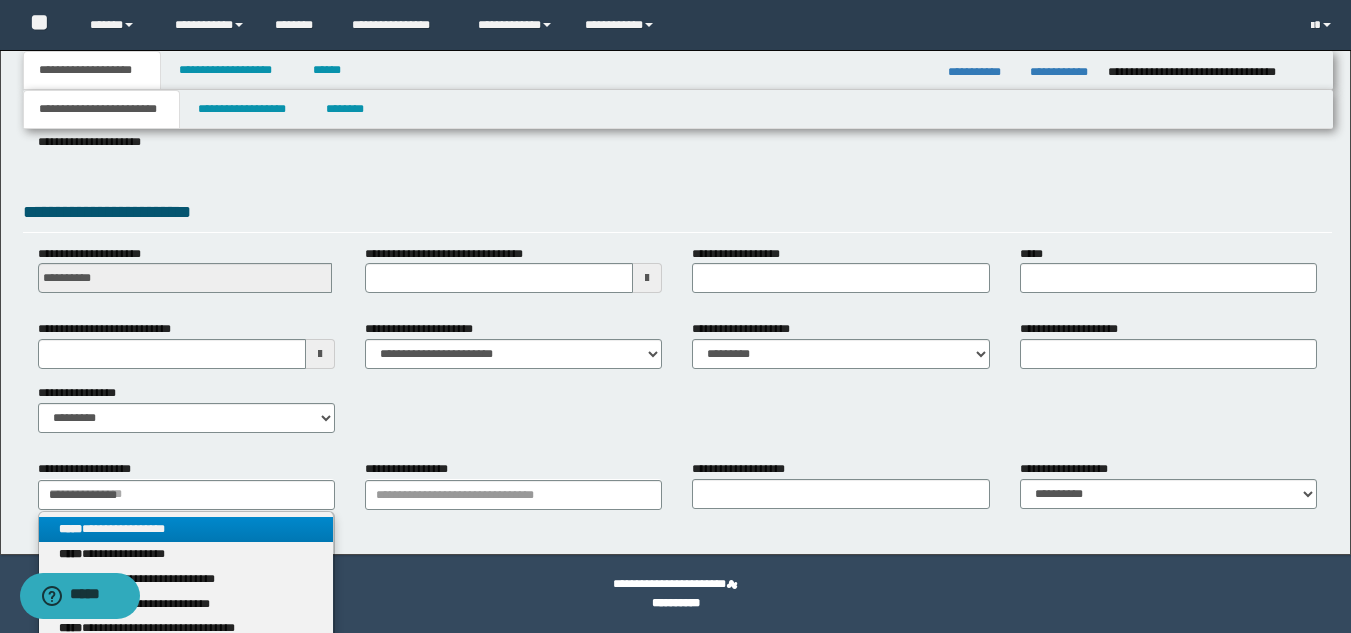 click on "**********" at bounding box center [186, 529] 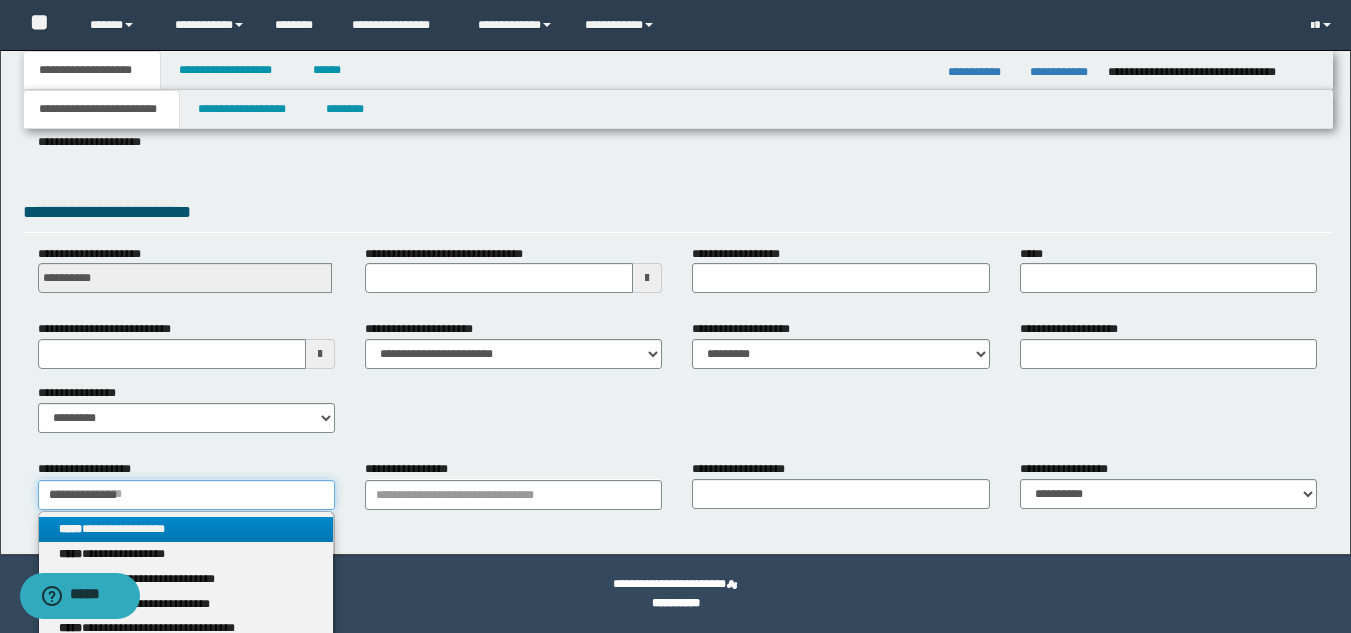 type 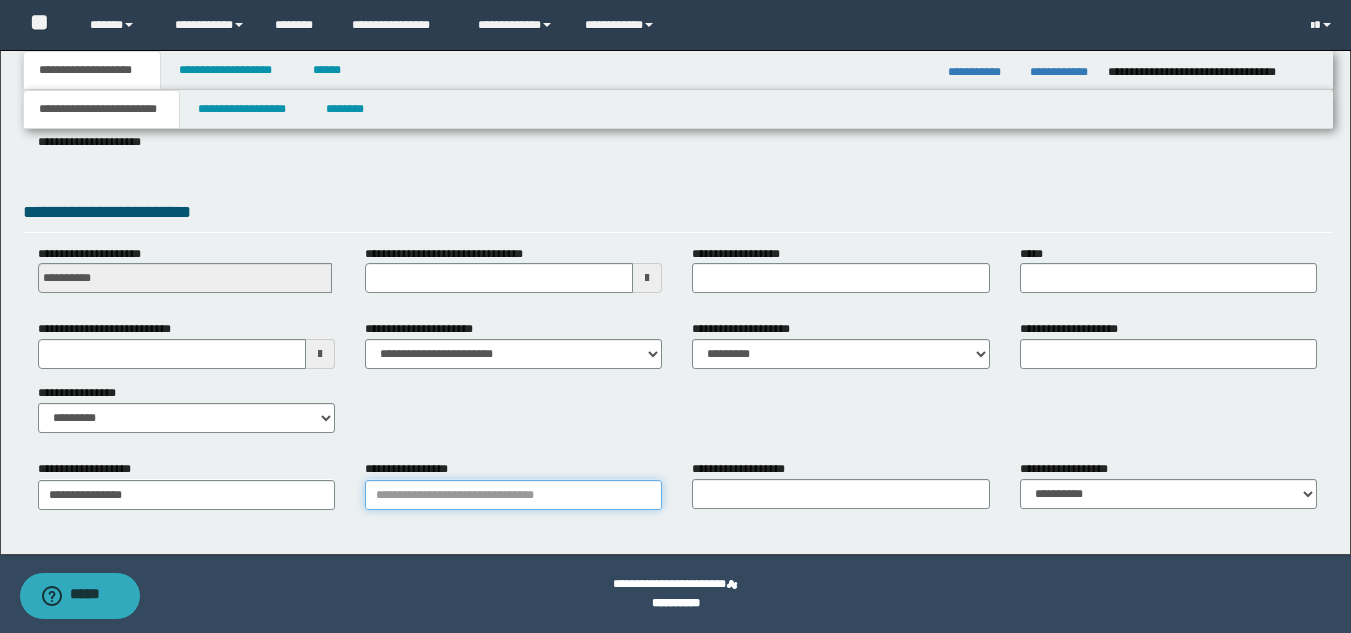 click on "**********" at bounding box center (513, 495) 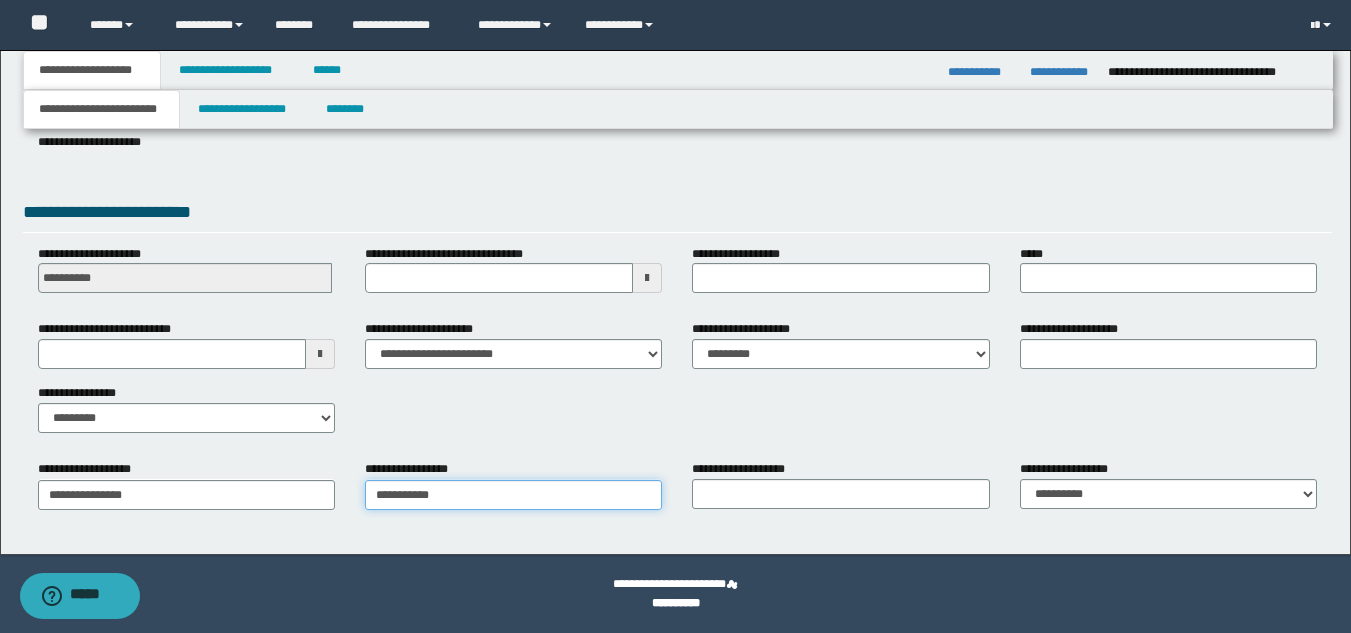 type on "**********" 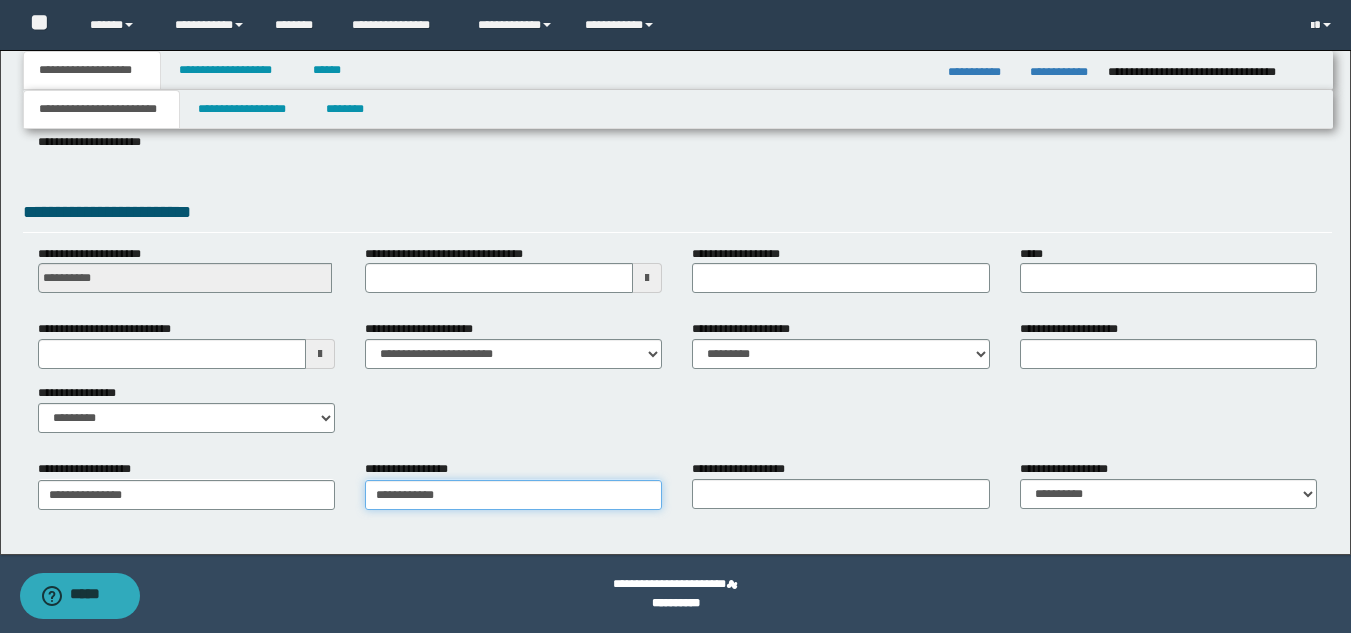 type on "**********" 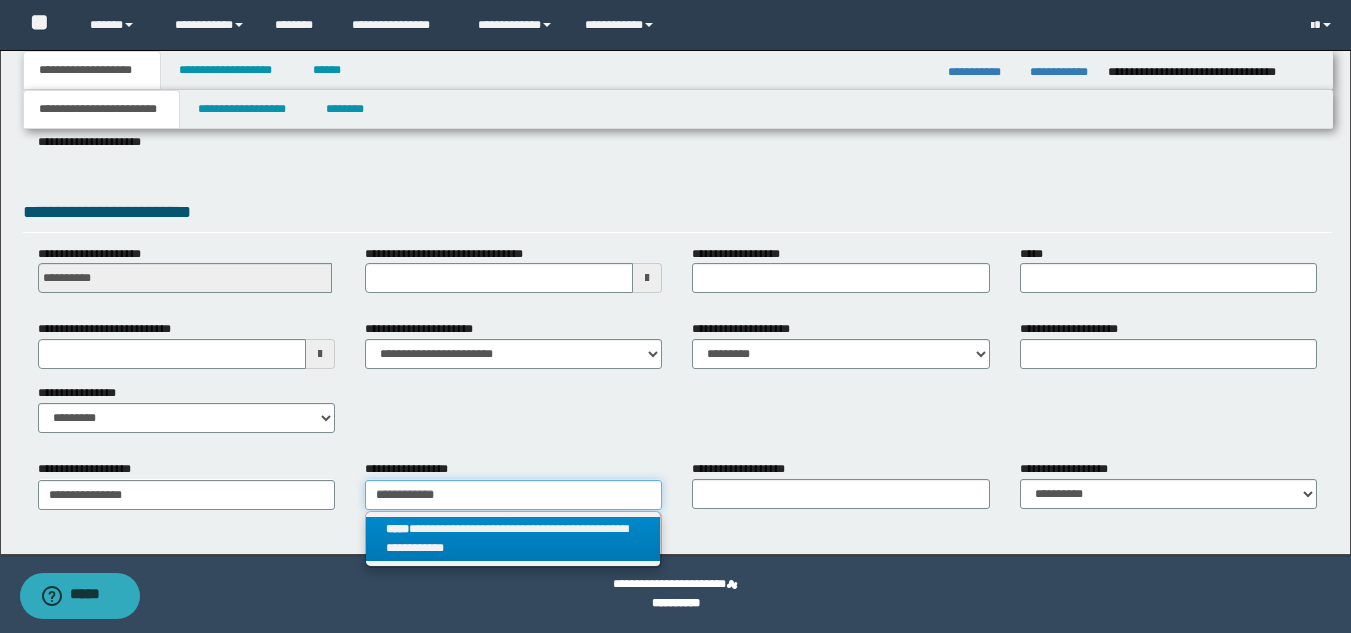 type on "**********" 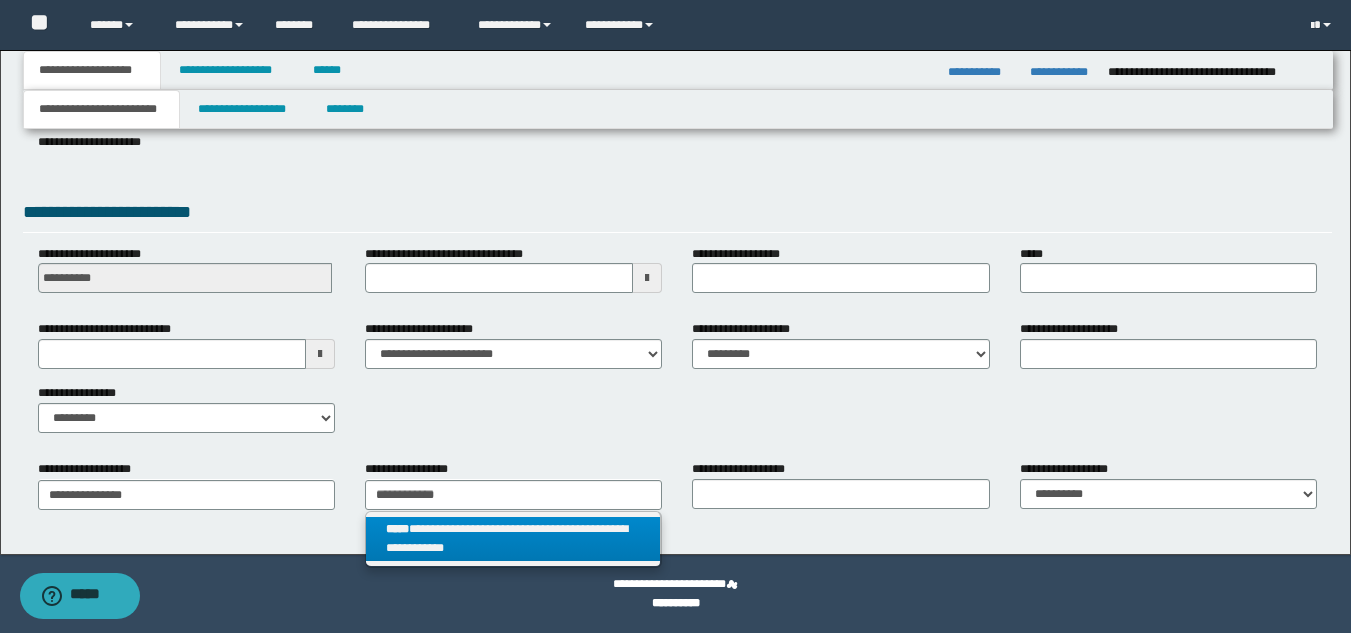 click on "**********" at bounding box center [513, 539] 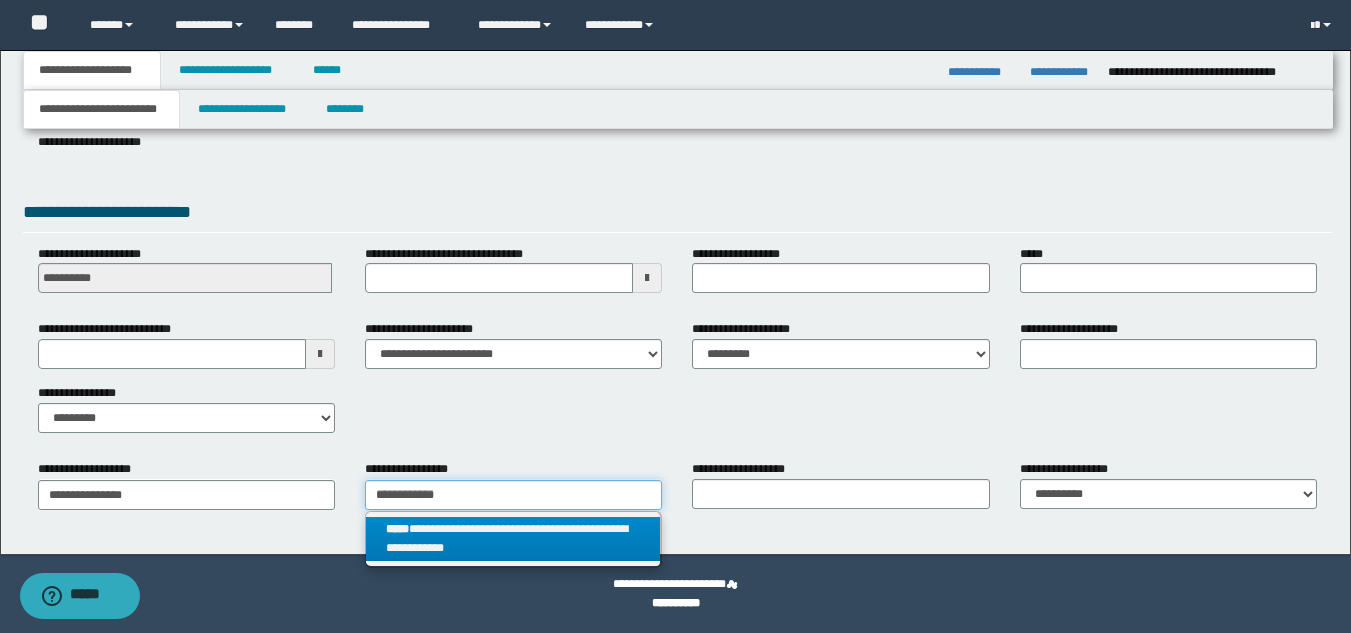 type 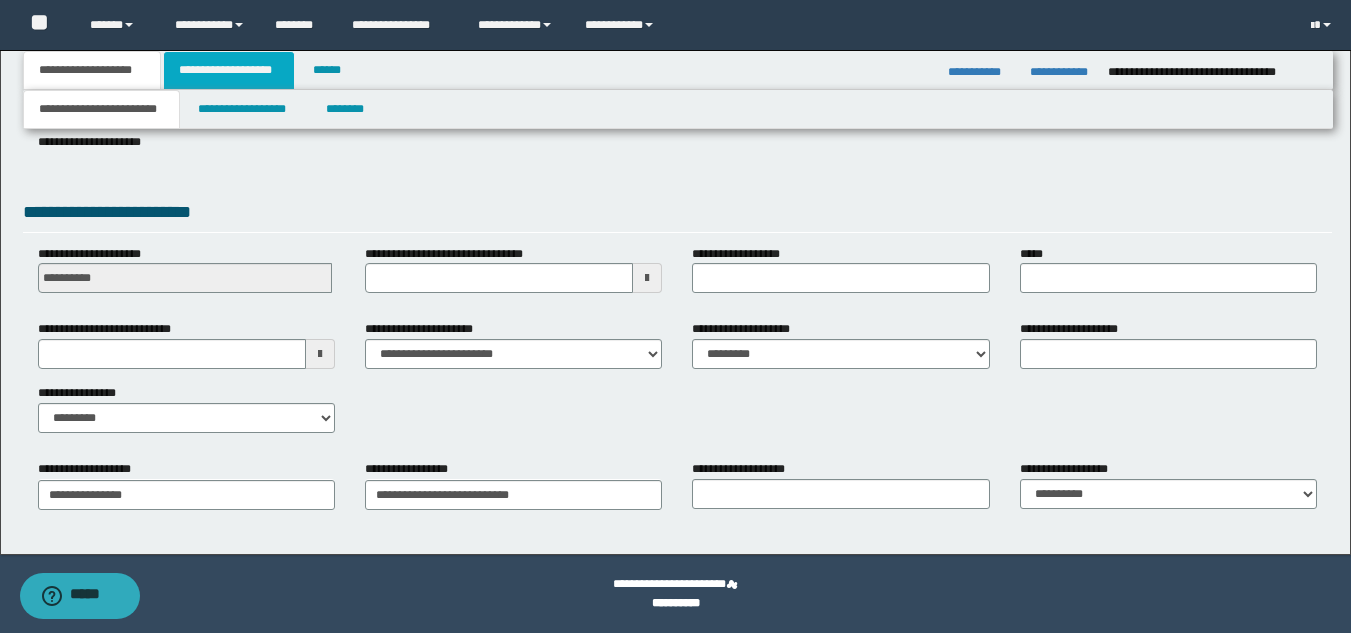 click on "**********" at bounding box center [229, 70] 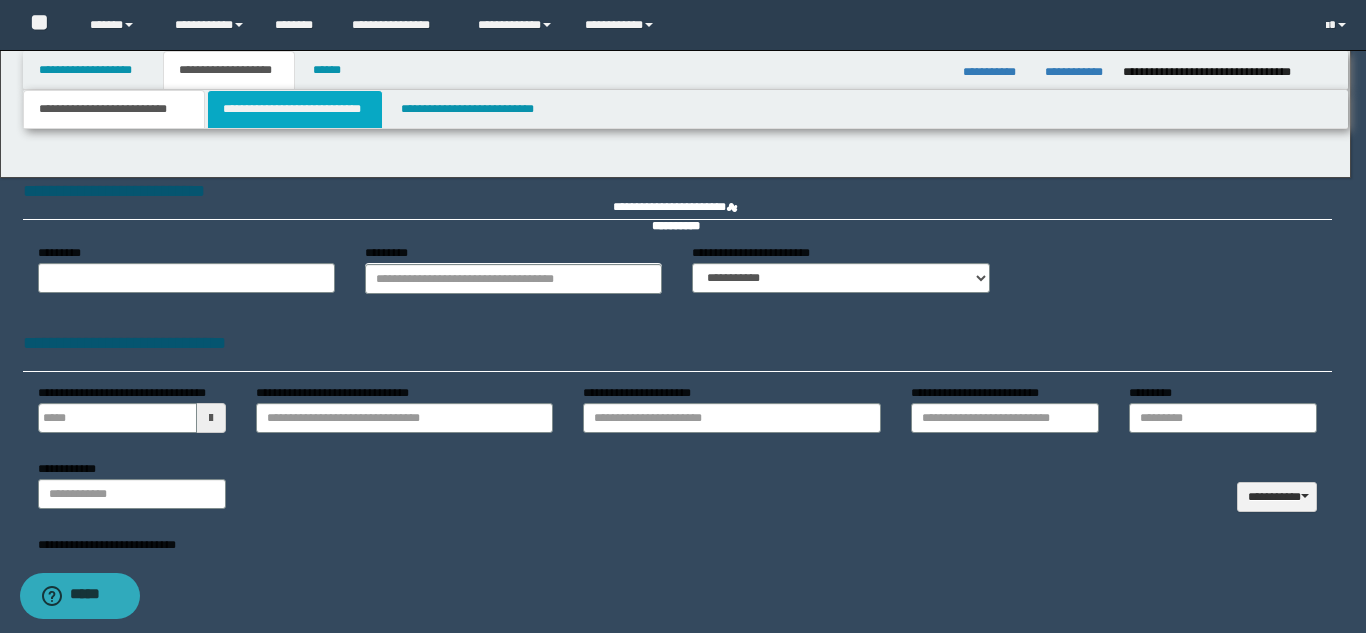 type 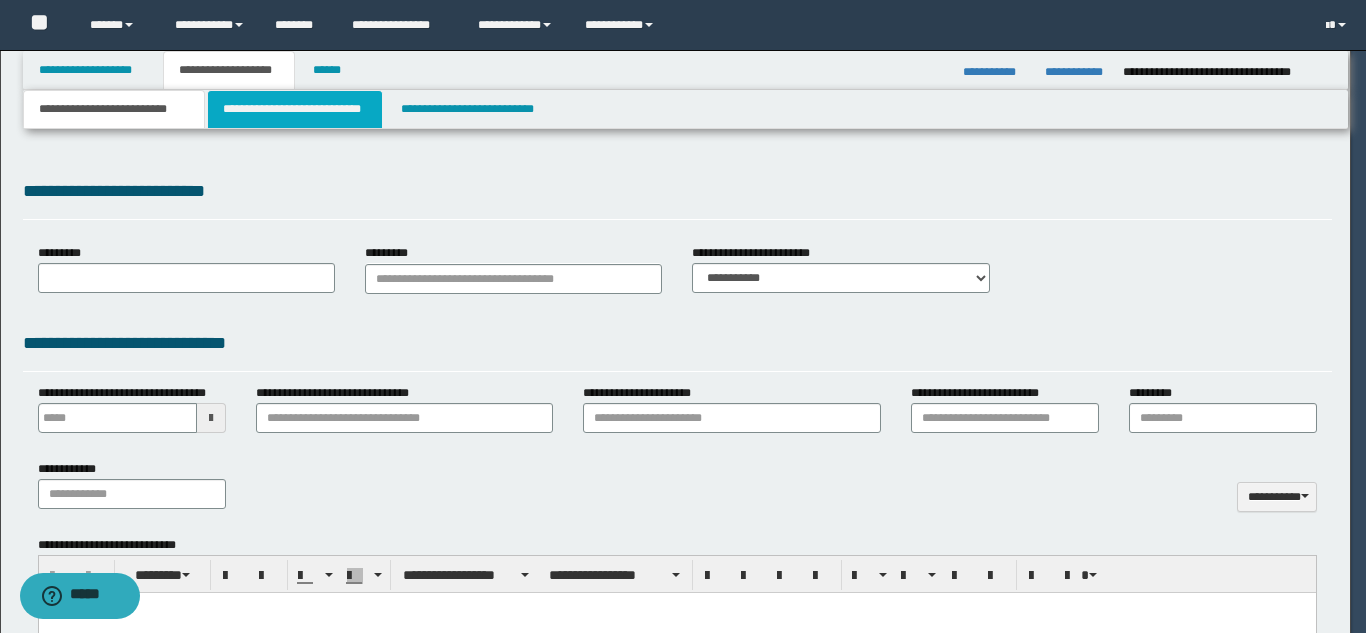 select on "*" 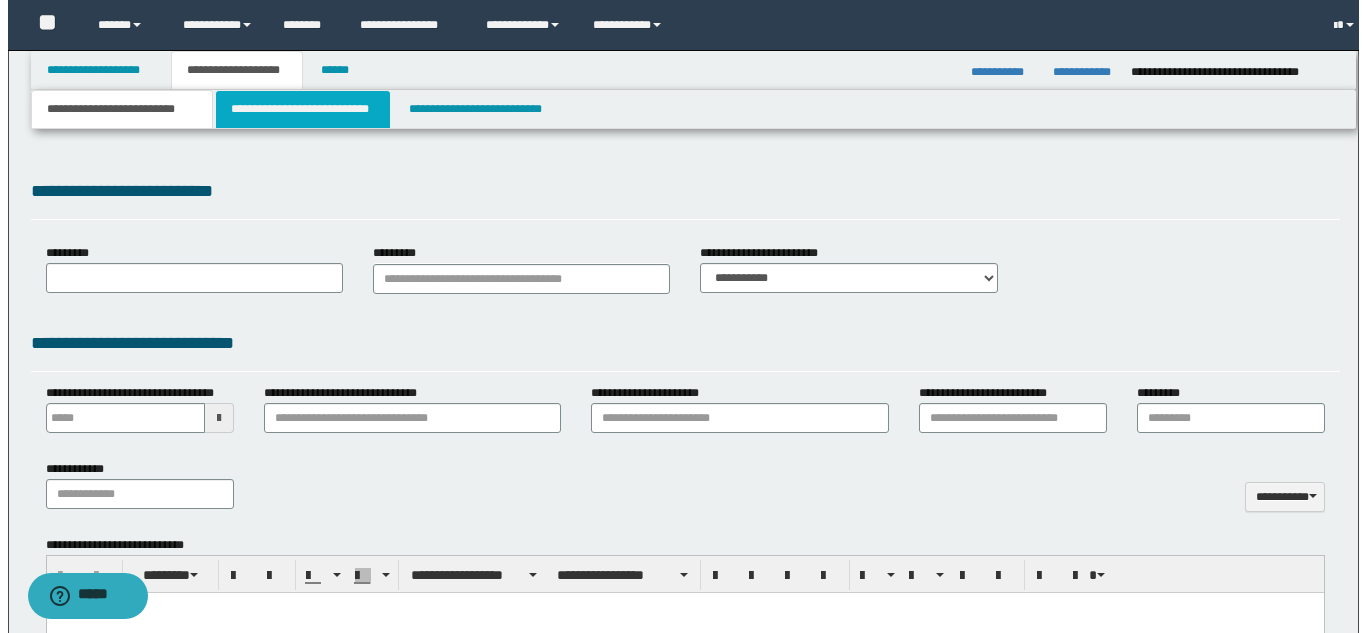 scroll, scrollTop: 0, scrollLeft: 0, axis: both 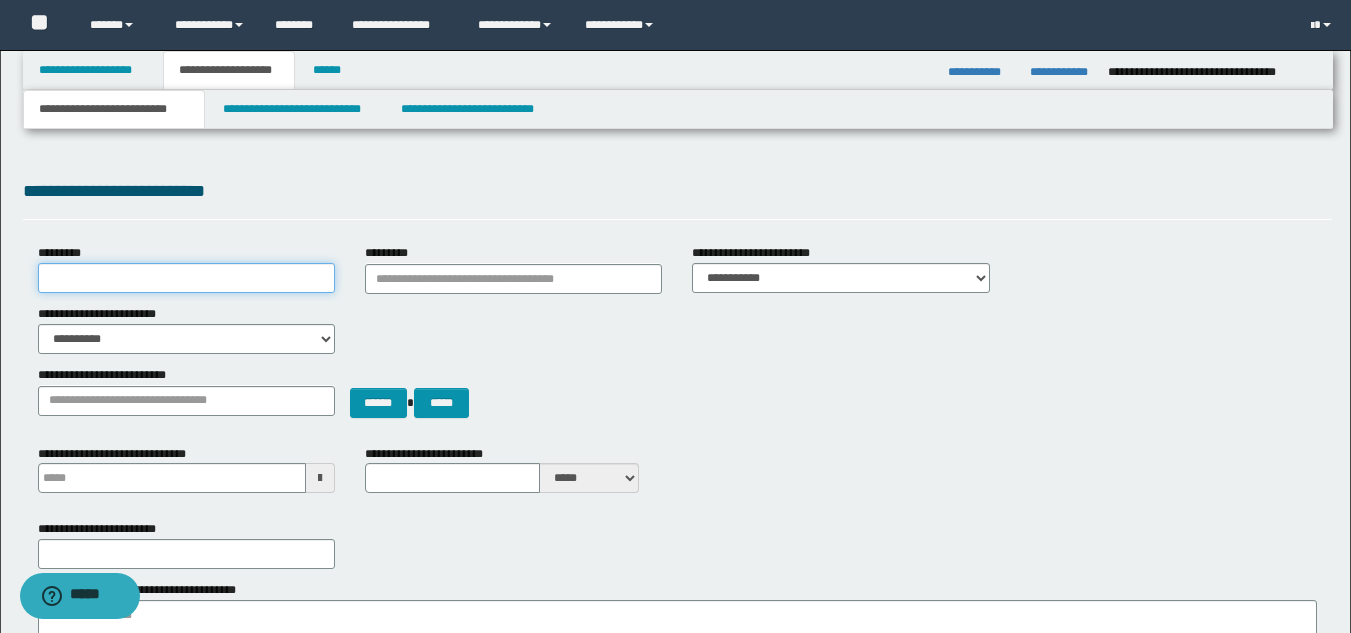 drag, startPoint x: 270, startPoint y: 269, endPoint x: 281, endPoint y: 270, distance: 11.045361 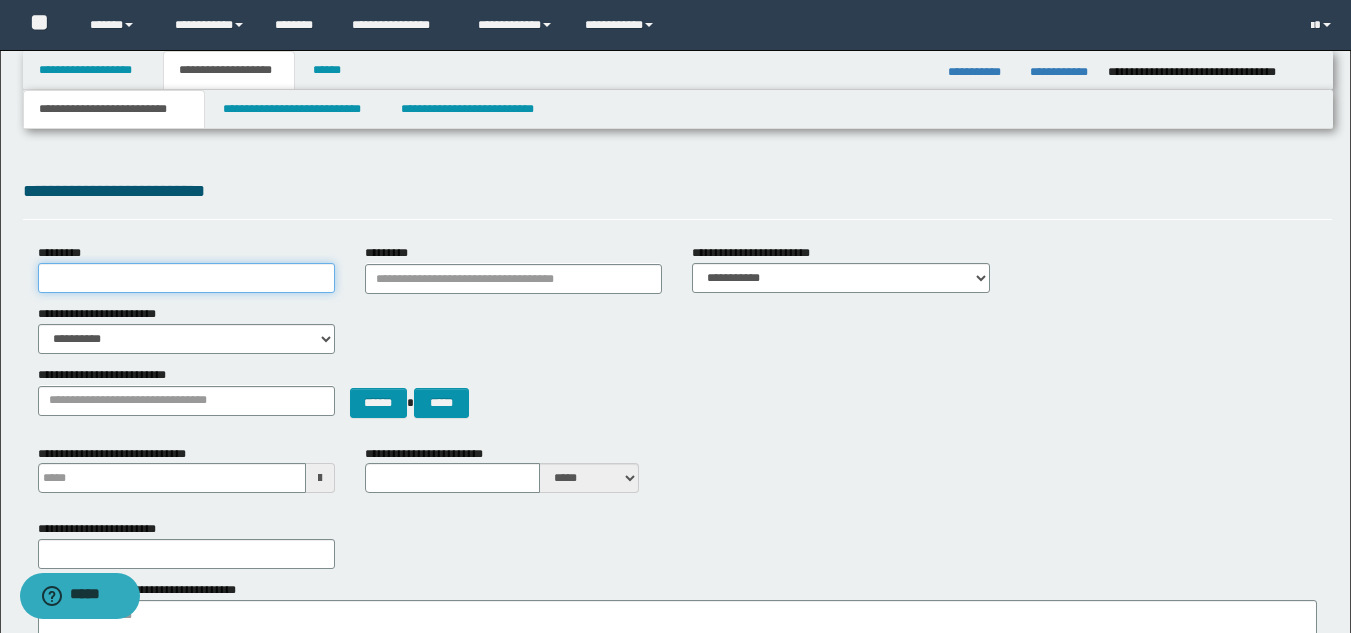 click on "*********" at bounding box center (186, 278) 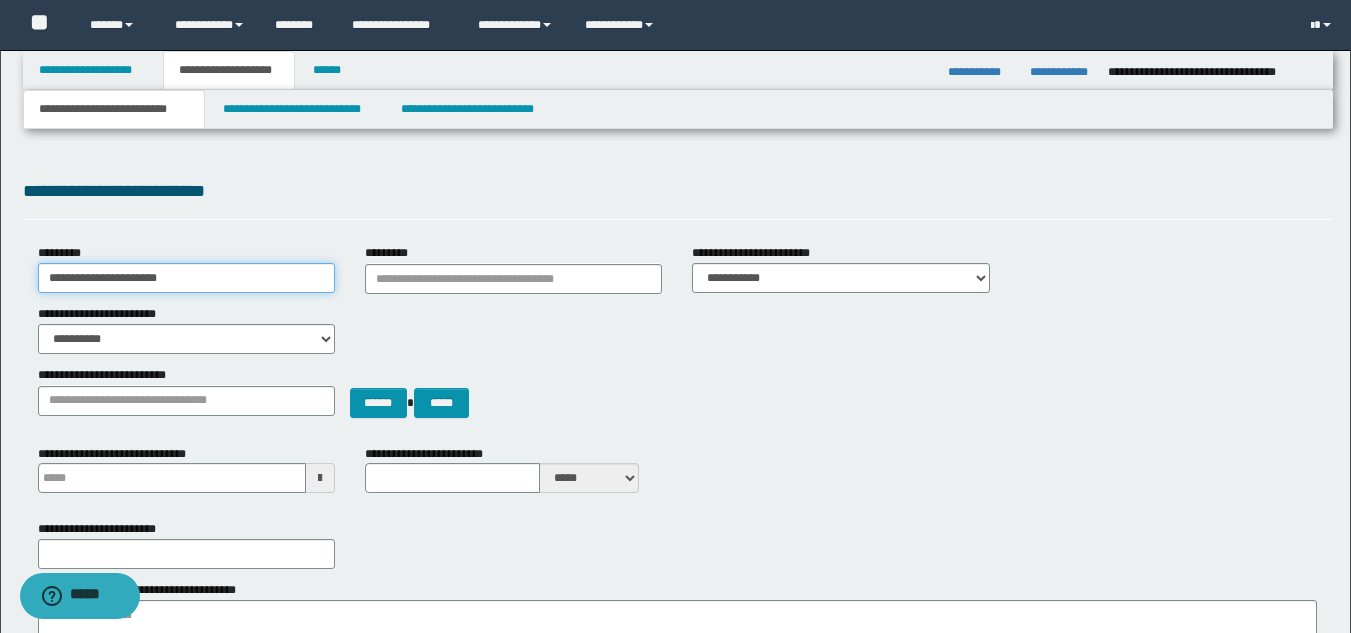 click on "**********" at bounding box center (186, 278) 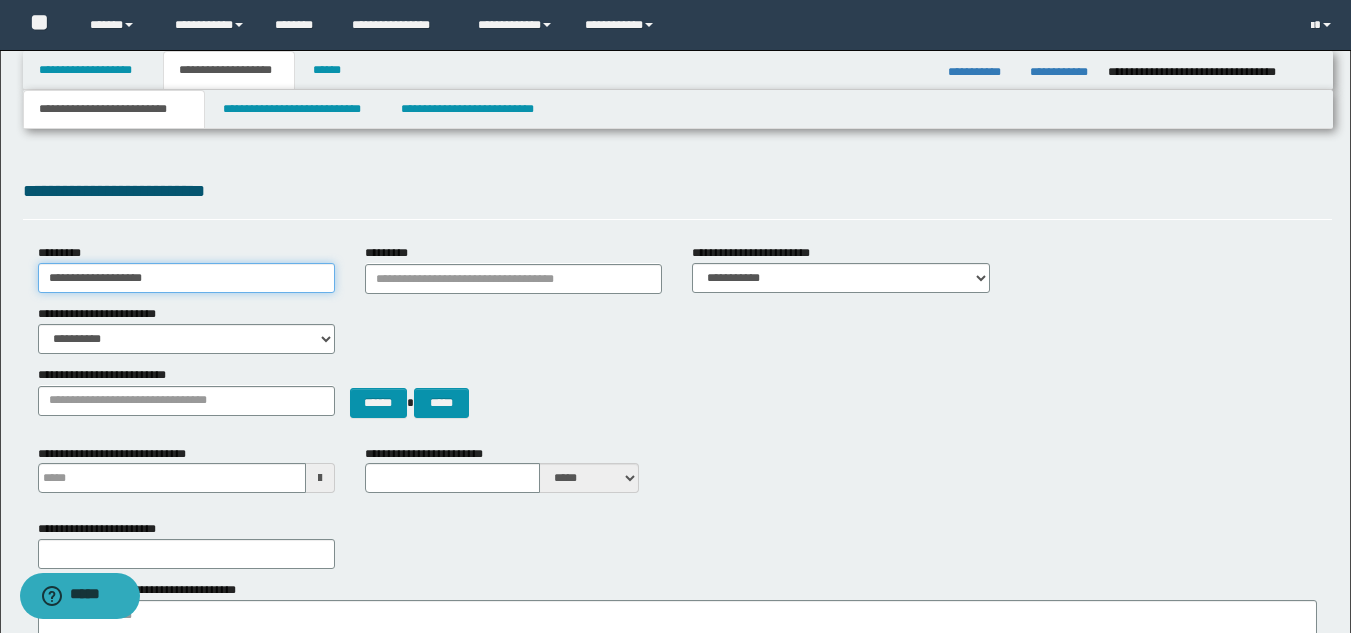 click on "**********" at bounding box center [186, 278] 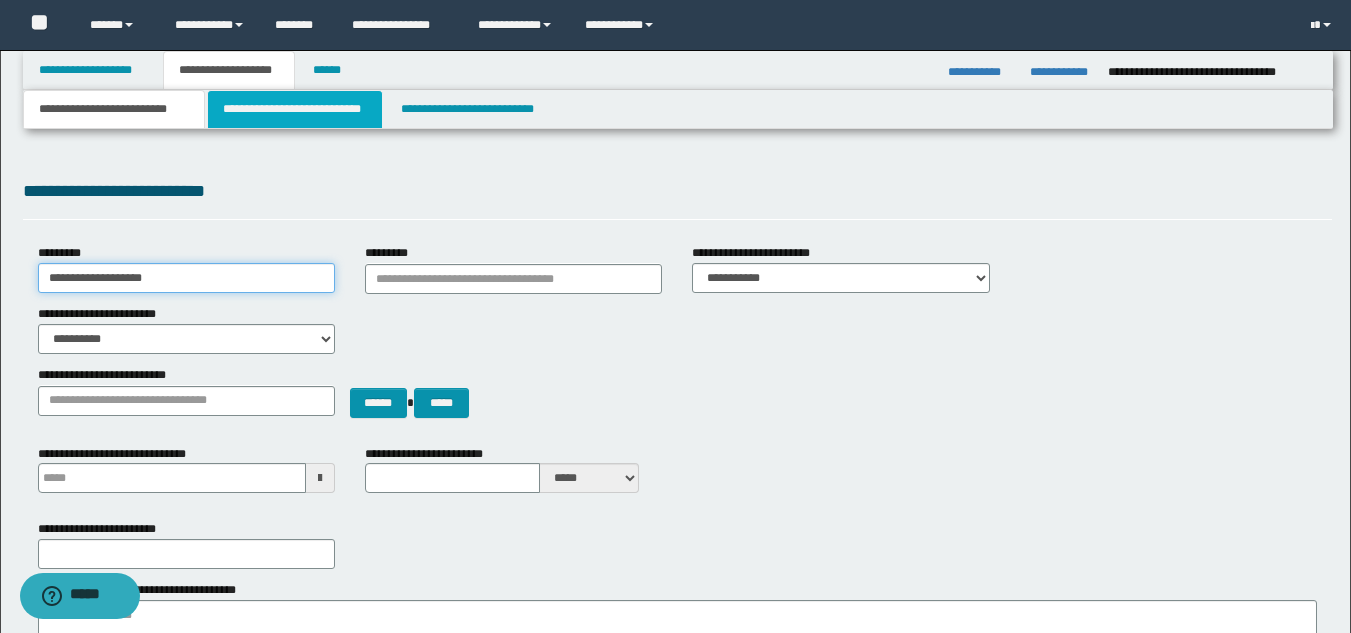 type on "**********" 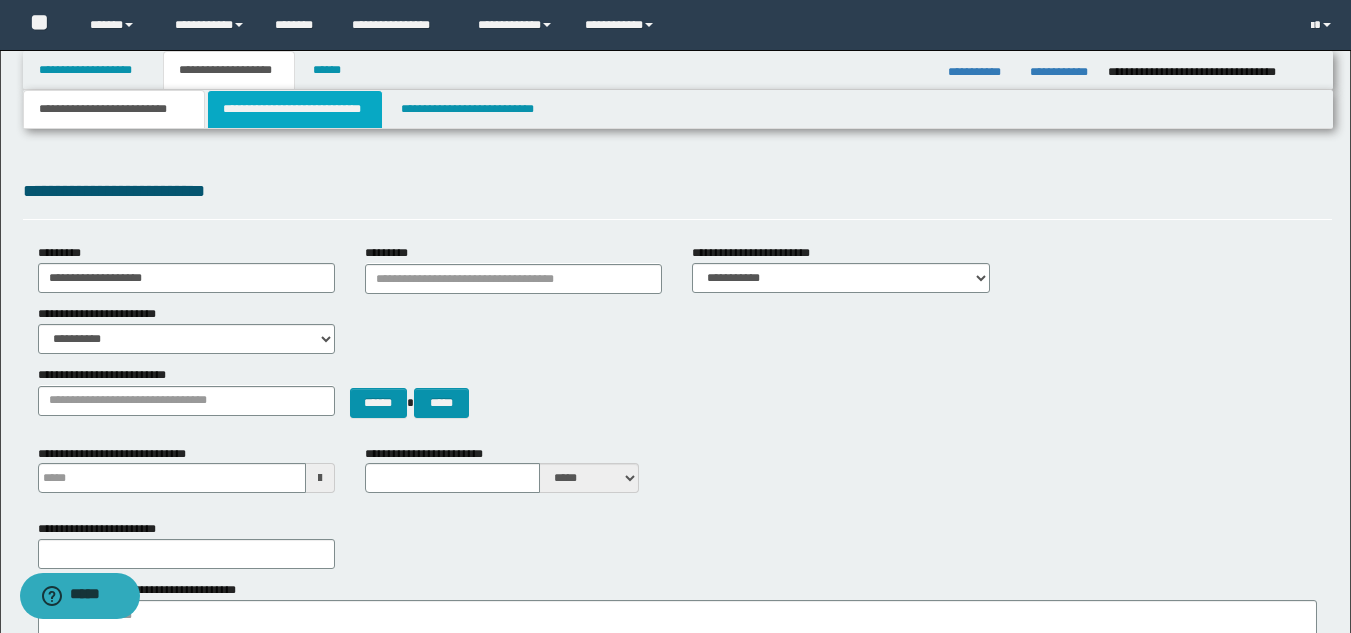 click on "**********" at bounding box center [295, 109] 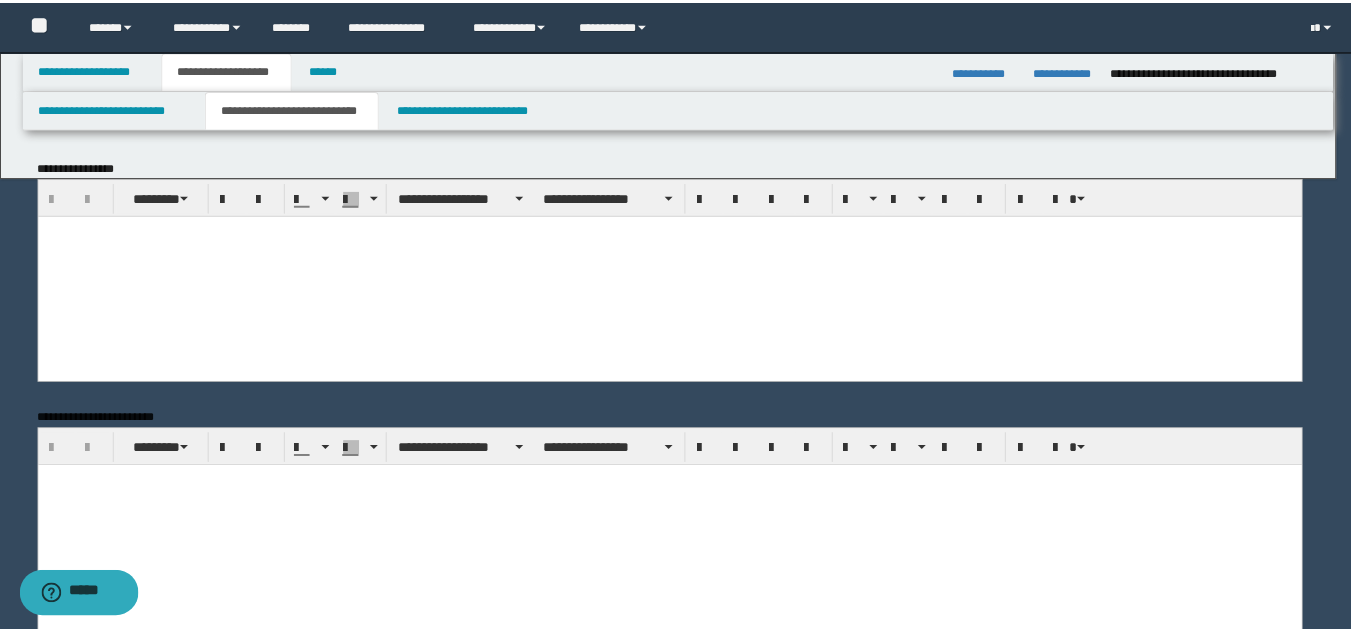 scroll, scrollTop: 0, scrollLeft: 0, axis: both 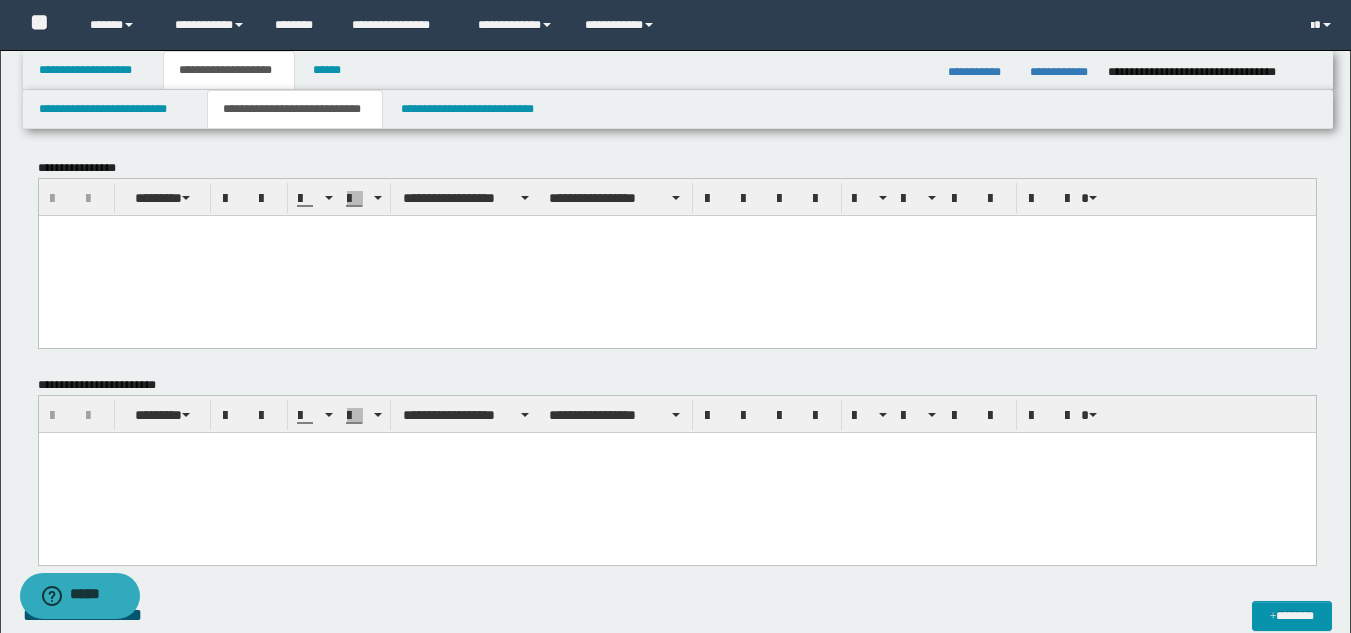click at bounding box center (676, 255) 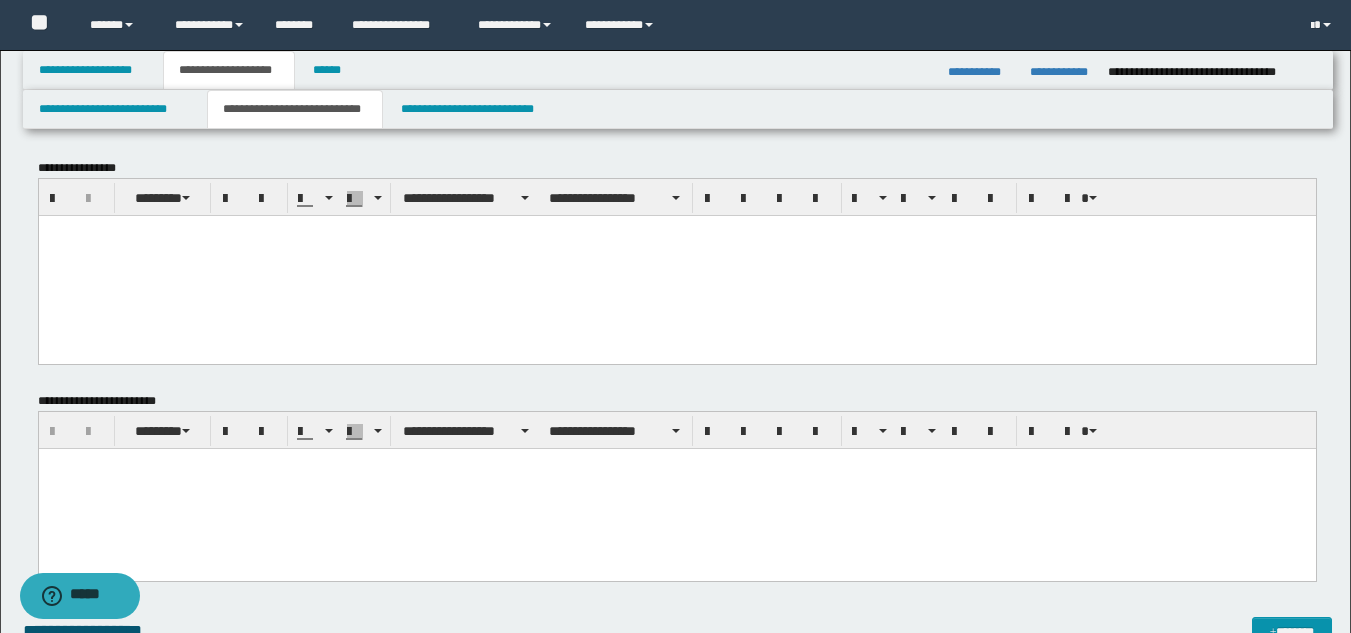 paste 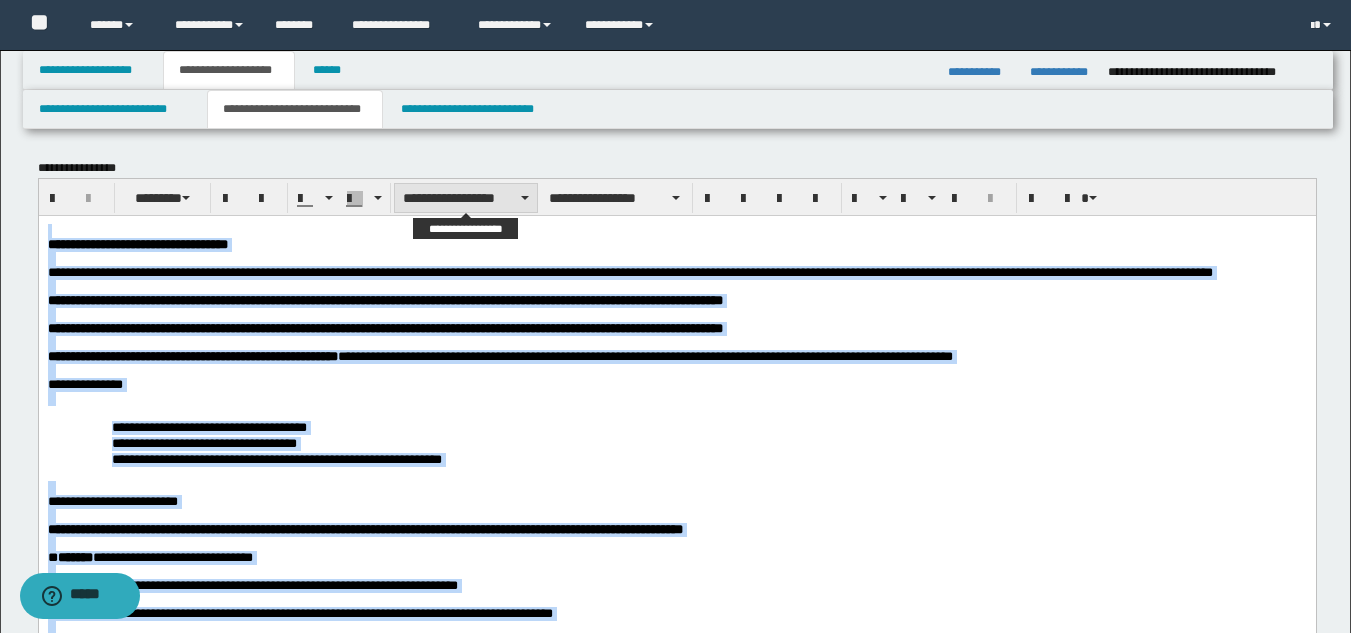 click on "**********" at bounding box center [466, 198] 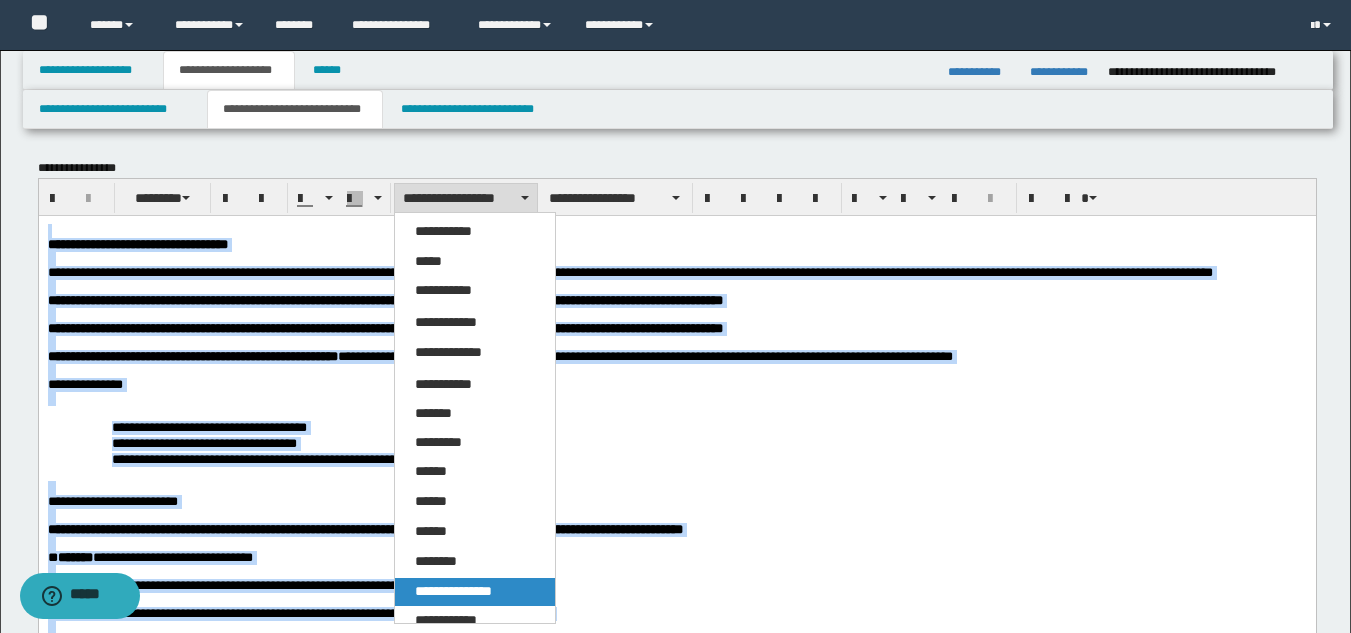 click on "**********" at bounding box center (475, 592) 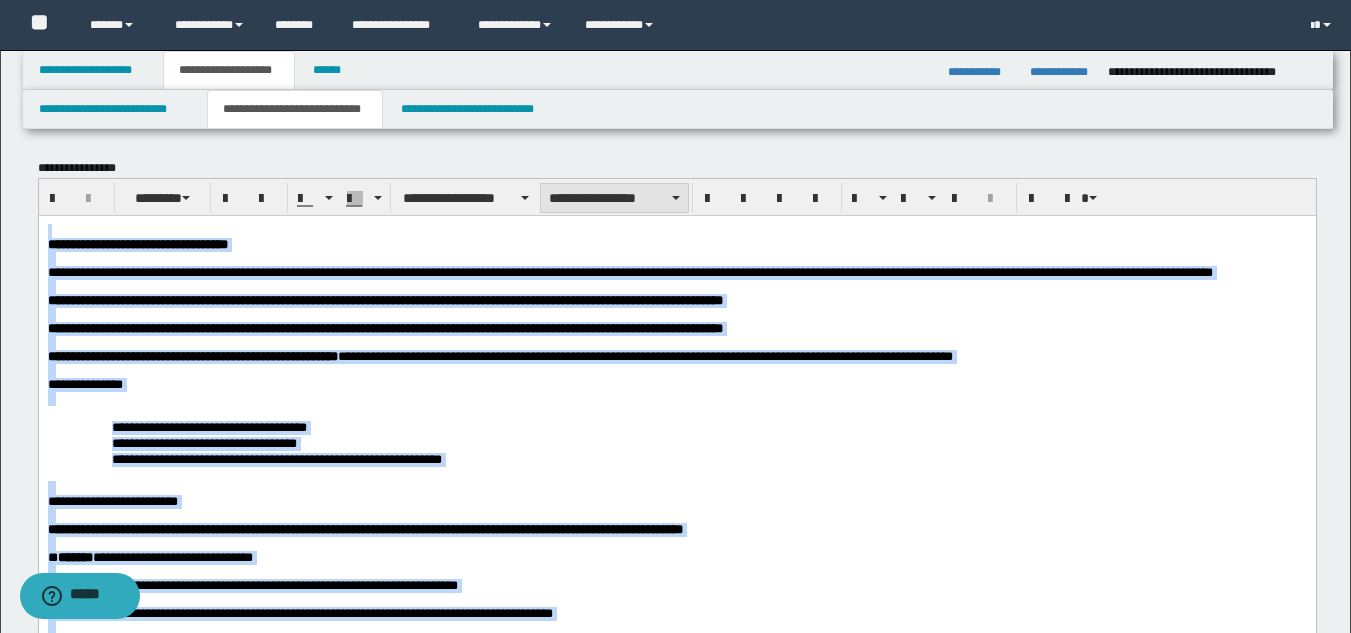 click on "**********" at bounding box center [614, 198] 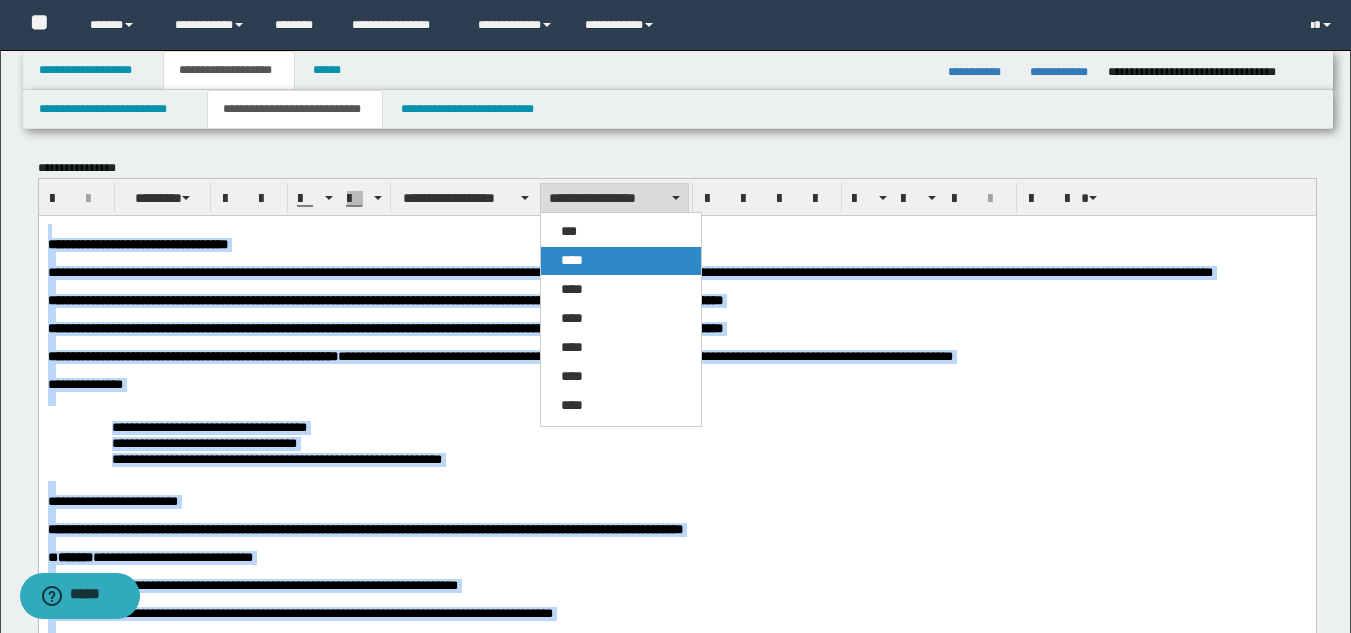 click on "****" at bounding box center (621, 261) 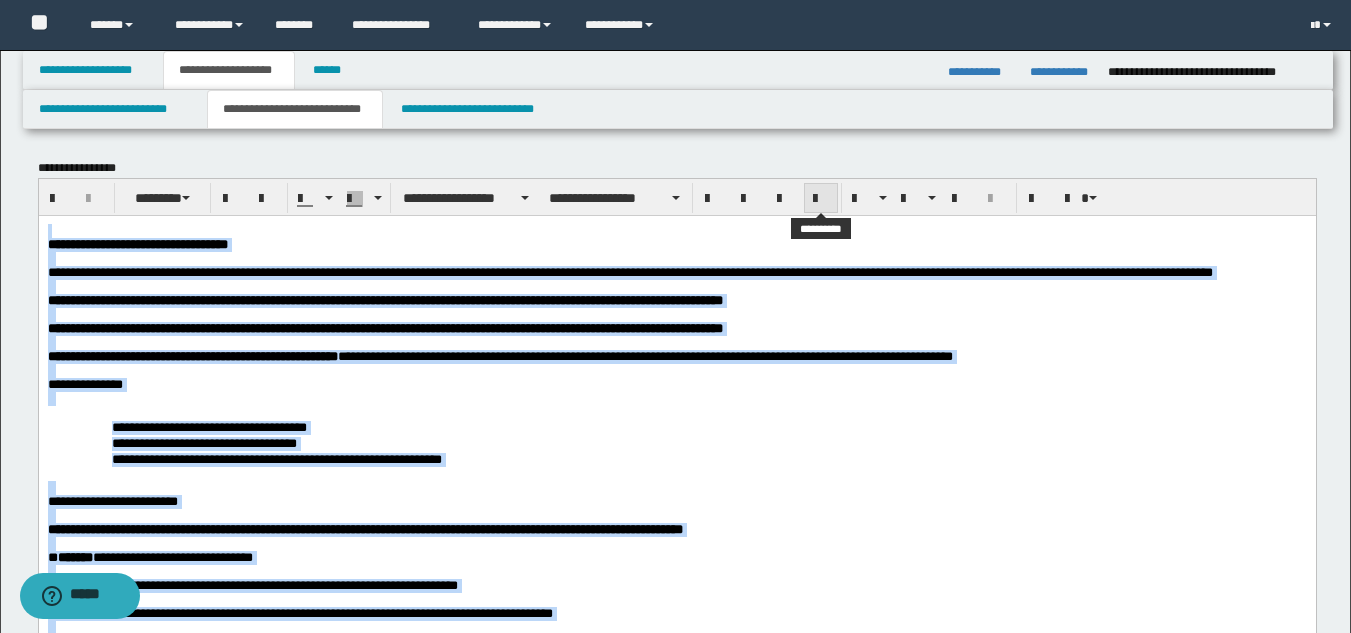 click at bounding box center (821, 199) 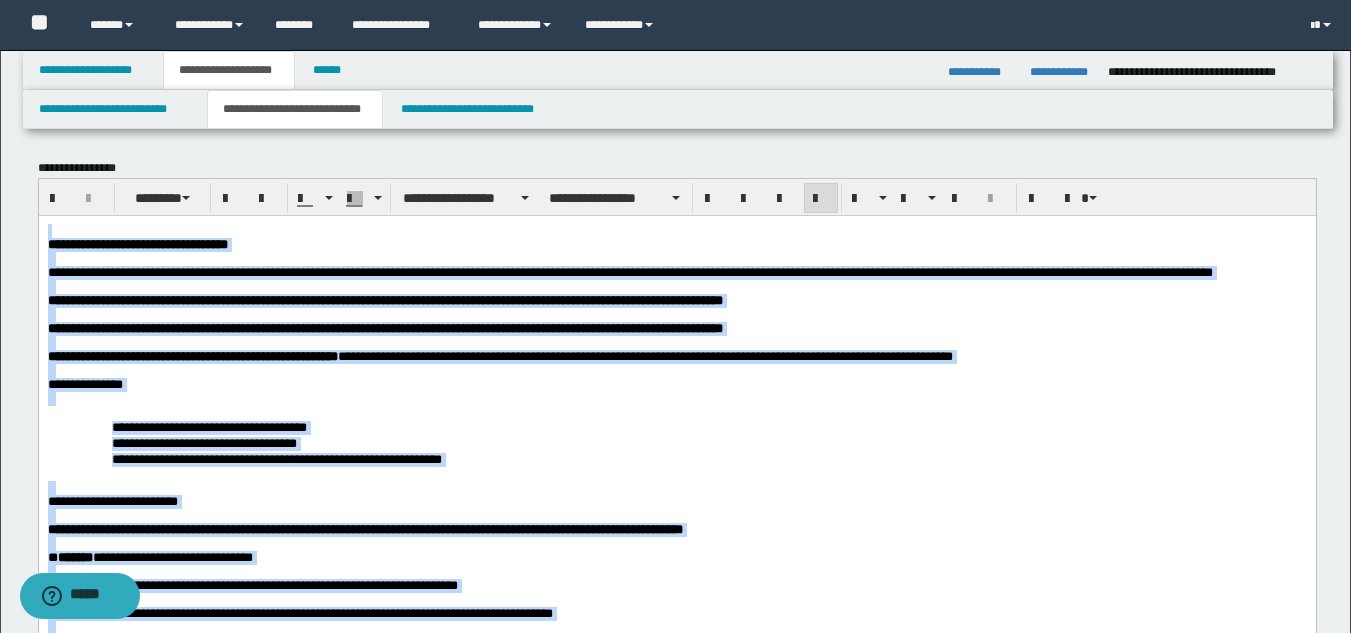 click at bounding box center [676, 398] 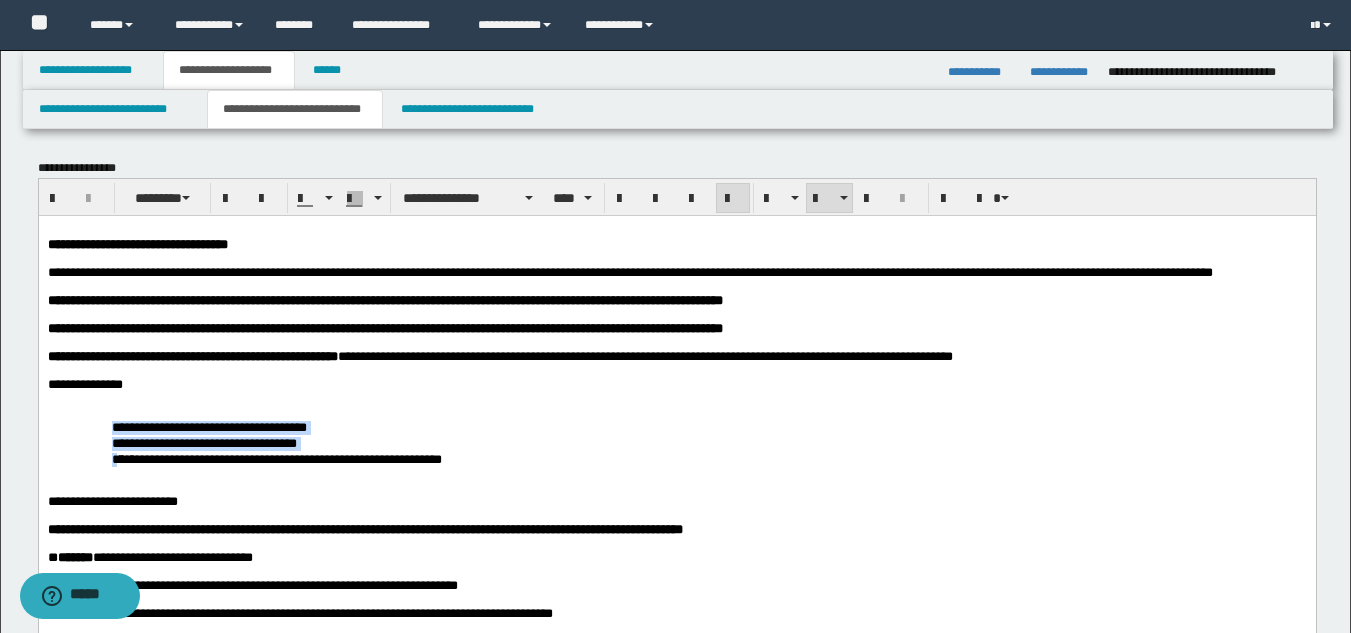 drag, startPoint x: 110, startPoint y: 461, endPoint x: 142, endPoint y: 490, distance: 43.185646 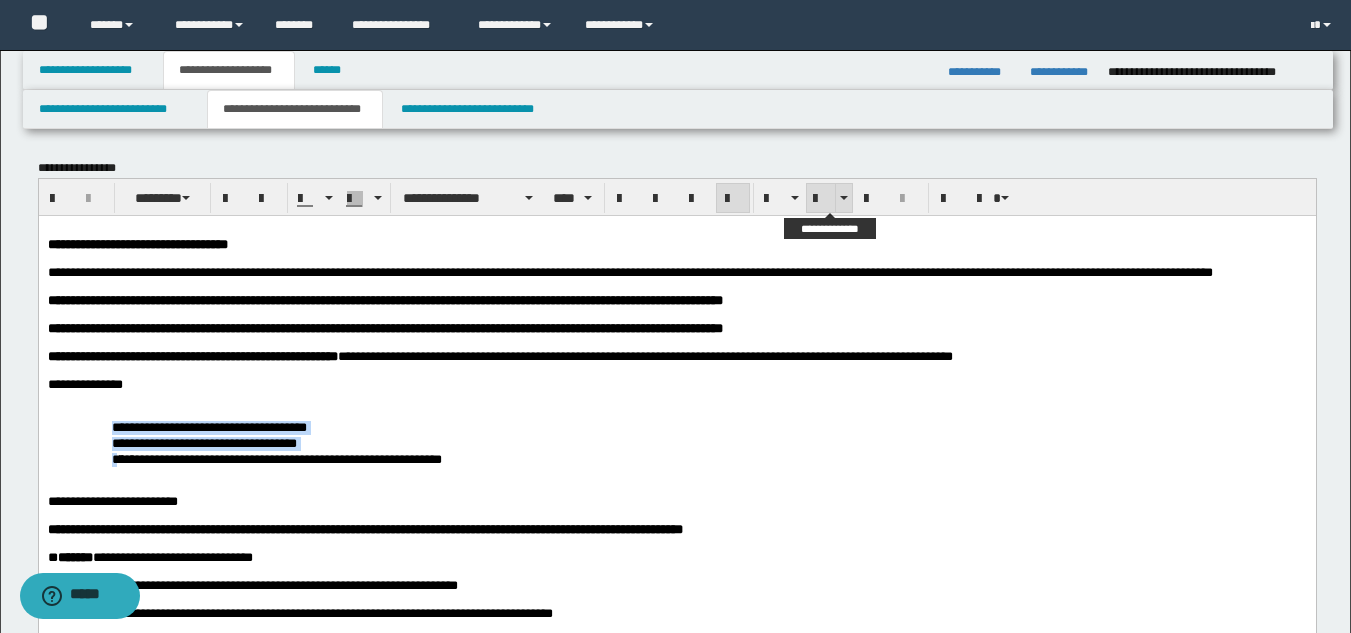 click at bounding box center [821, 198] 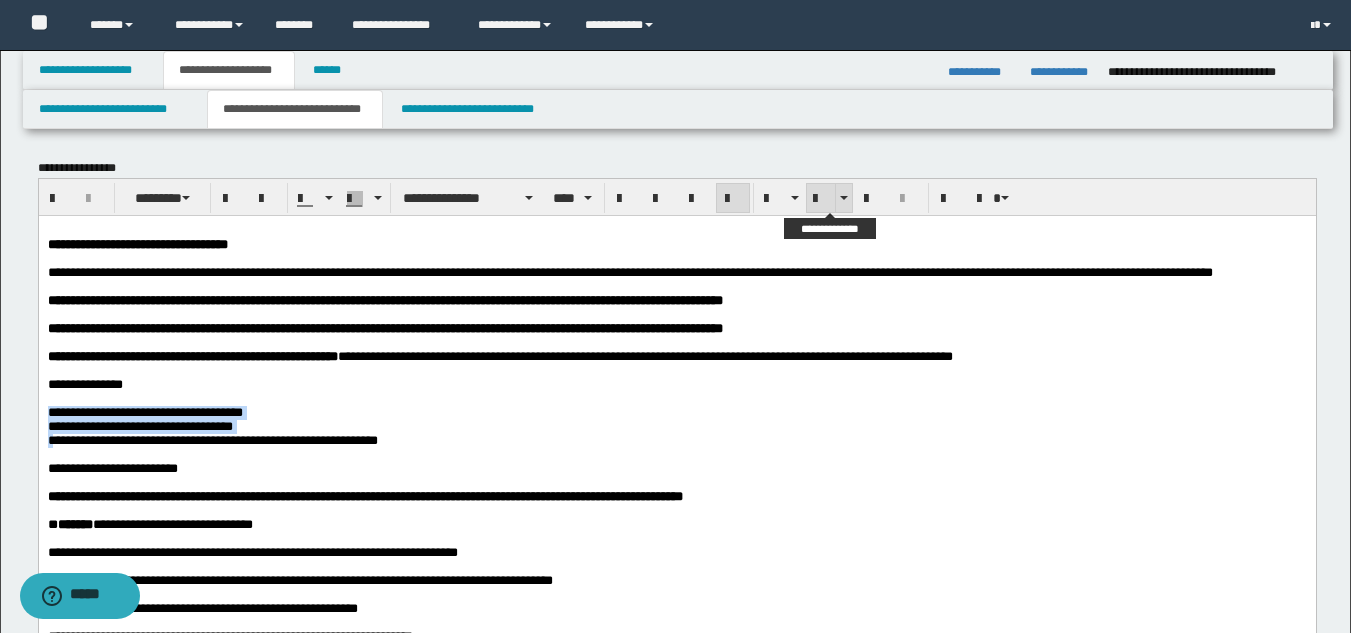 click at bounding box center (821, 198) 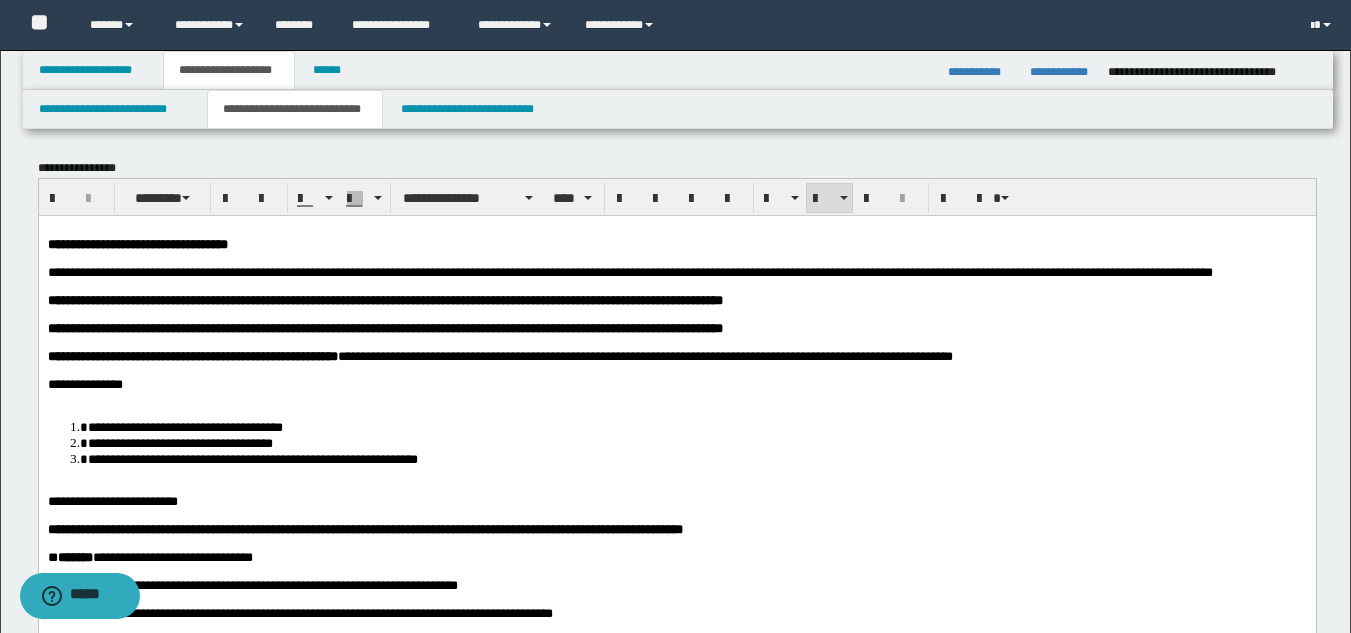 click at bounding box center [676, 398] 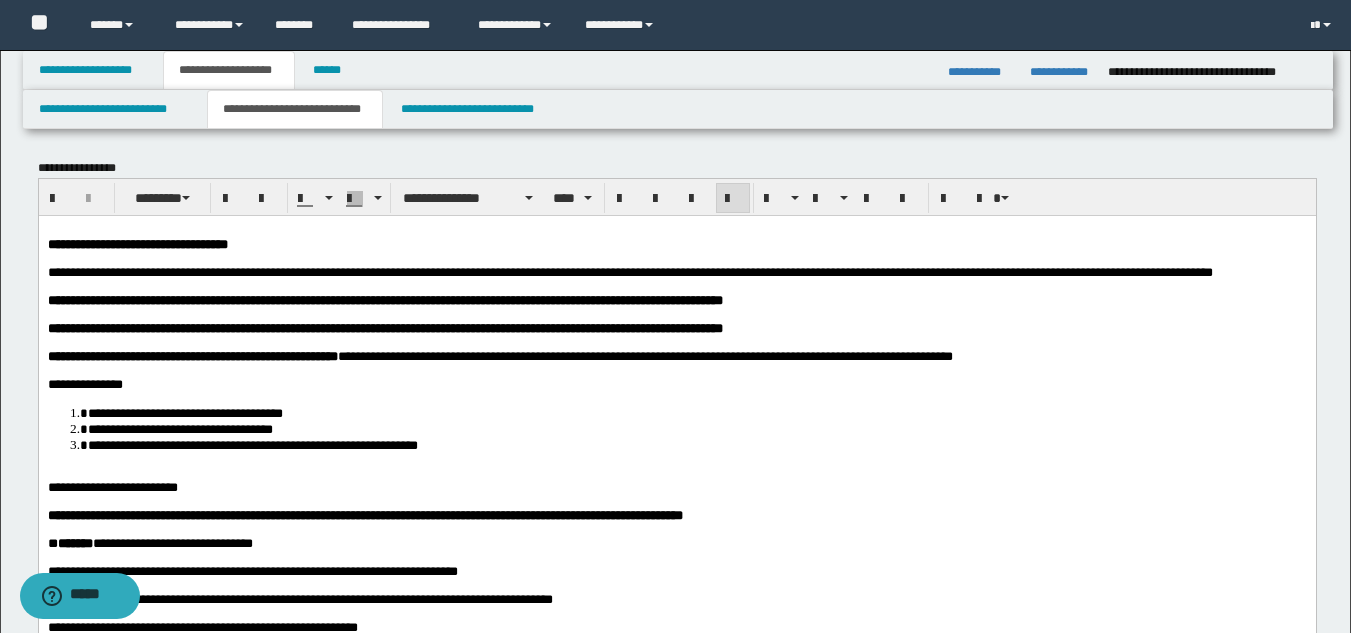 click on "**********" at bounding box center [676, 866] 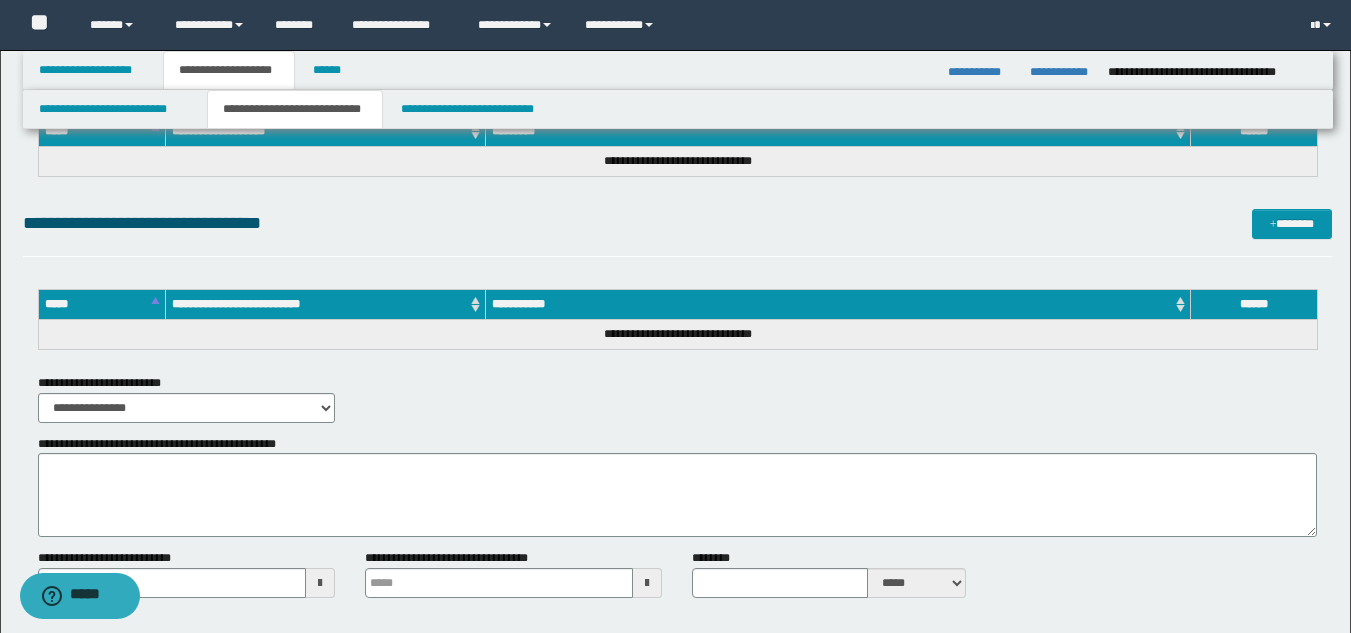 scroll, scrollTop: 2465, scrollLeft: 0, axis: vertical 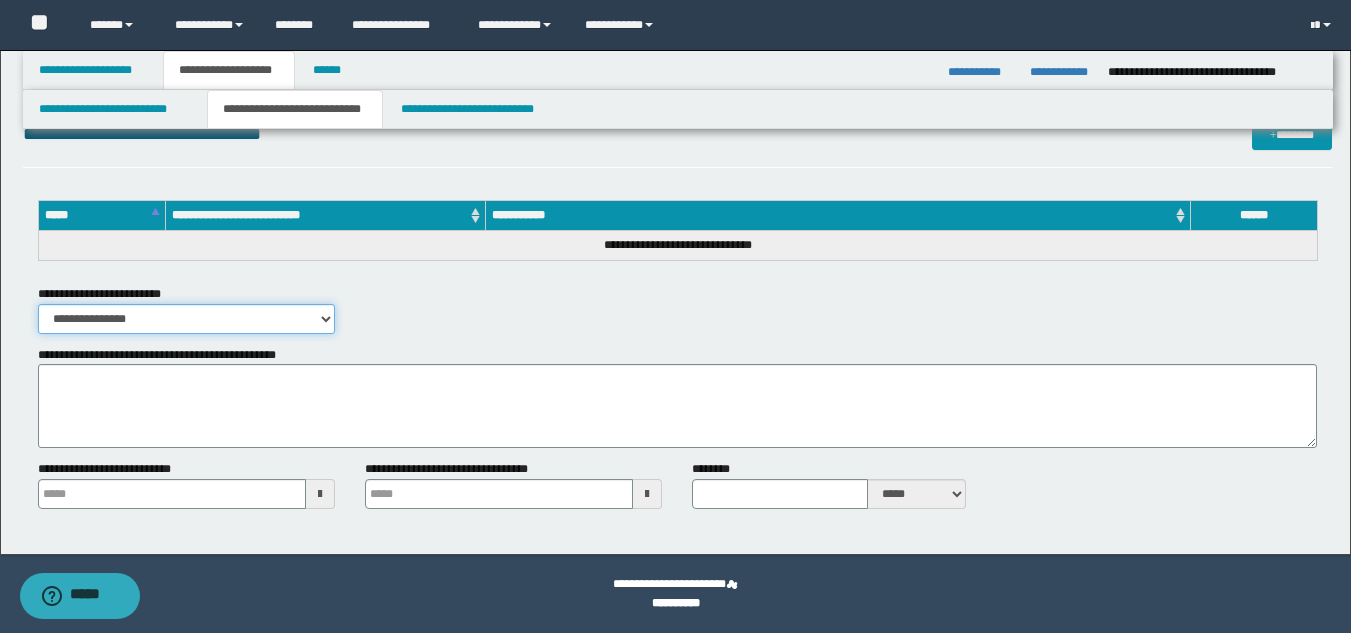 click on "**********" at bounding box center (186, 319) 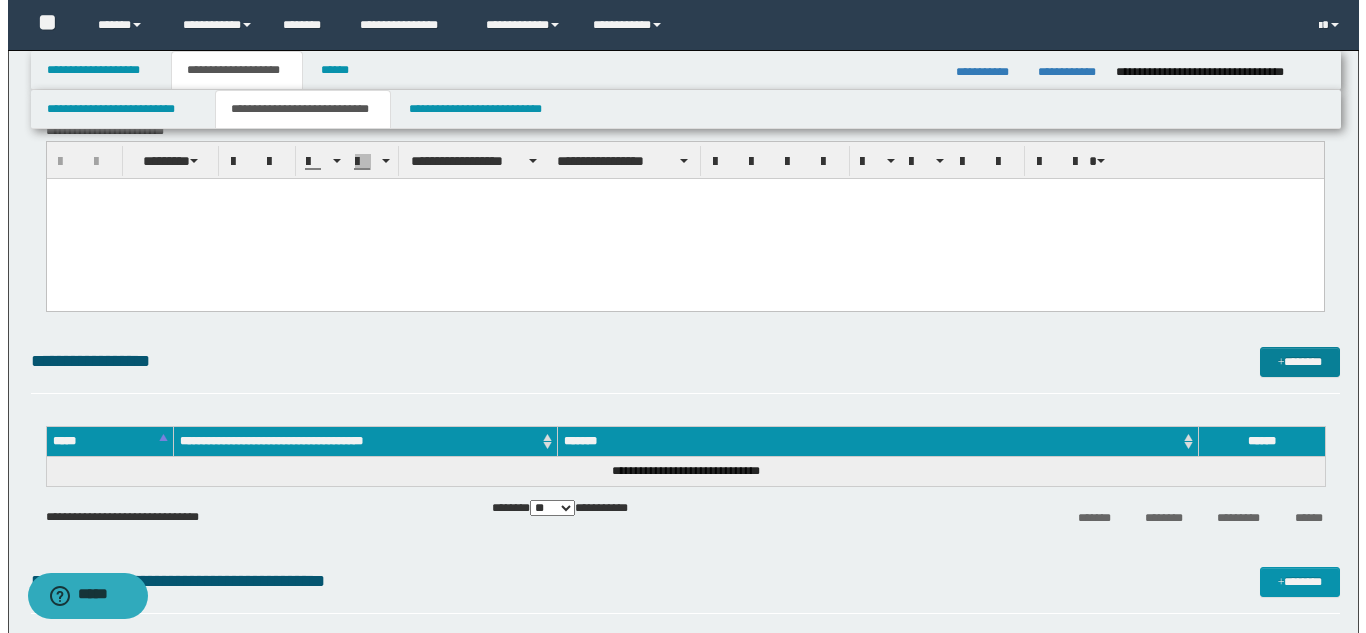 scroll, scrollTop: 1665, scrollLeft: 0, axis: vertical 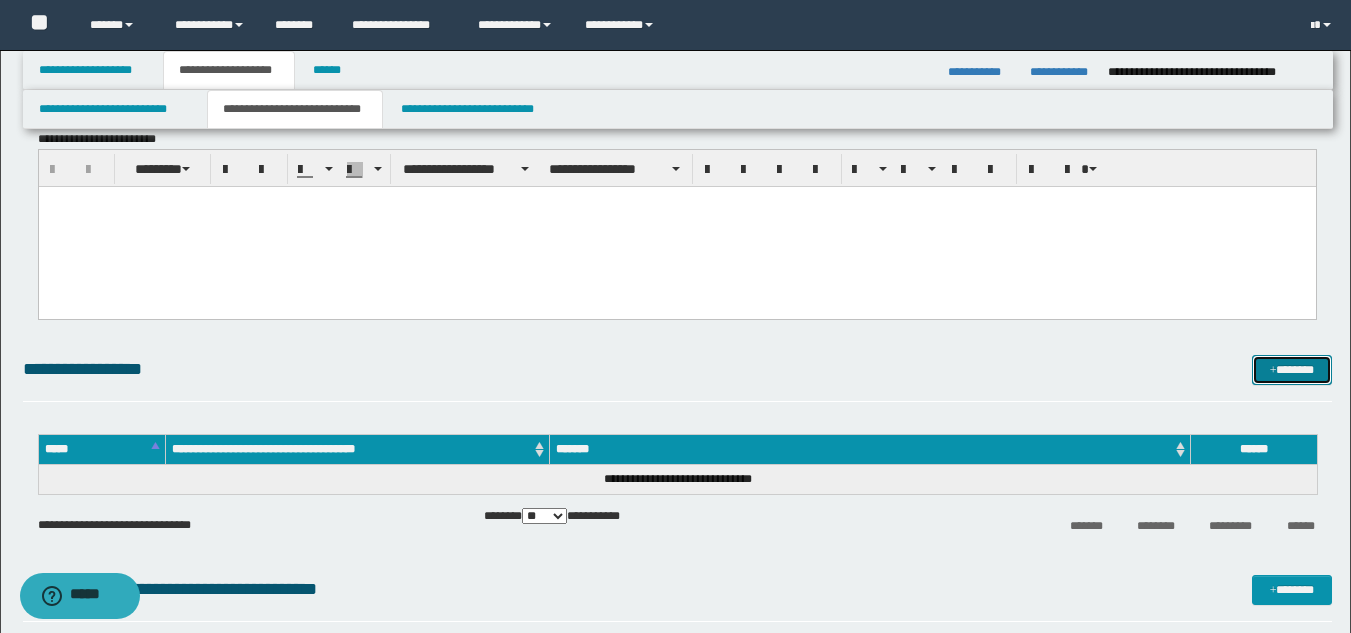 click on "*******" at bounding box center (1292, 370) 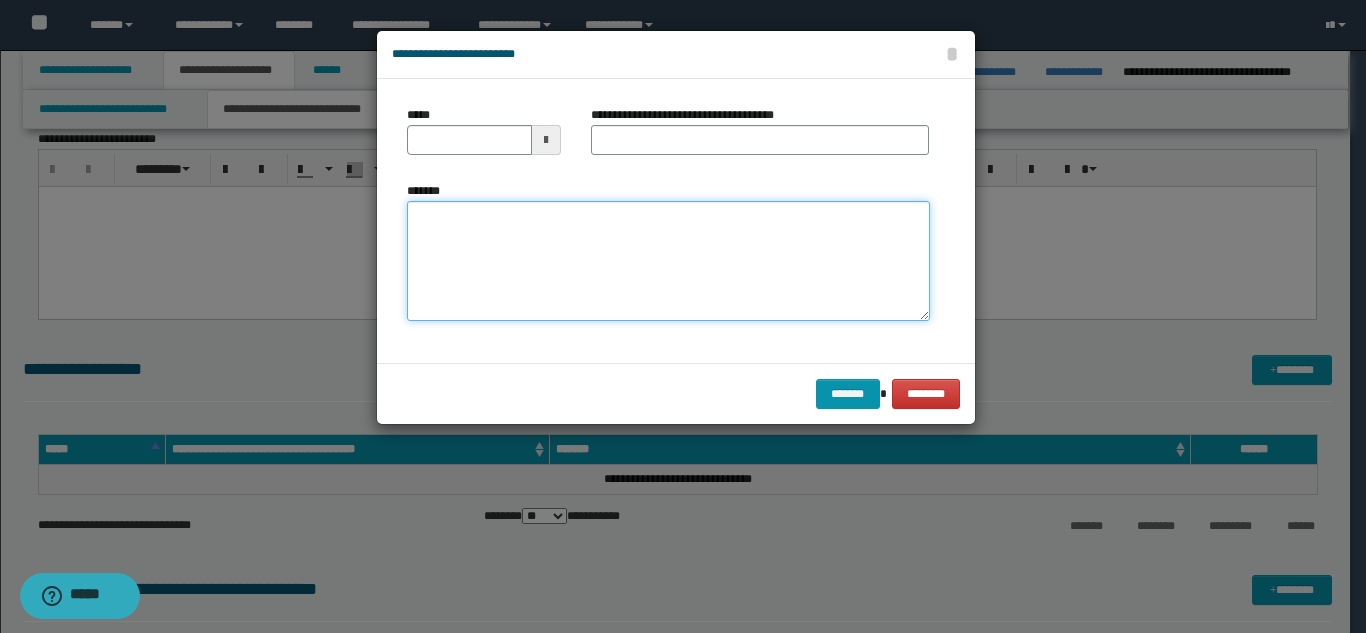 click on "*******" at bounding box center [668, 261] 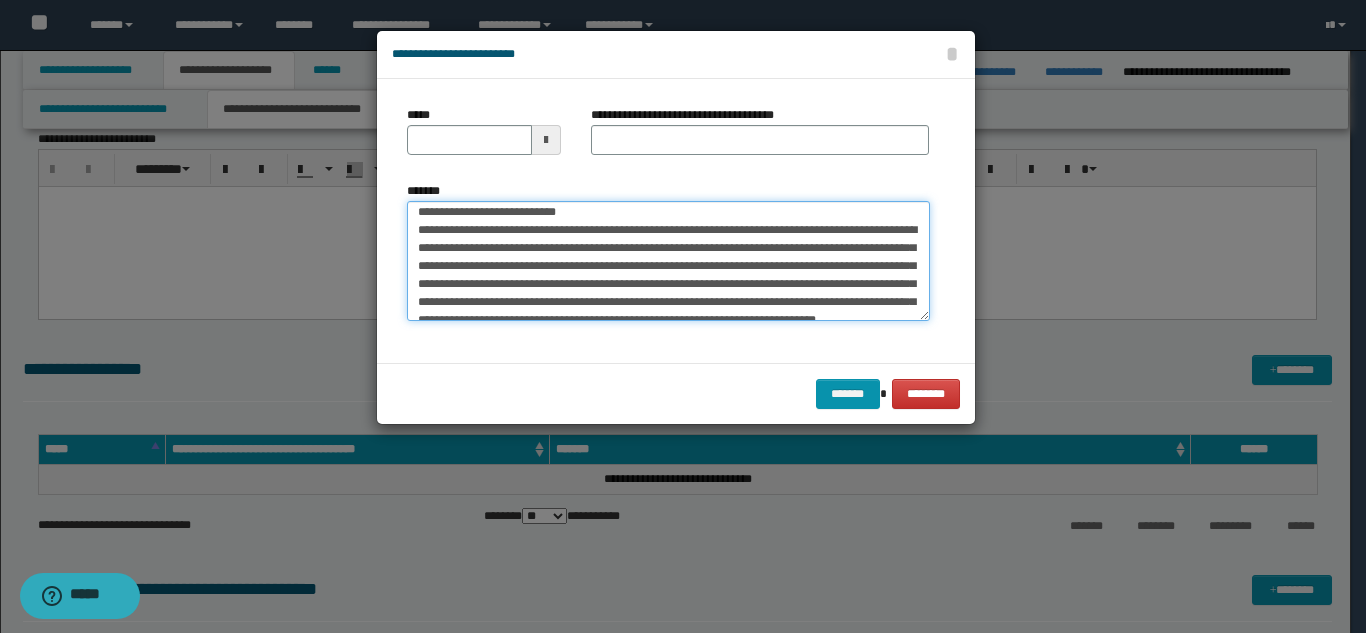 scroll, scrollTop: 0, scrollLeft: 0, axis: both 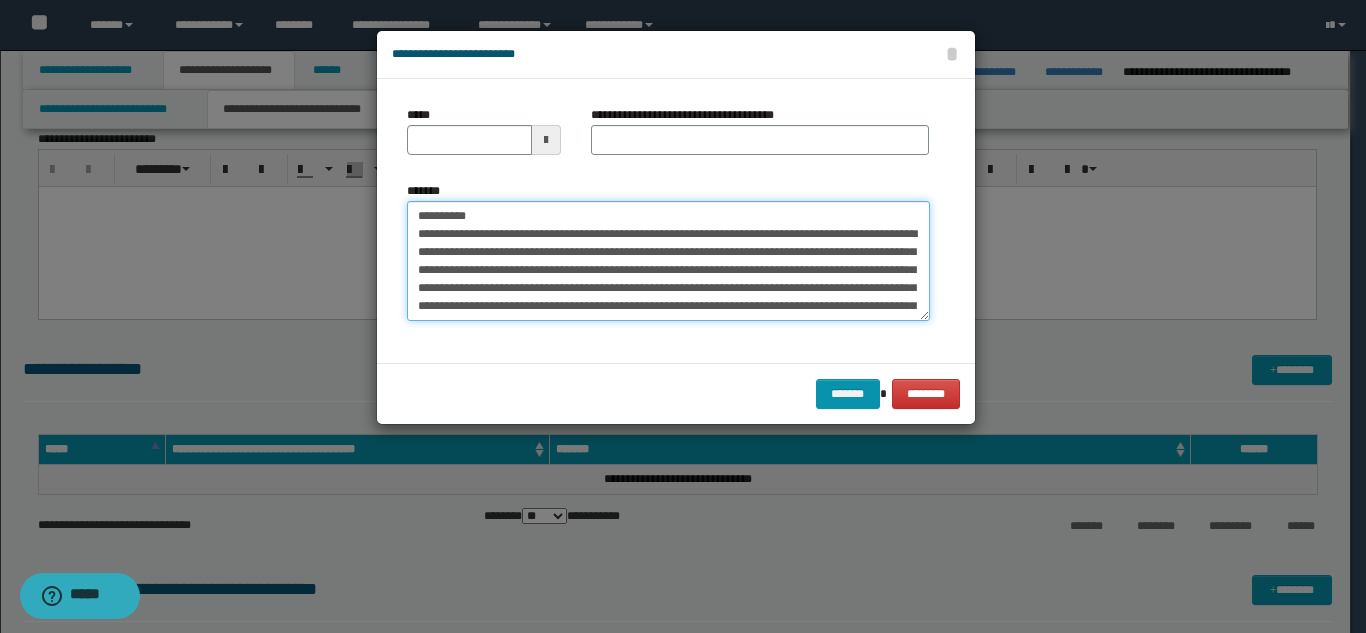 drag, startPoint x: 602, startPoint y: 215, endPoint x: 491, endPoint y: 199, distance: 112.147224 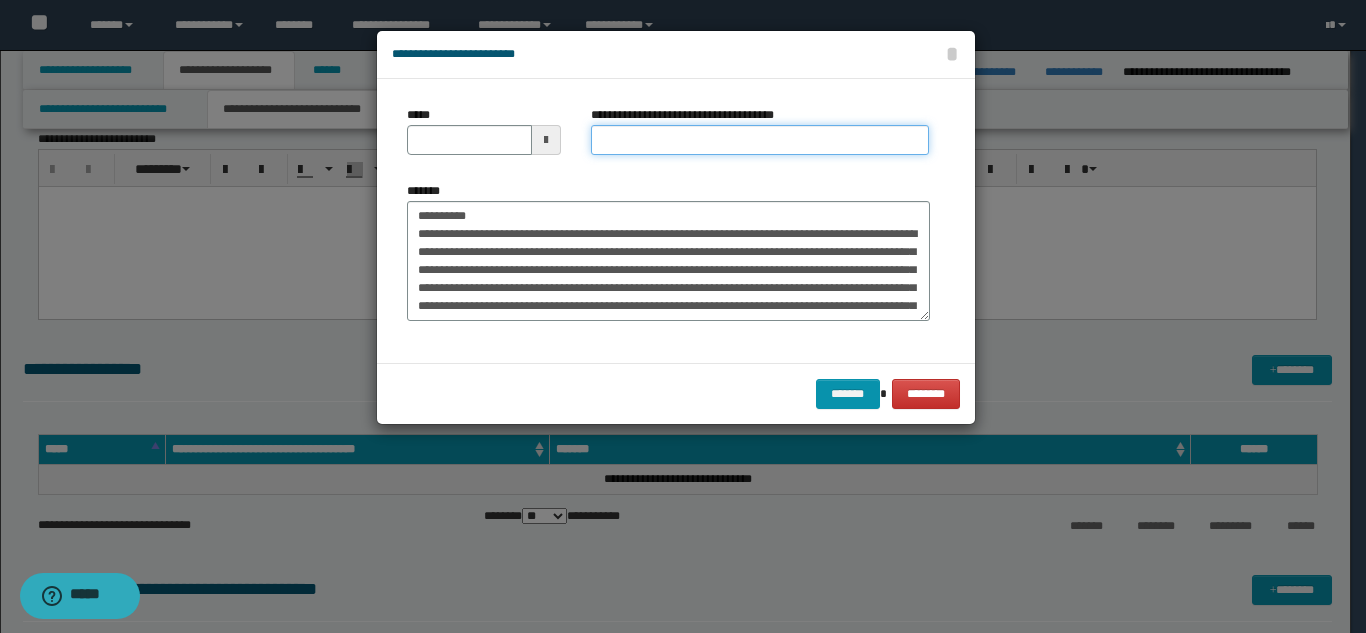 click on "**********" at bounding box center (760, 140) 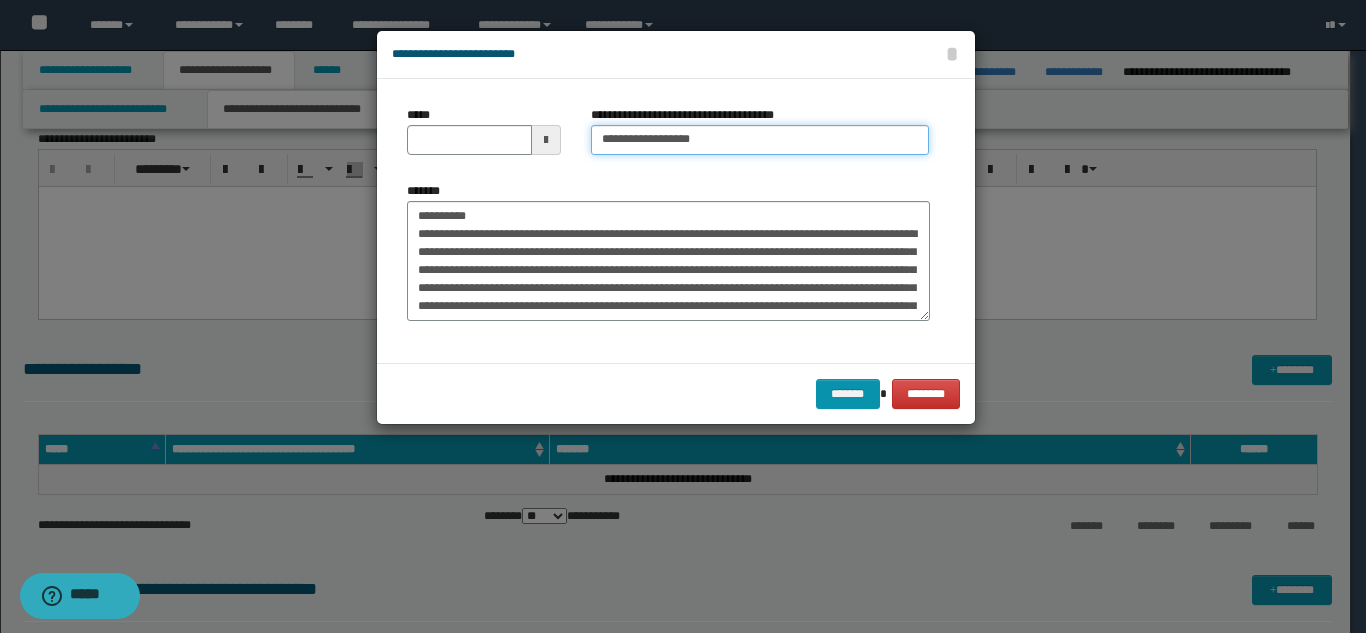 type on "**********" 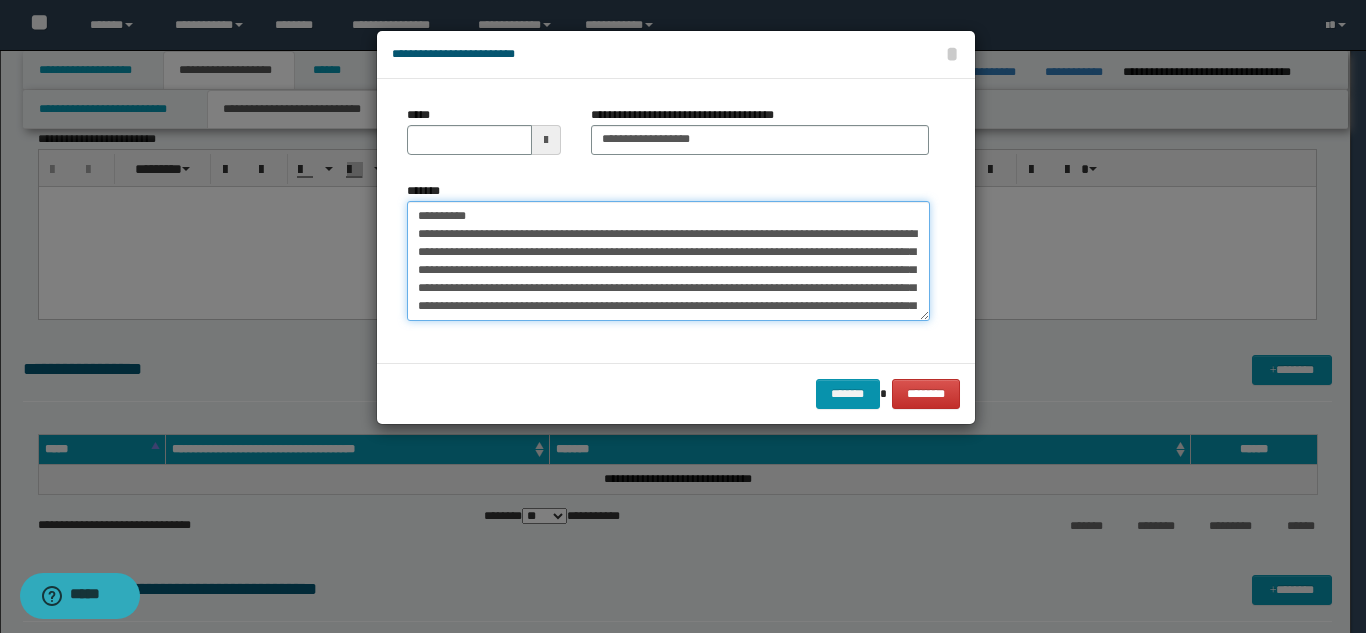 drag, startPoint x: 484, startPoint y: 221, endPoint x: 385, endPoint y: 209, distance: 99.724625 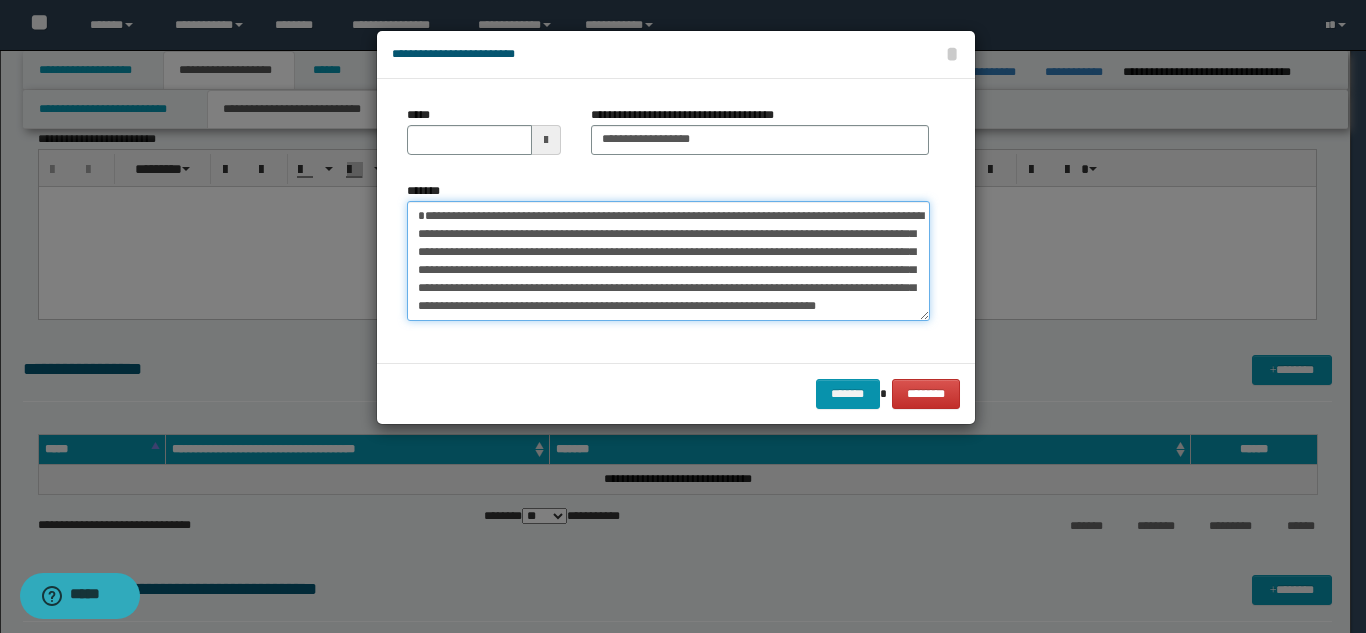 type 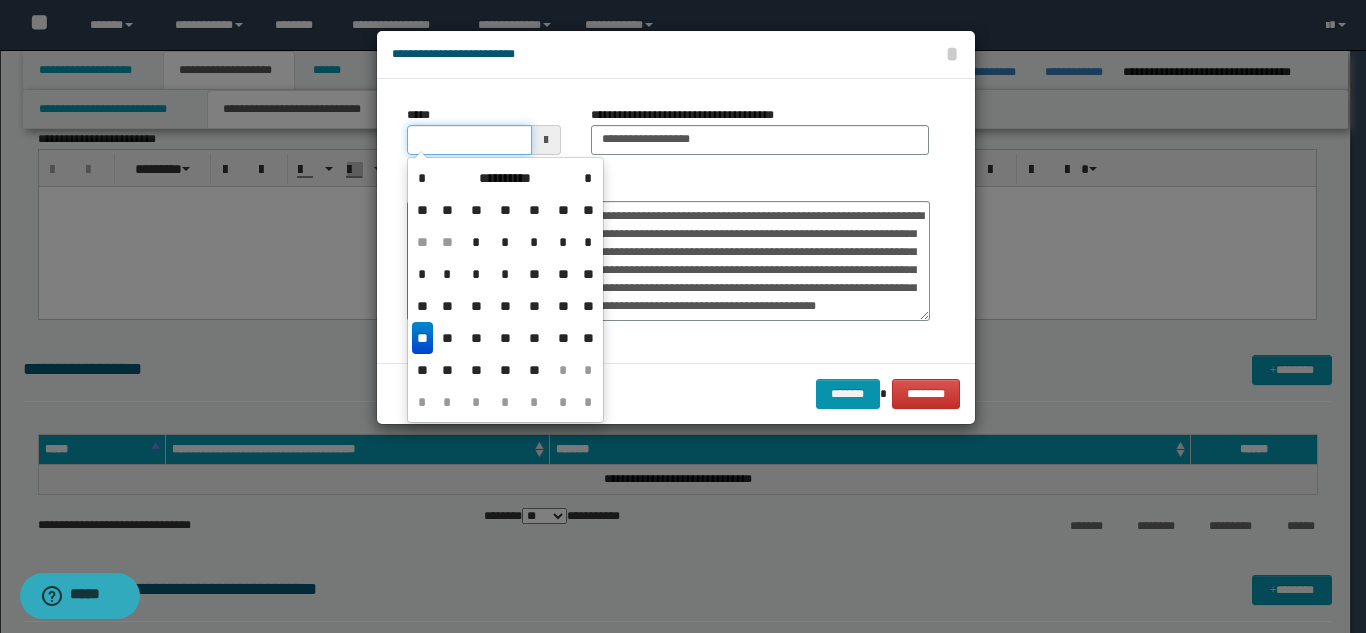 click on "*****" at bounding box center (469, 140) 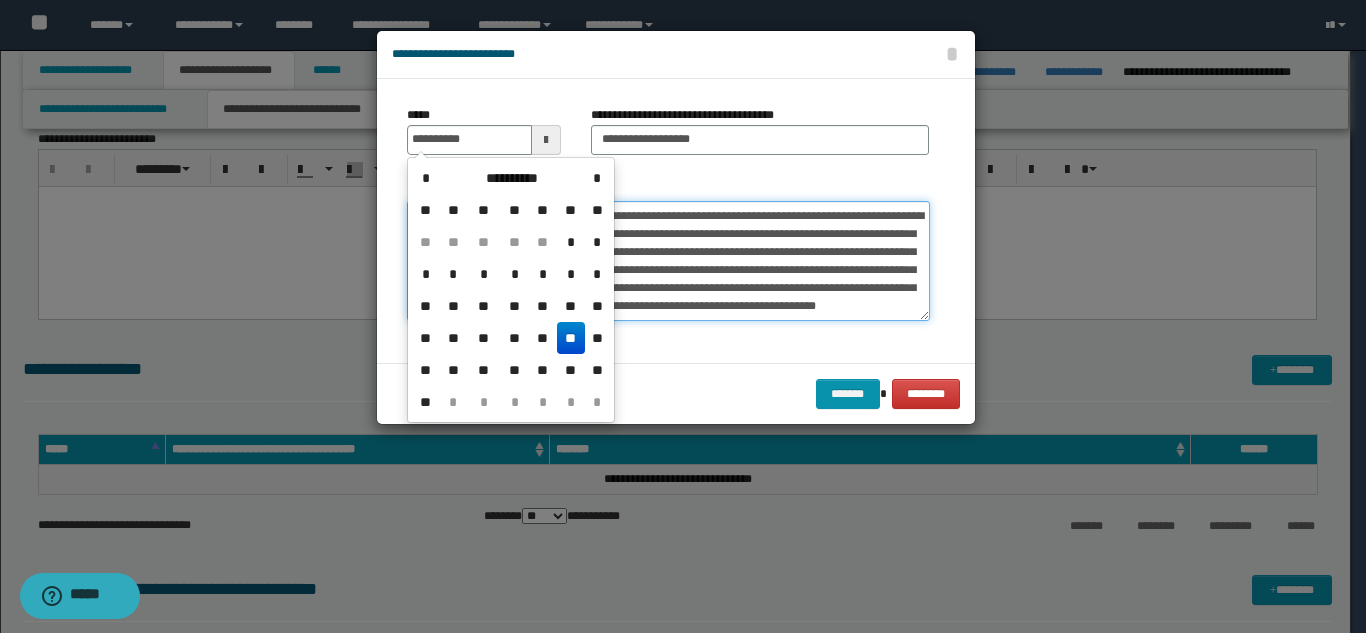 type on "**********" 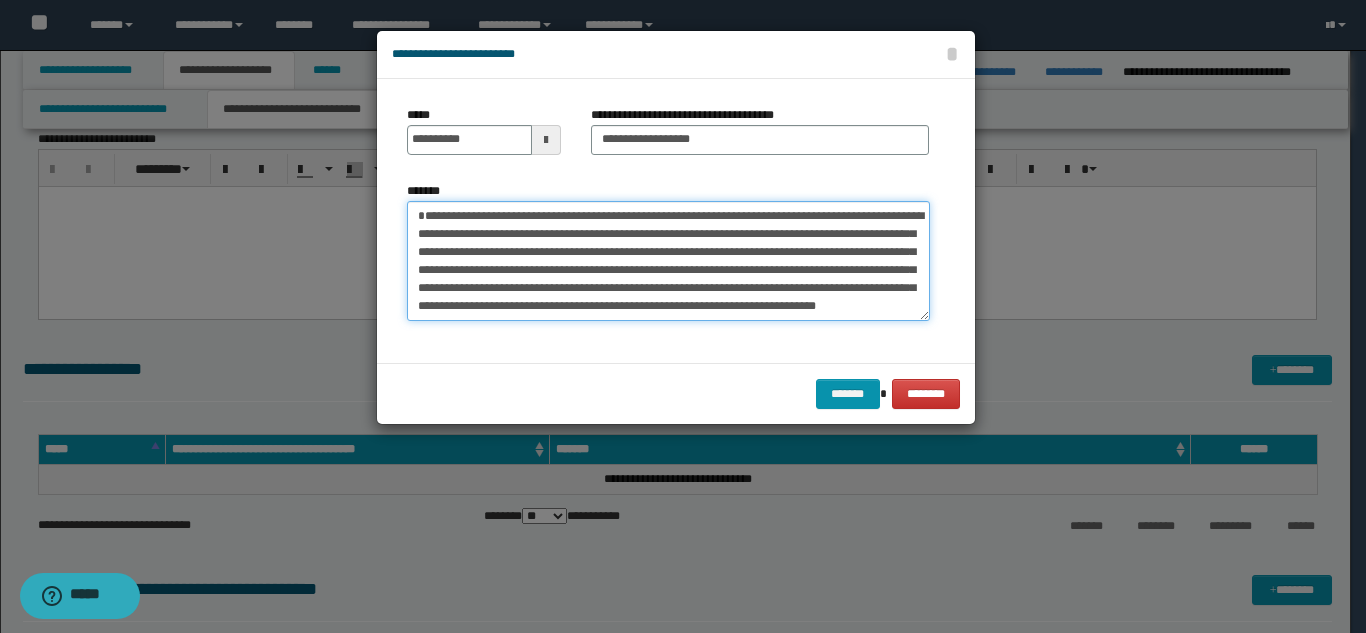 click on "**********" at bounding box center [668, 261] 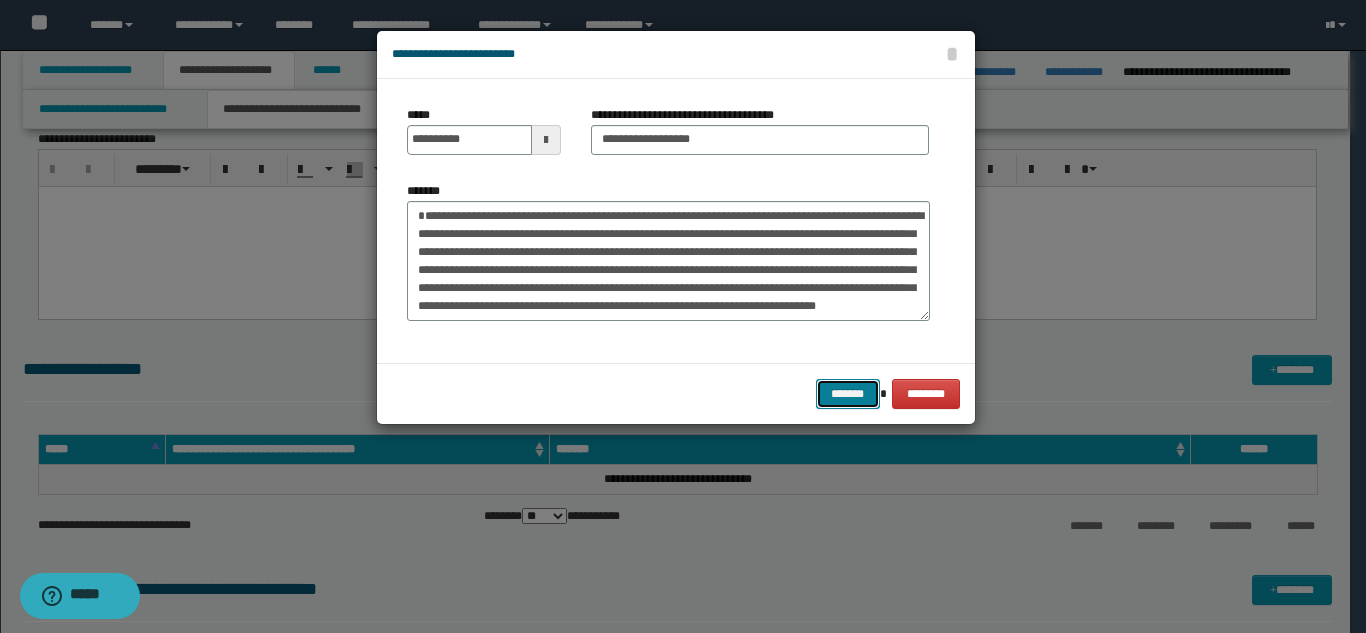 drag, startPoint x: 832, startPoint y: 383, endPoint x: 823, endPoint y: 397, distance: 16.643316 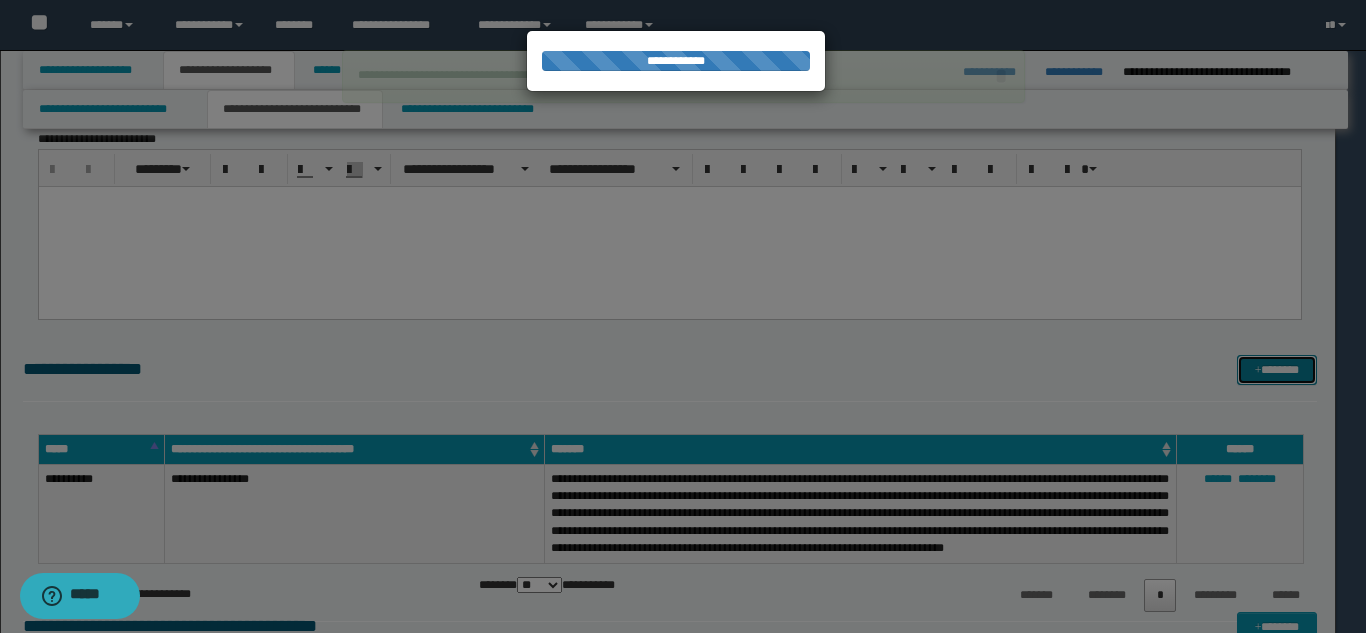 type 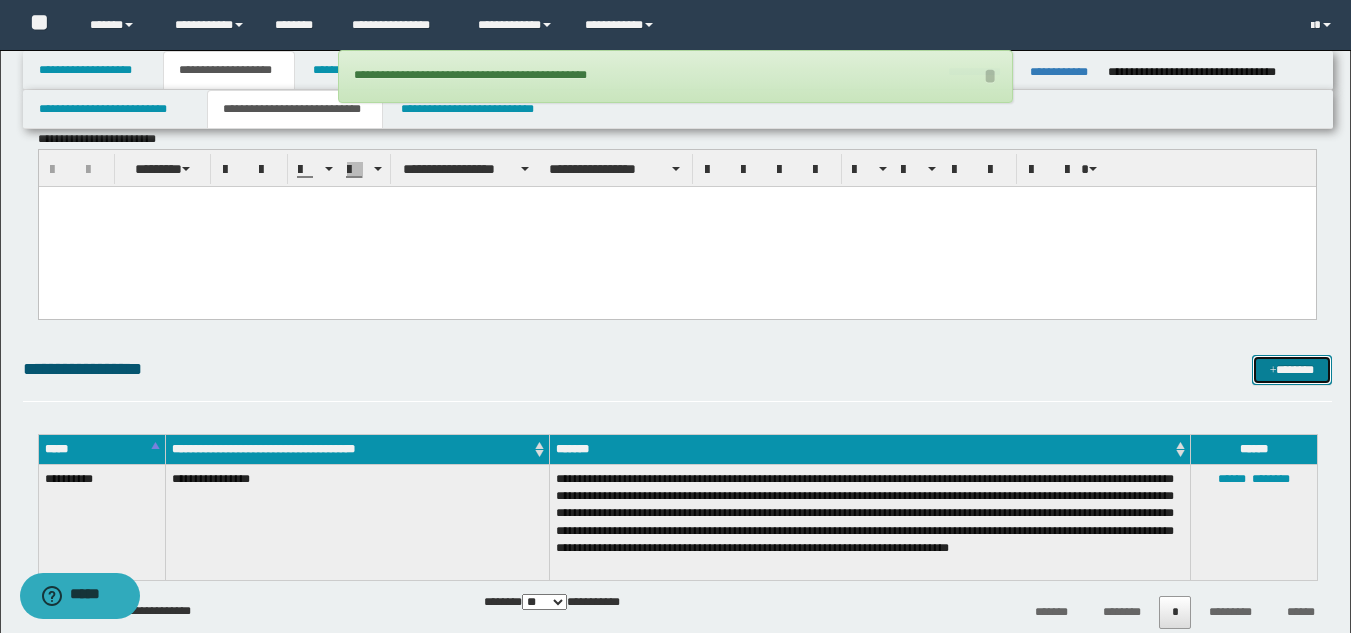click on "*******" at bounding box center (1292, 370) 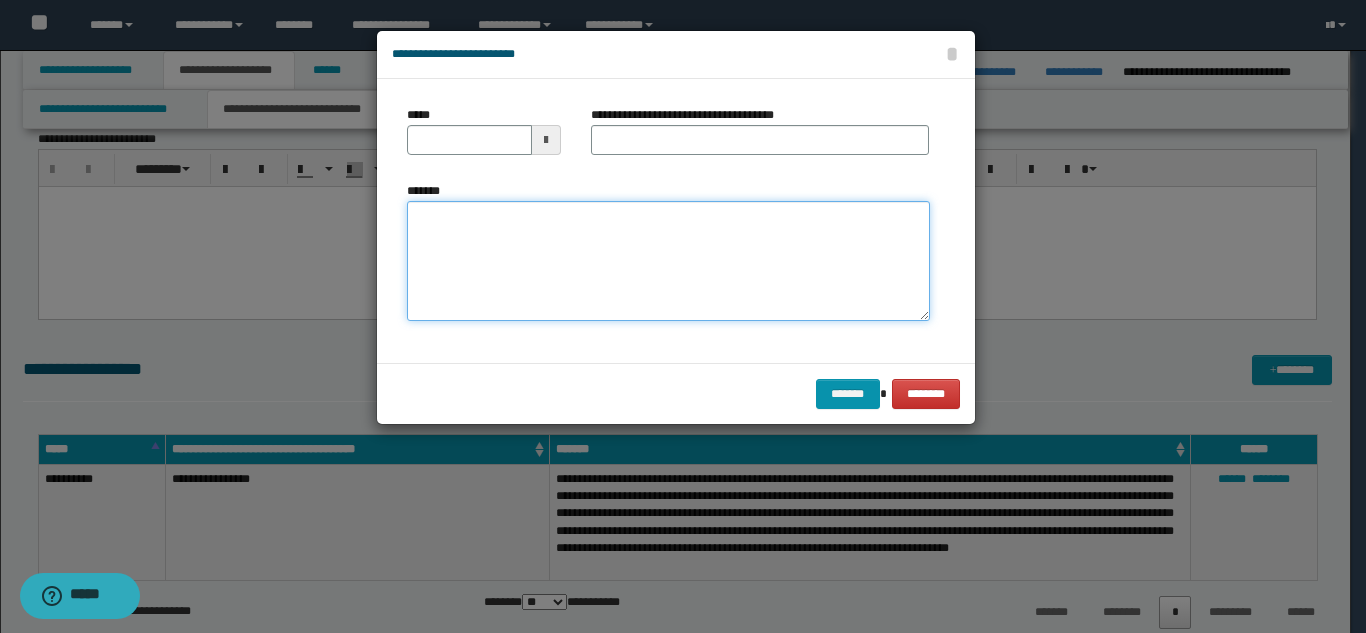 click on "*******" at bounding box center (668, 261) 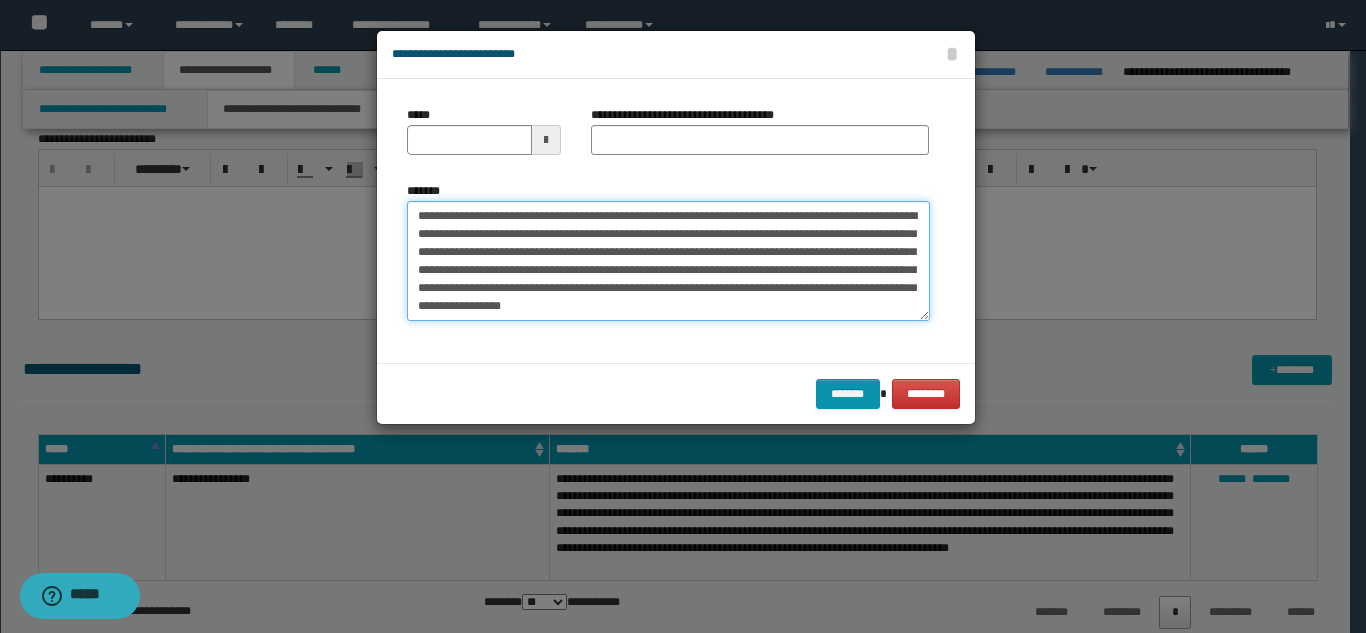 scroll, scrollTop: 0, scrollLeft: 0, axis: both 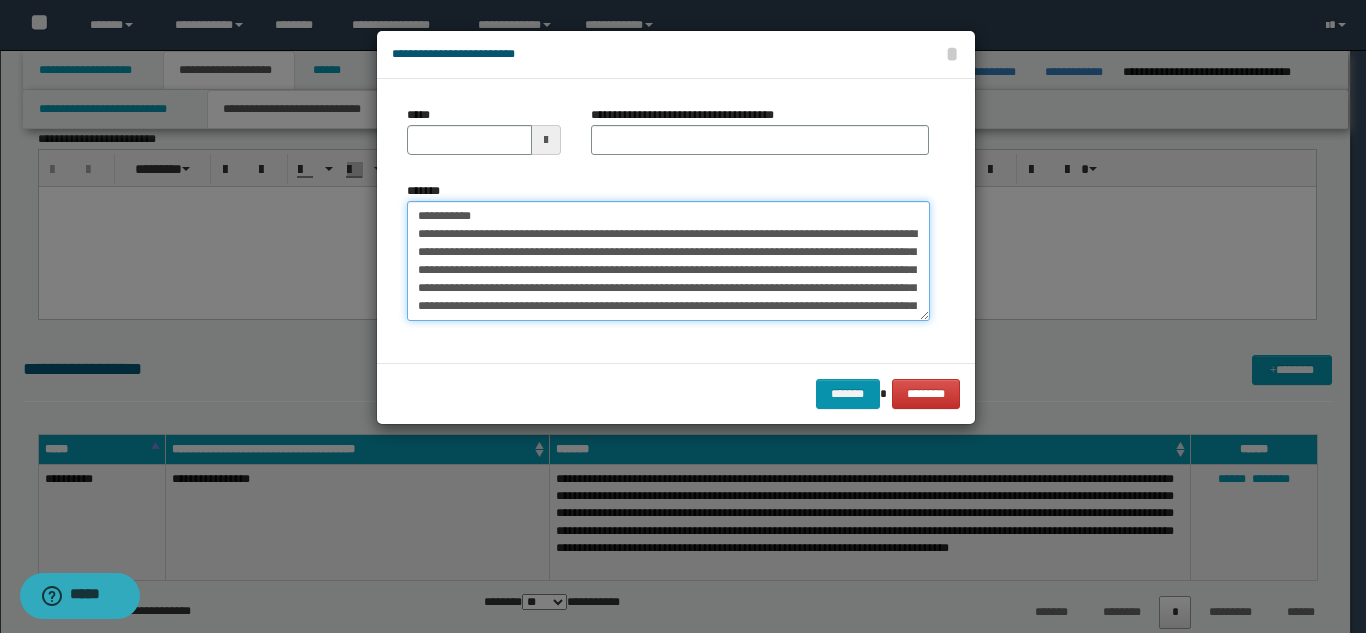 drag, startPoint x: 586, startPoint y: 216, endPoint x: 522, endPoint y: 203, distance: 65.30697 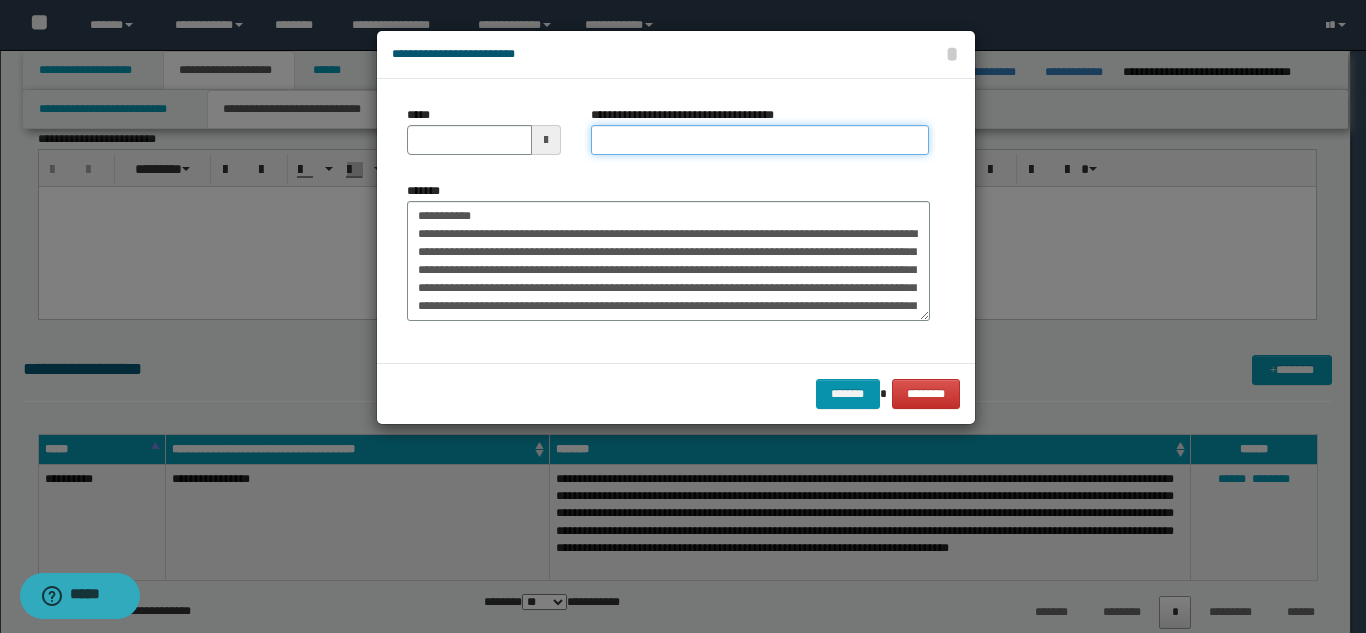click on "**********" at bounding box center [760, 140] 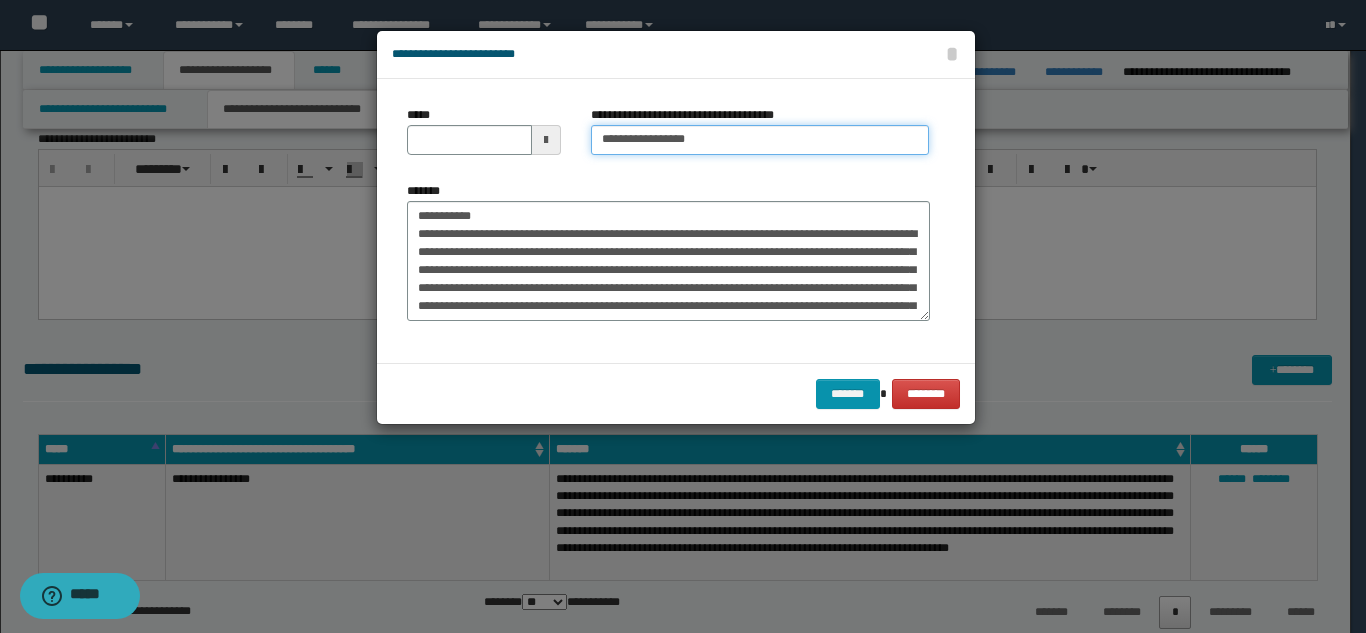 type on "**********" 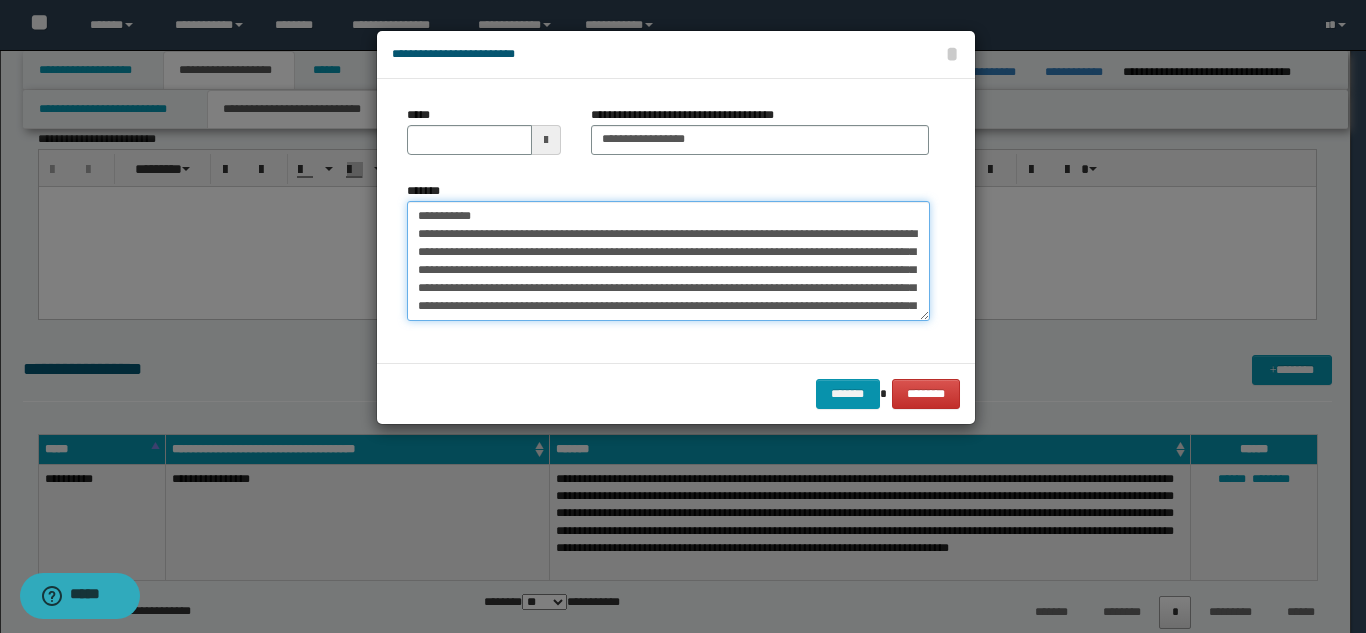 drag, startPoint x: 493, startPoint y: 219, endPoint x: 395, endPoint y: 207, distance: 98.731964 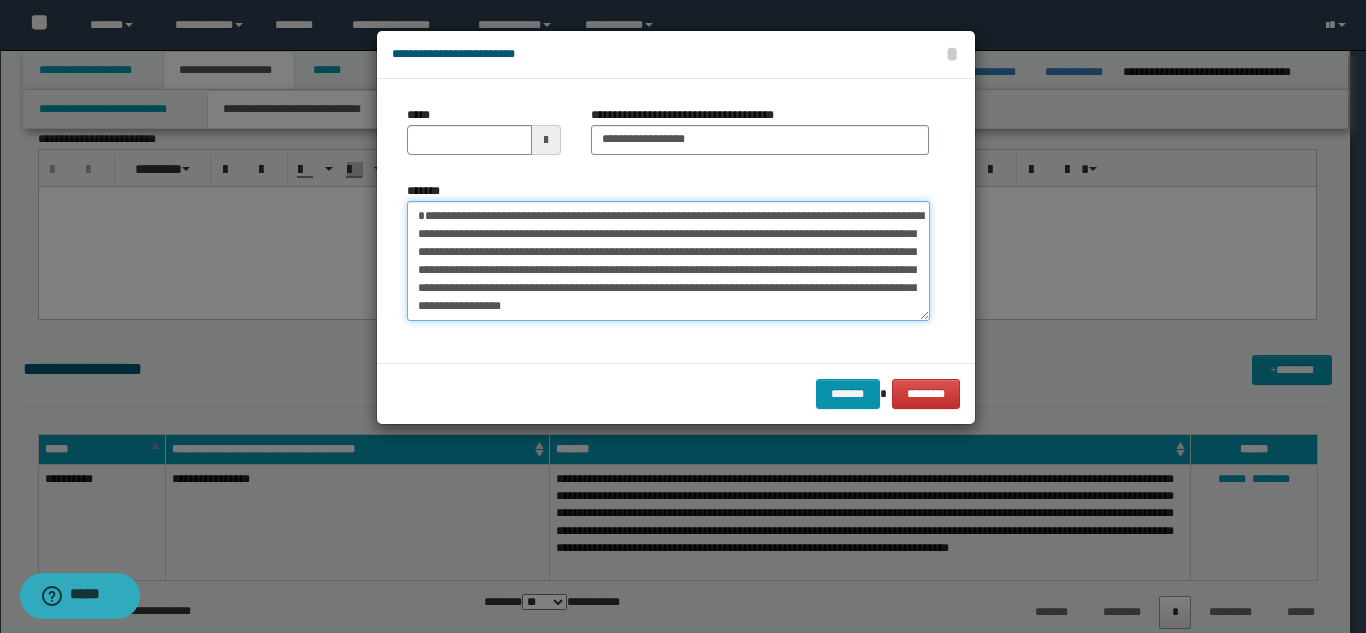 type 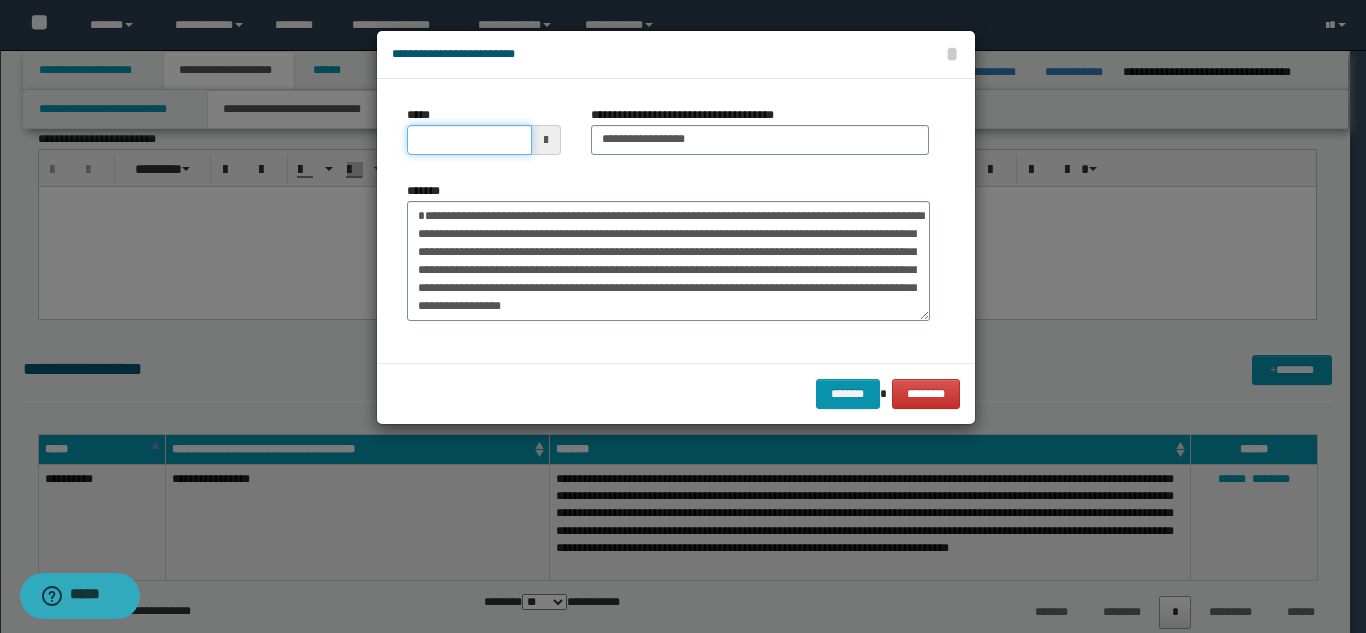 click on "*****" at bounding box center [469, 140] 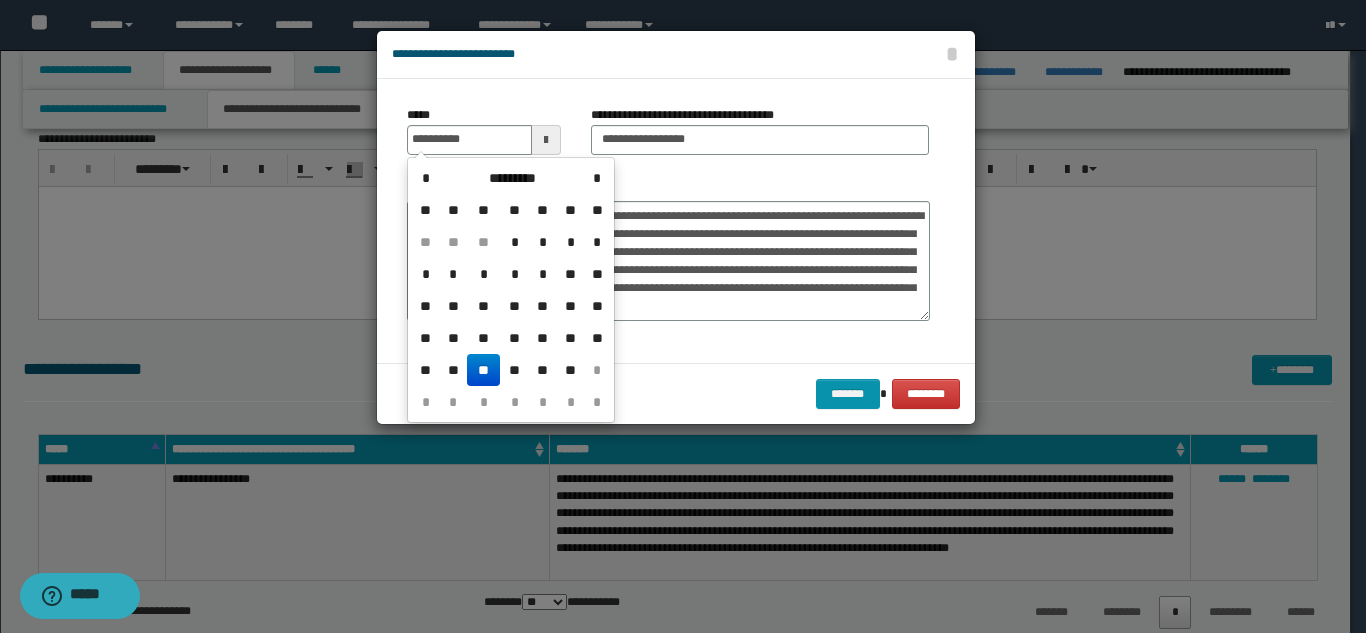 type on "**********" 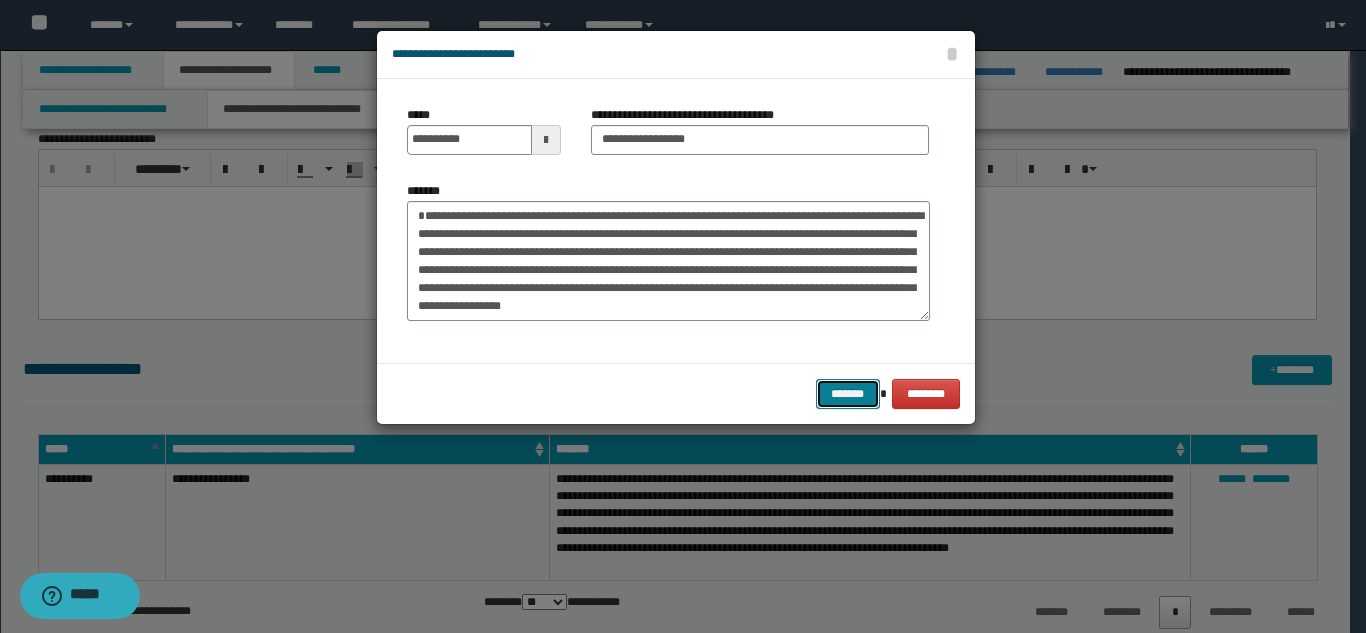 click on "*******" at bounding box center (848, 394) 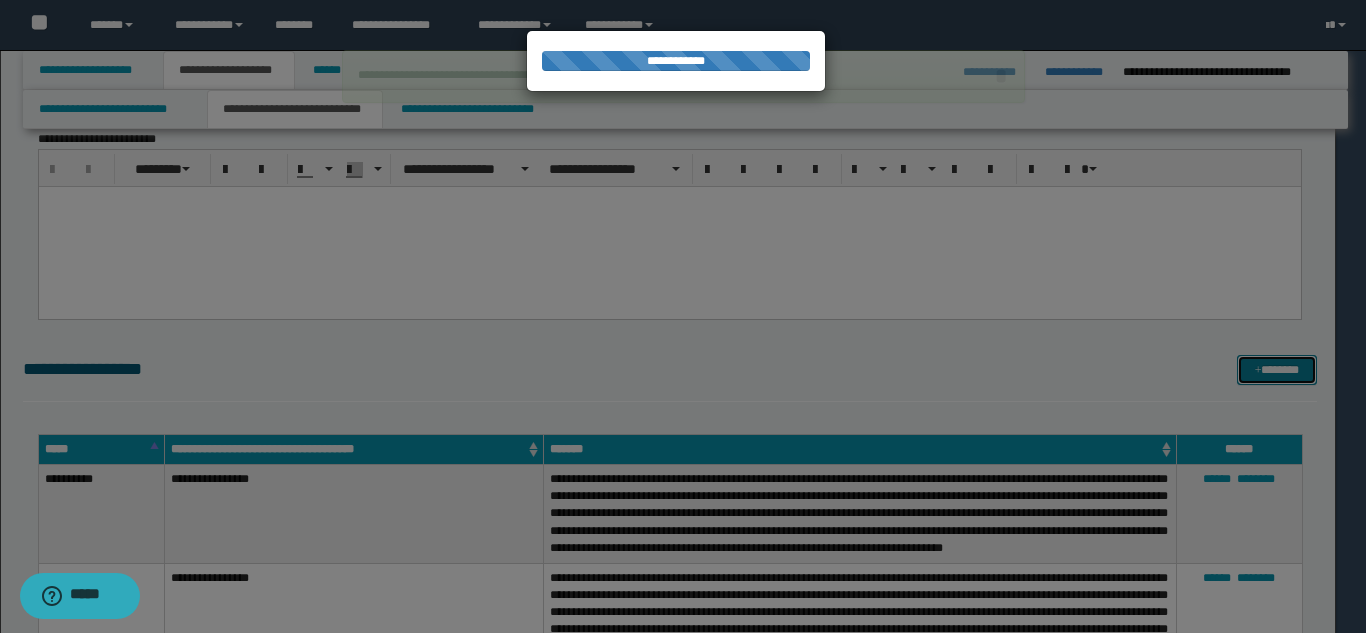 type 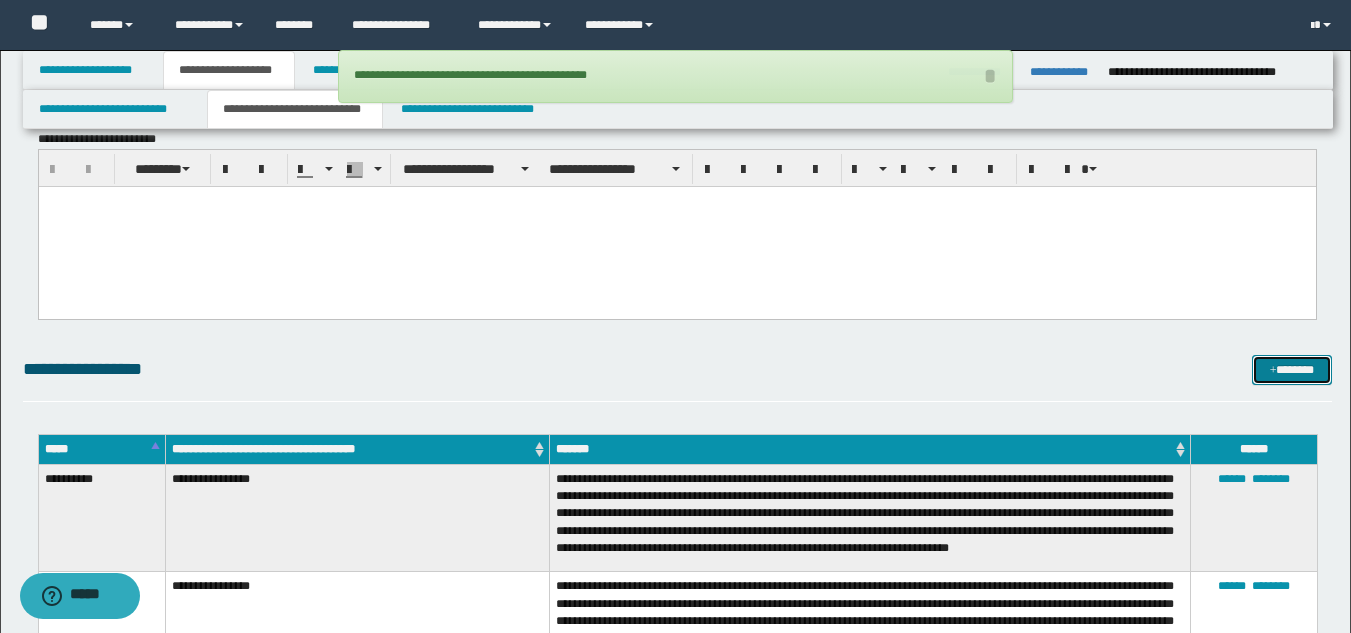 click on "*******" at bounding box center [1292, 370] 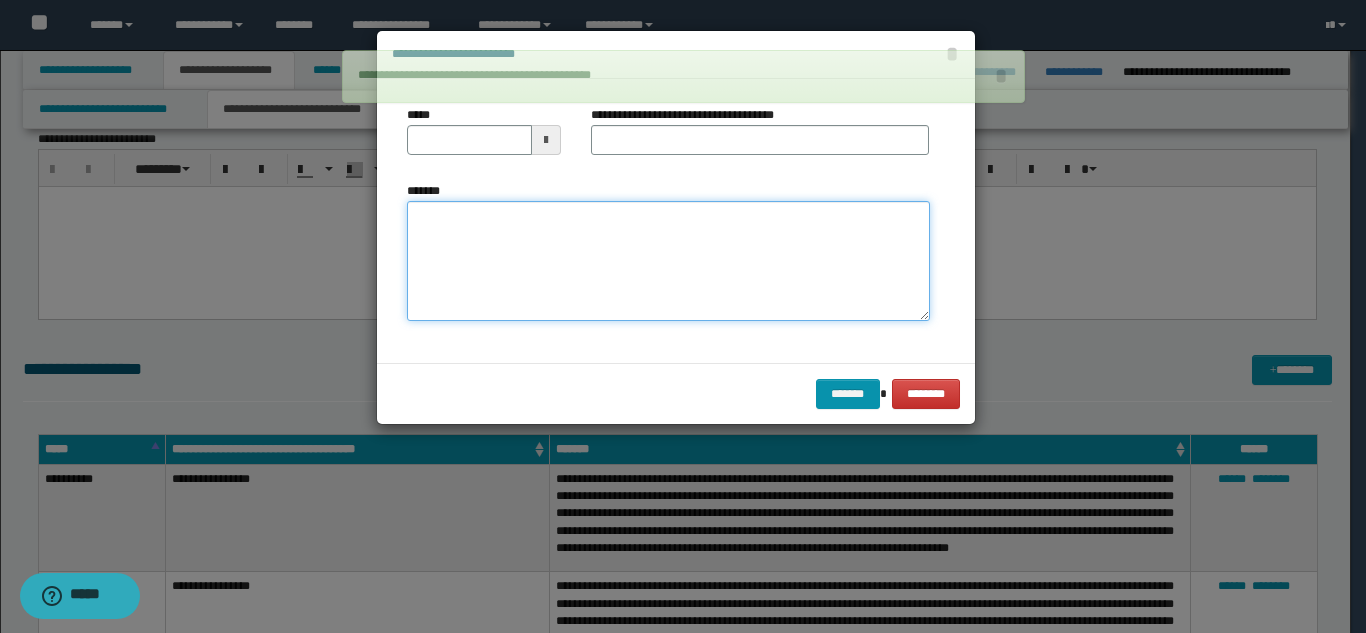 drag, startPoint x: 465, startPoint y: 270, endPoint x: 475, endPoint y: 251, distance: 21.470911 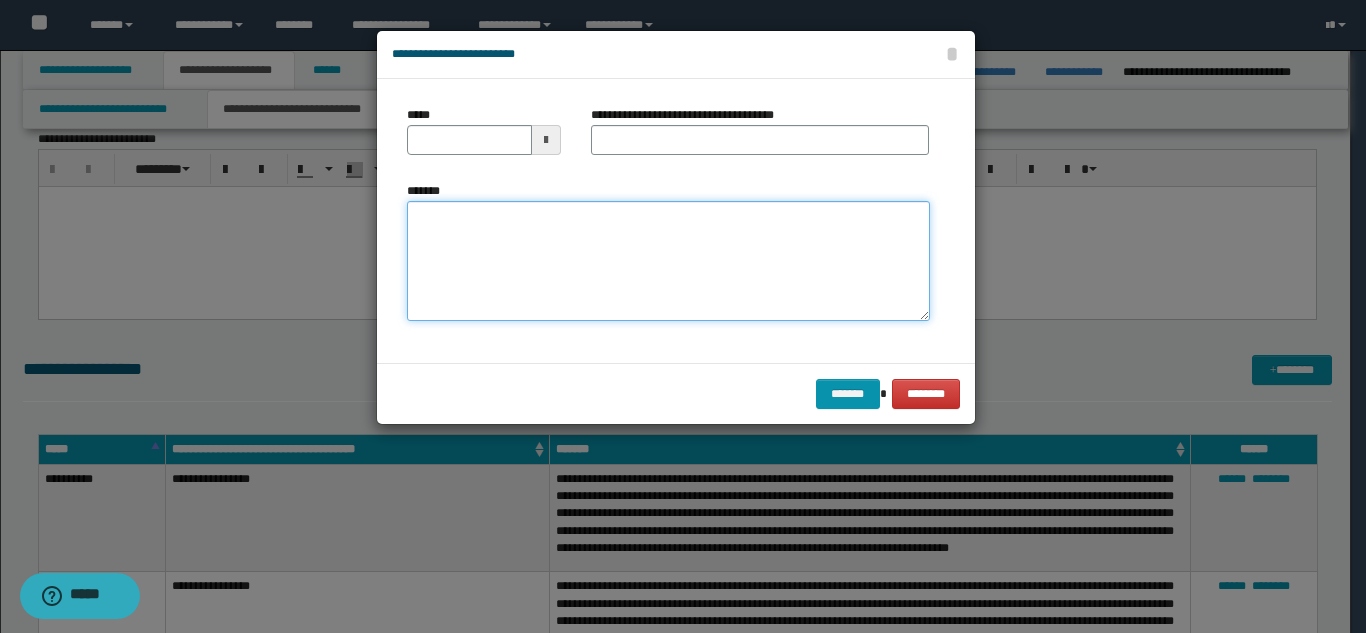 paste on "**********" 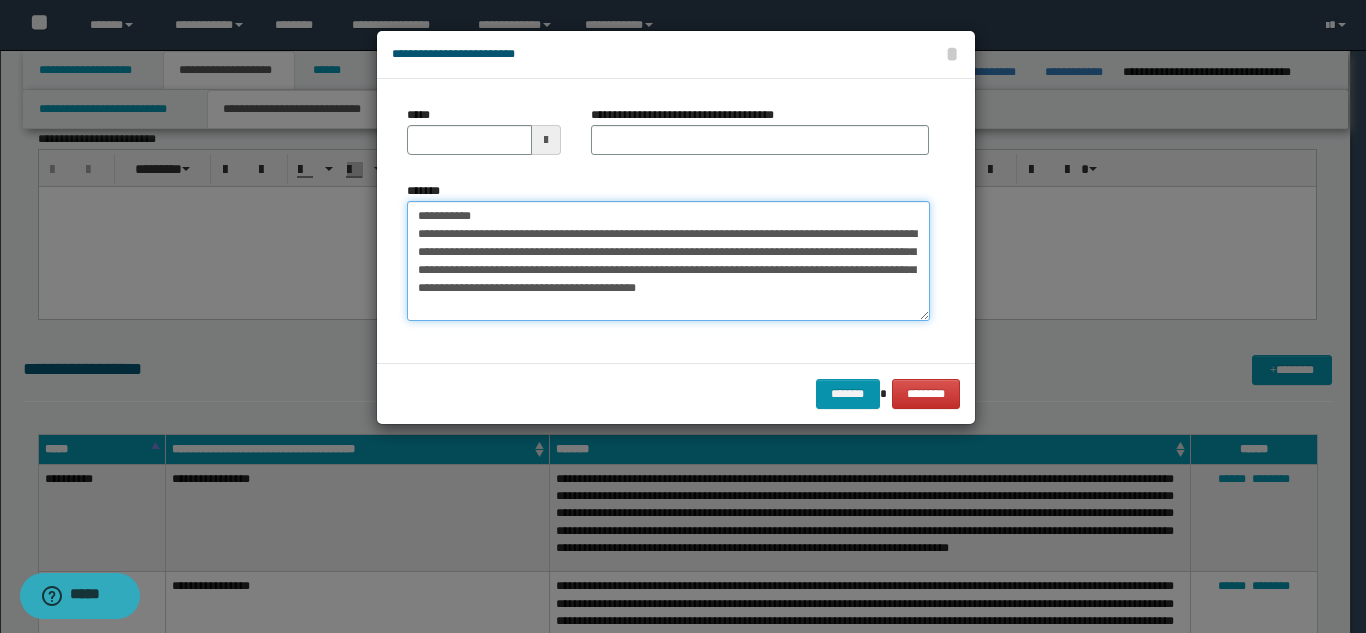 drag, startPoint x: 661, startPoint y: 216, endPoint x: 481, endPoint y: 216, distance: 180 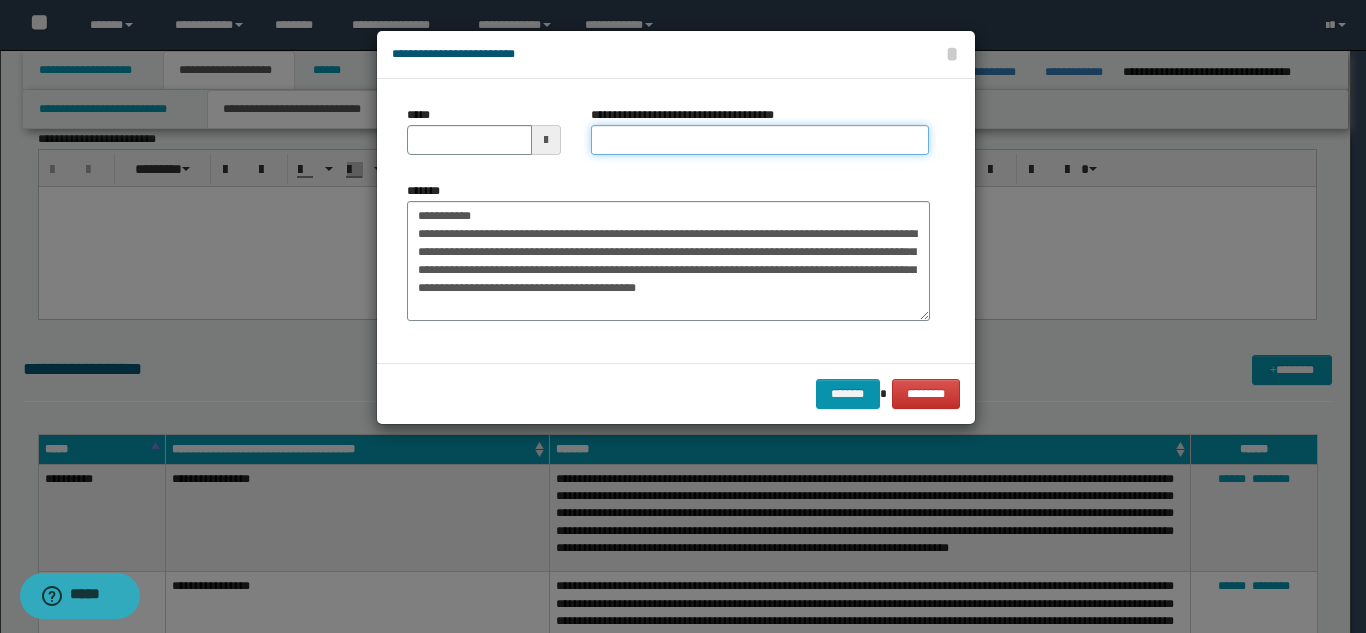 click on "**********" at bounding box center [760, 140] 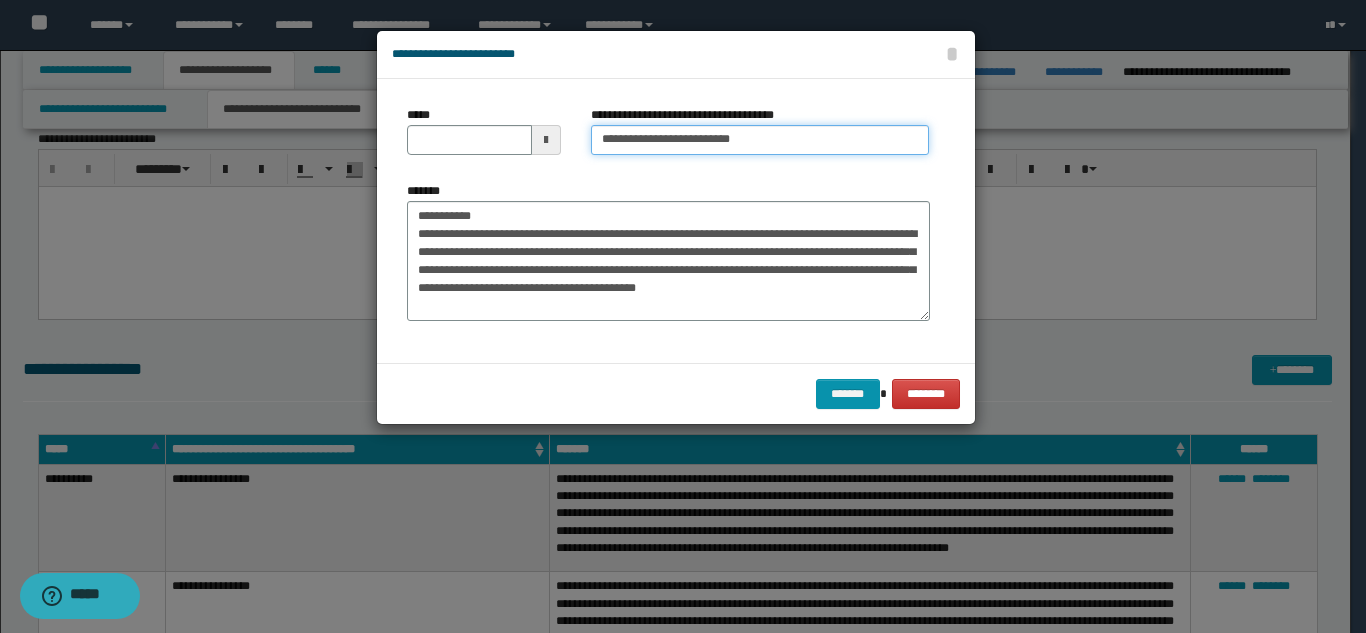 type on "**********" 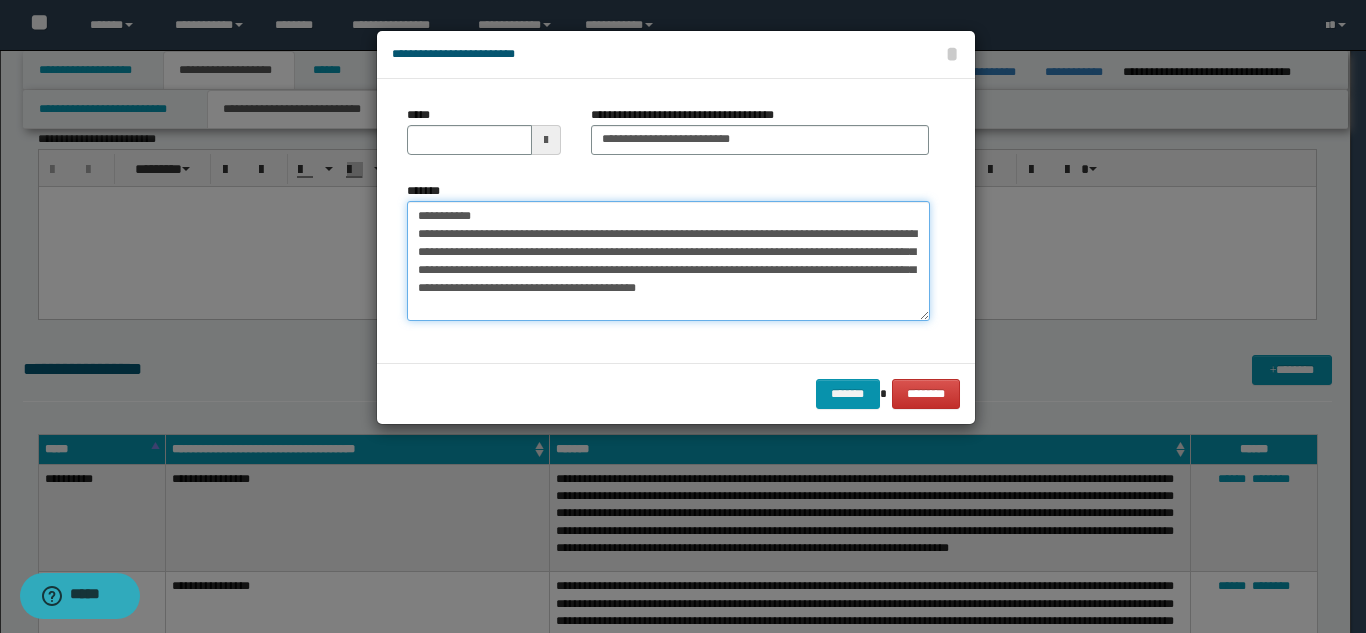 click on "**********" at bounding box center [668, 261] 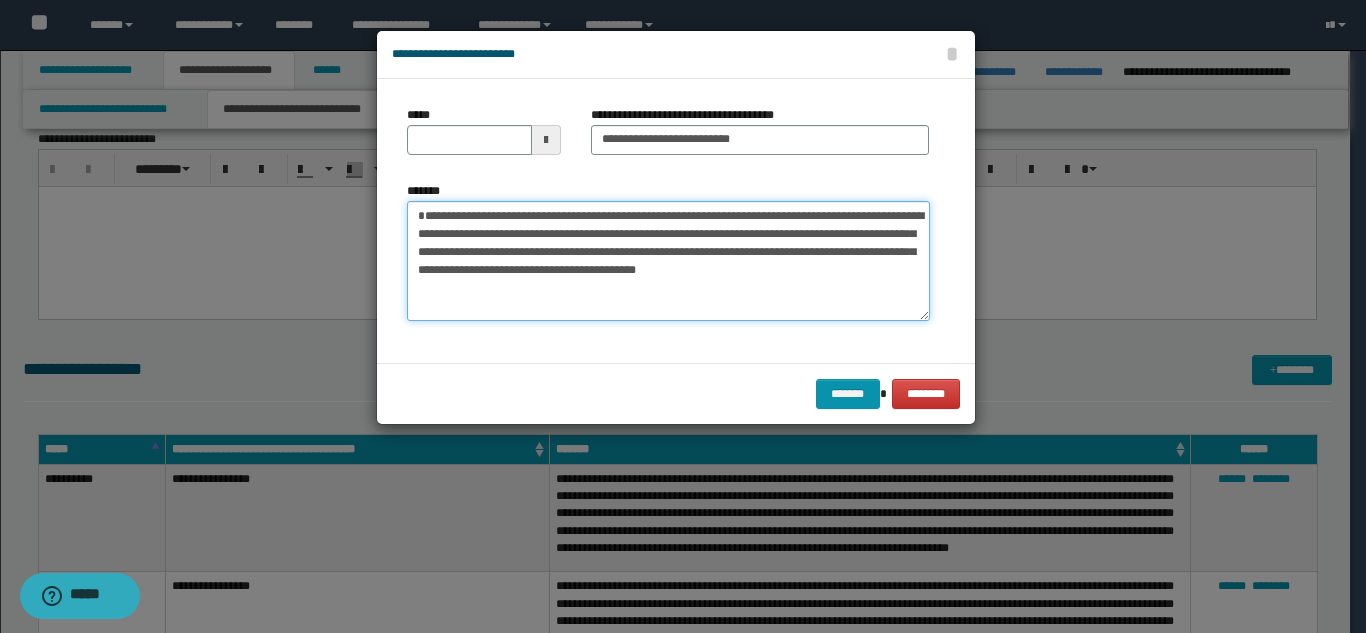 type 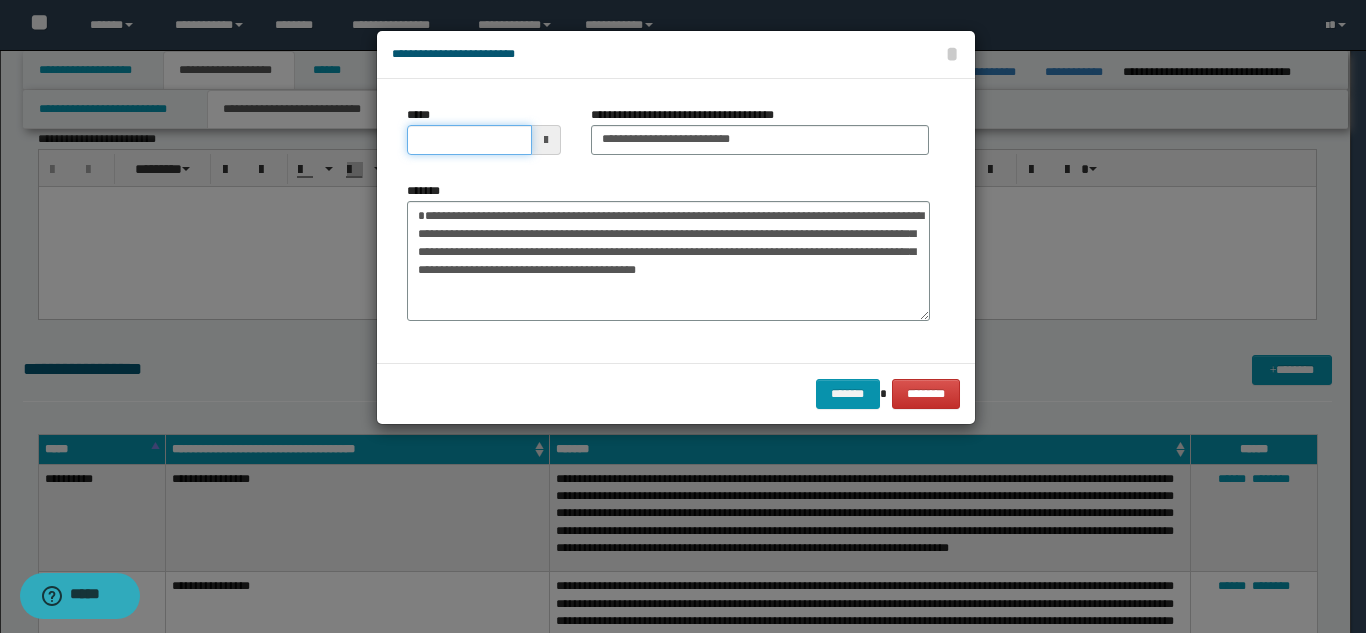 click on "*****" at bounding box center (469, 140) 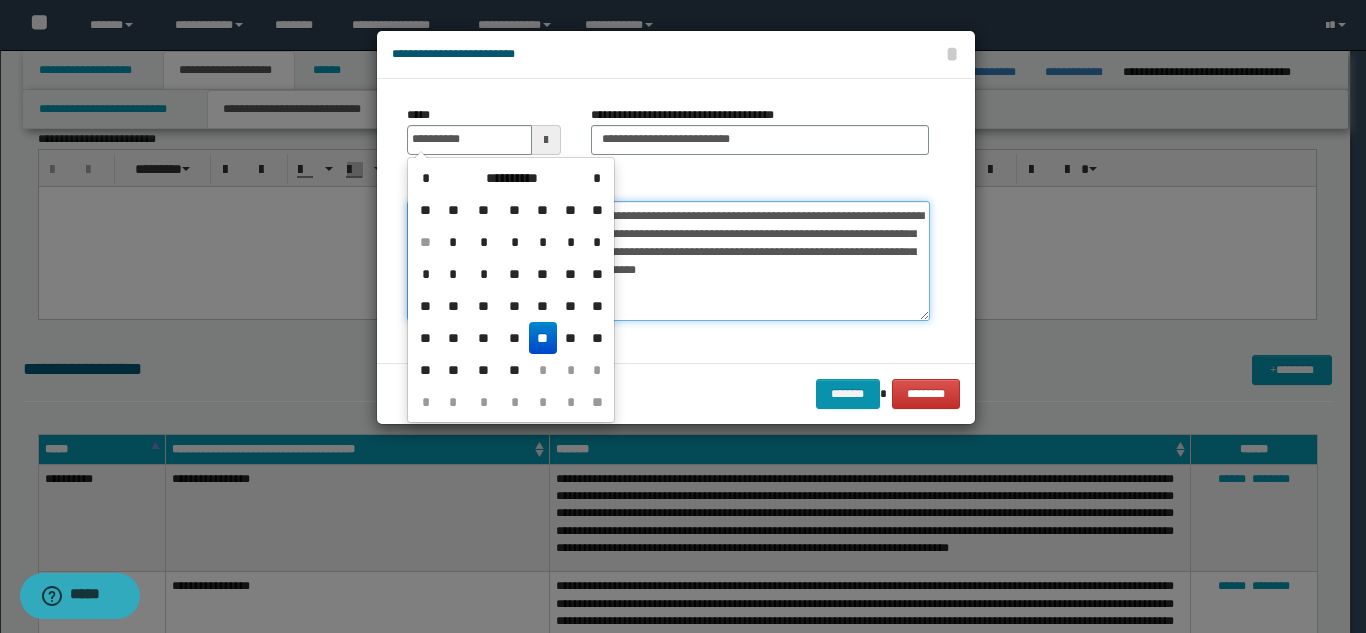 type on "**********" 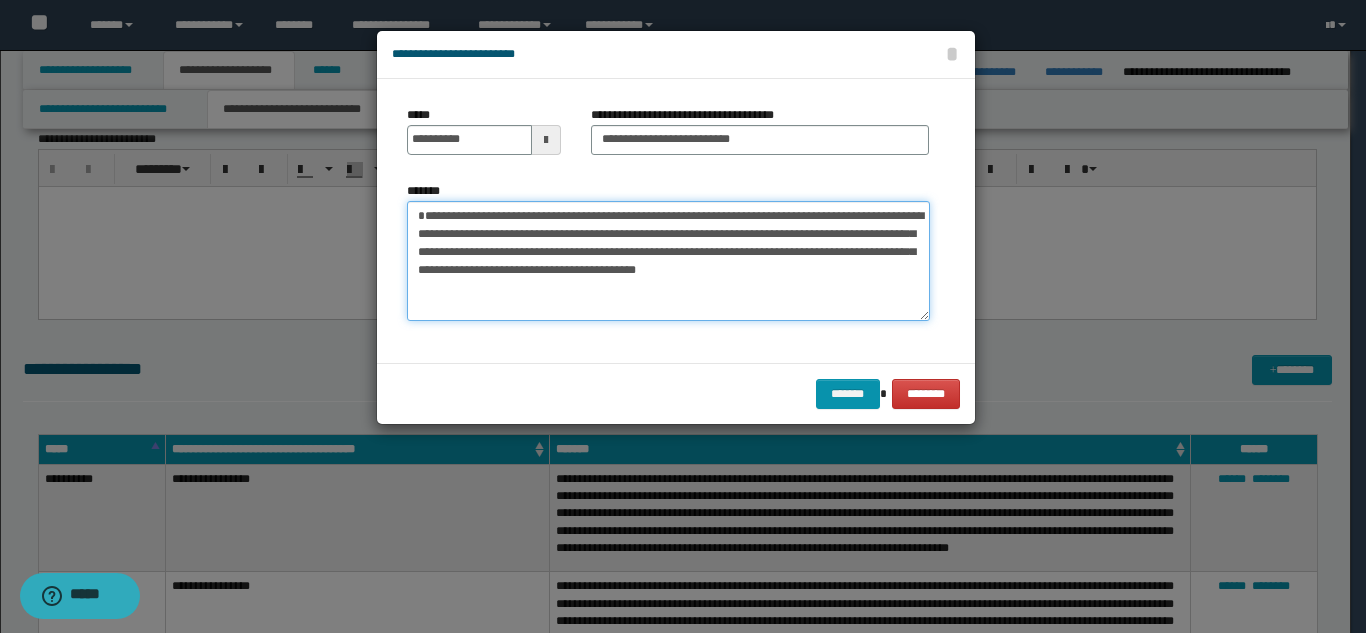 click on "**********" at bounding box center [668, 261] 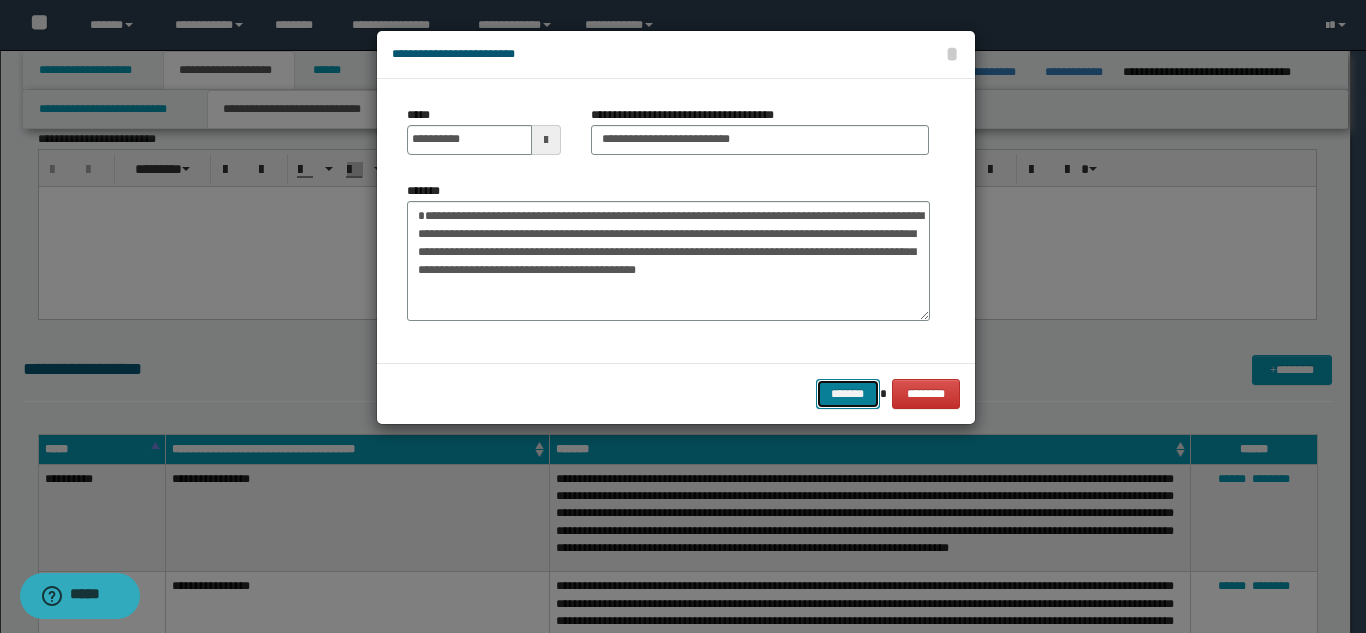 click on "*******" at bounding box center [848, 394] 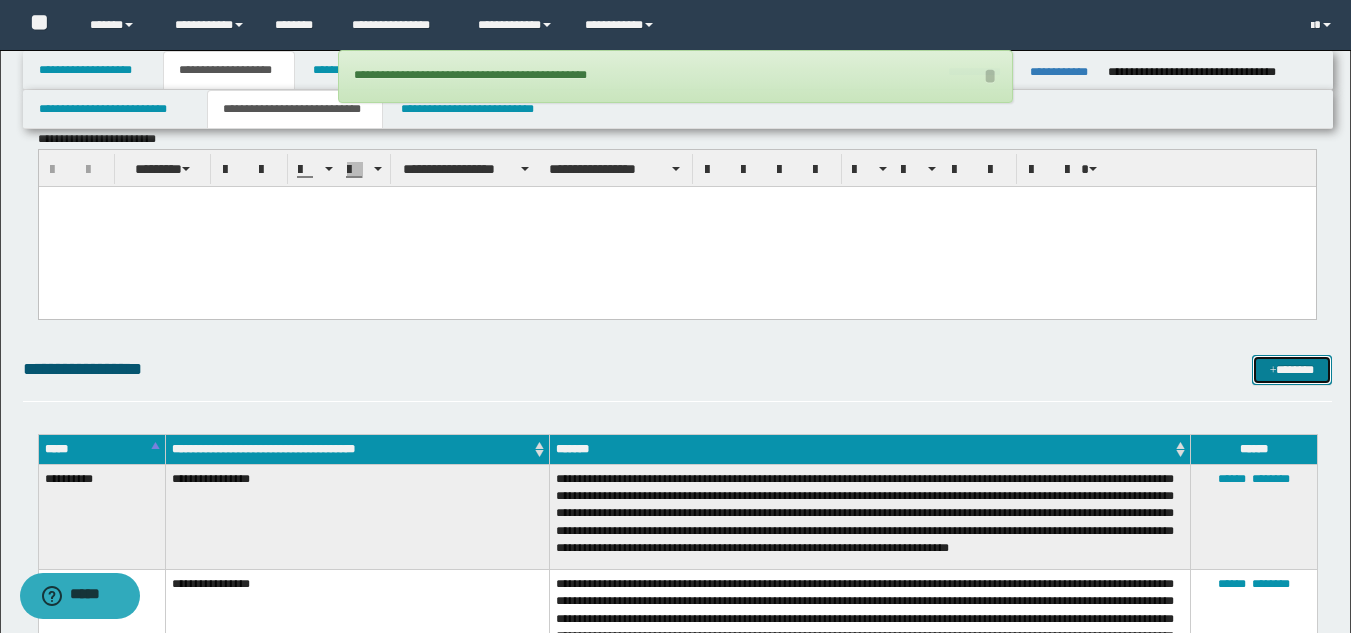 click on "*******" at bounding box center (1292, 370) 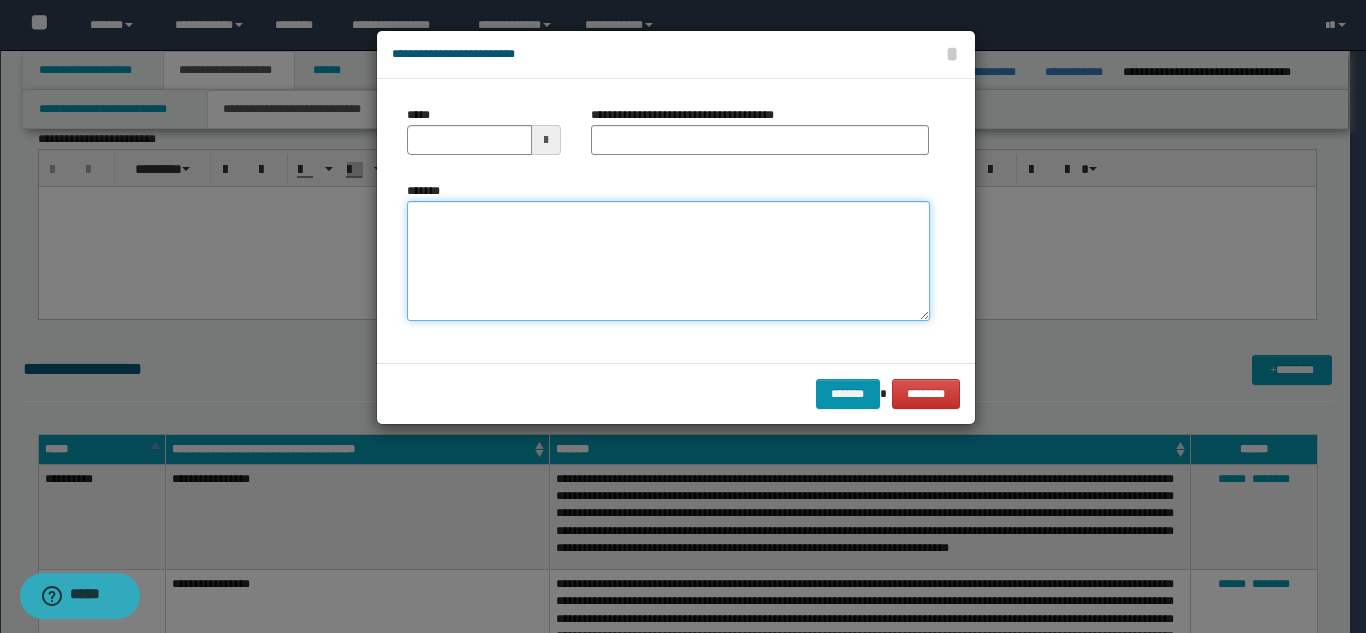 click on "*******" at bounding box center [668, 261] 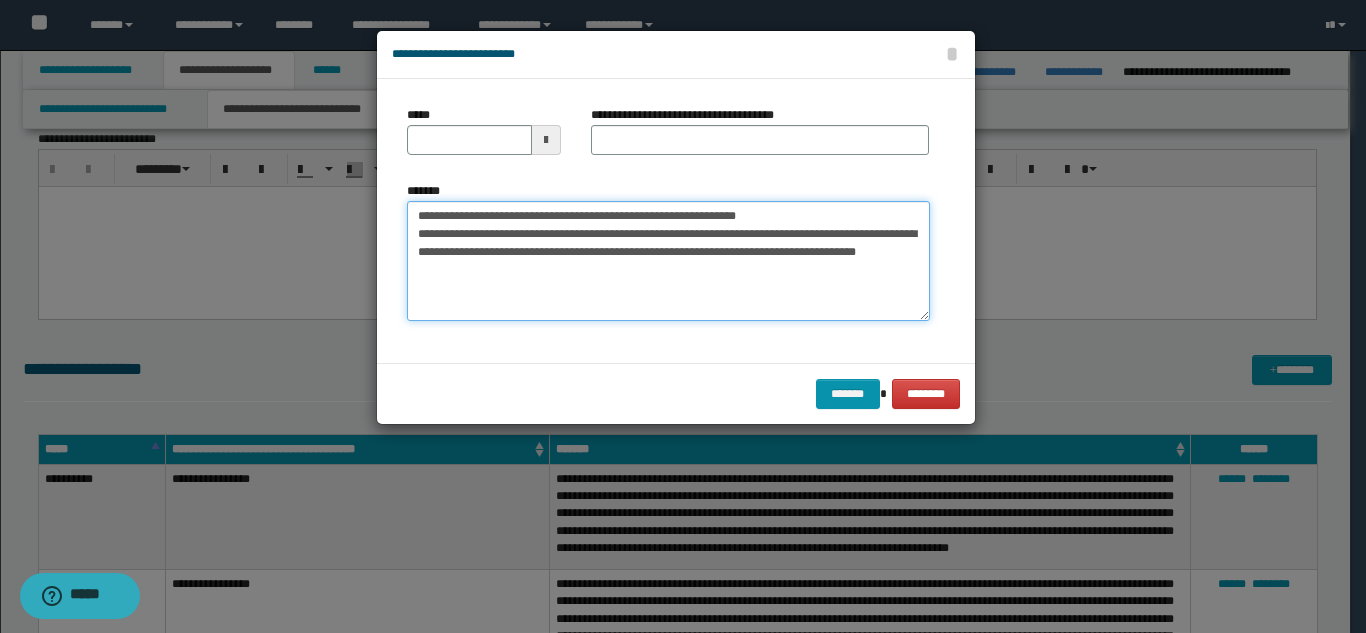 type 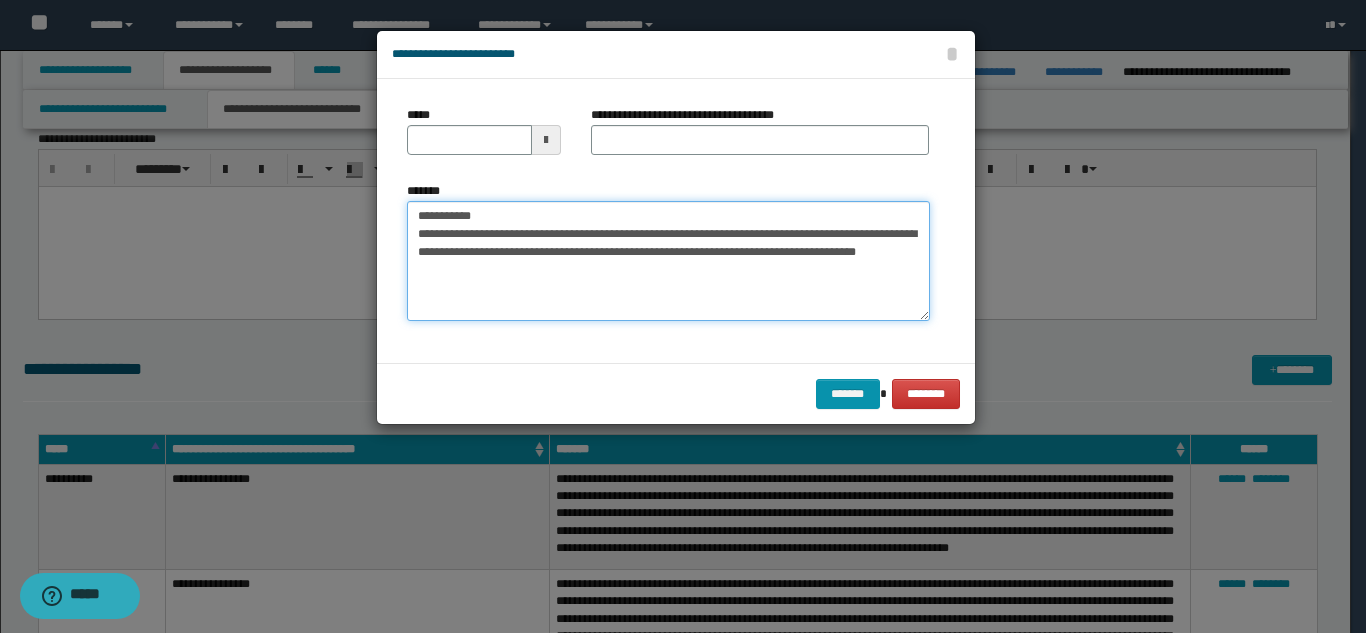 type on "**********" 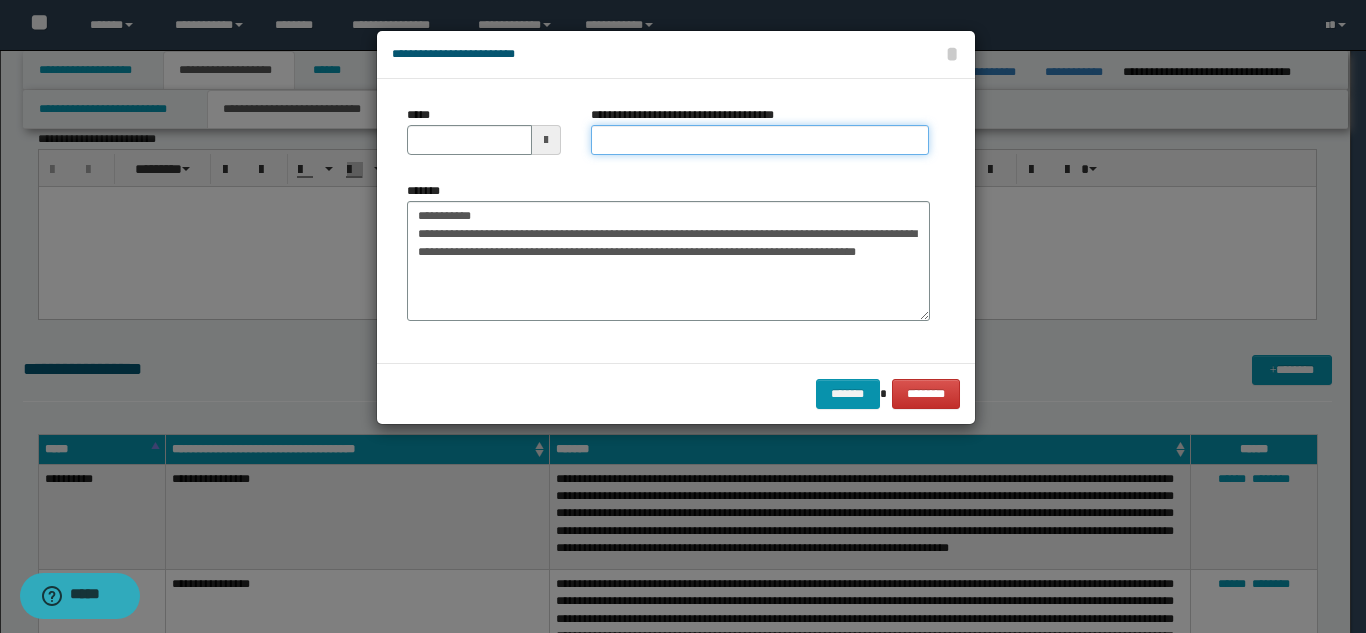 click on "**********" at bounding box center [760, 140] 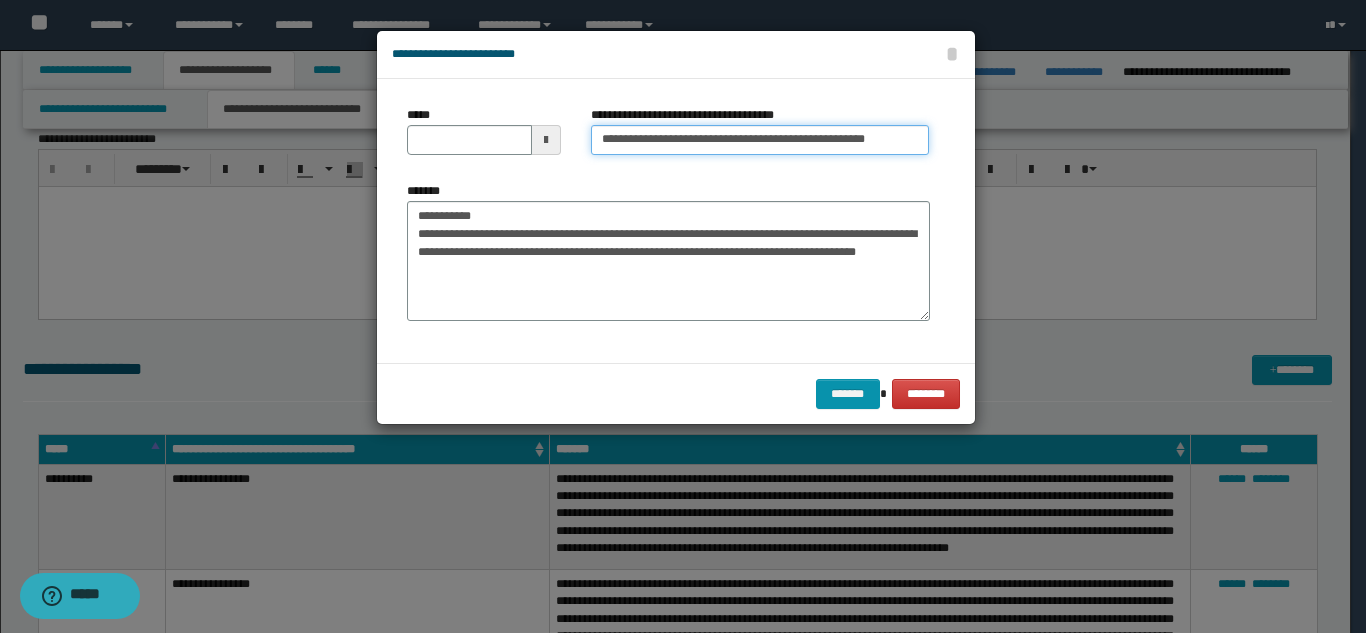 scroll, scrollTop: 0, scrollLeft: 27, axis: horizontal 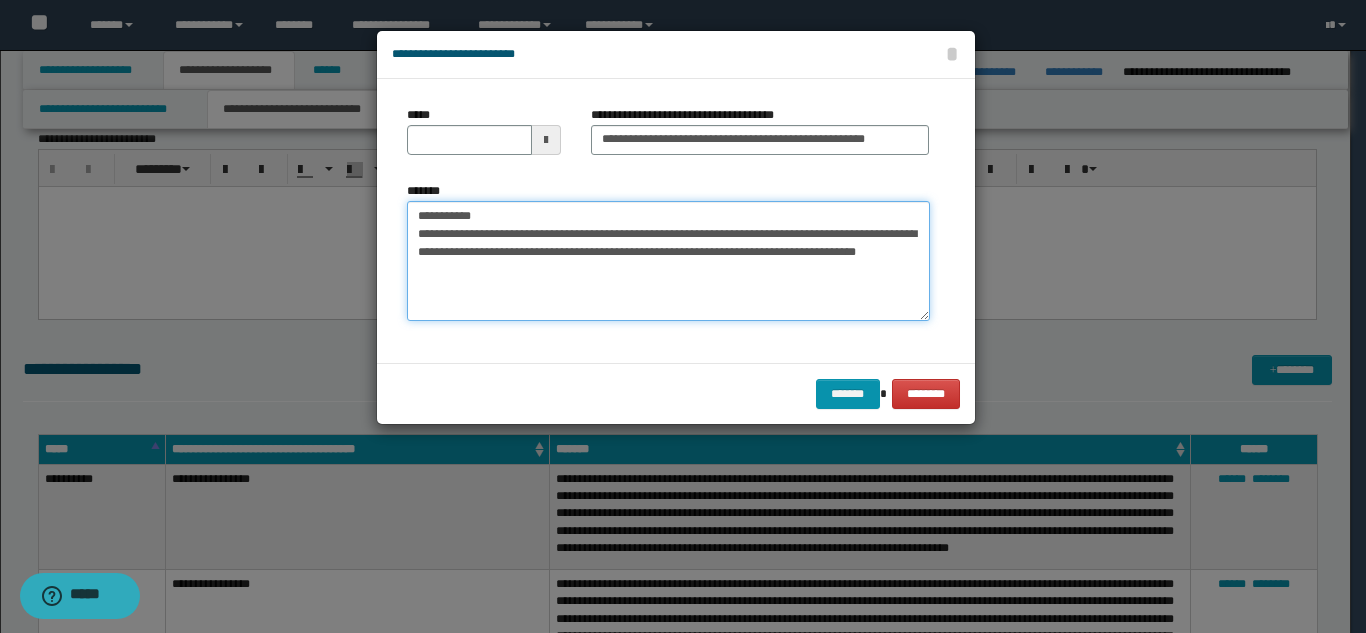 drag, startPoint x: 496, startPoint y: 213, endPoint x: 418, endPoint y: 152, distance: 99.0202 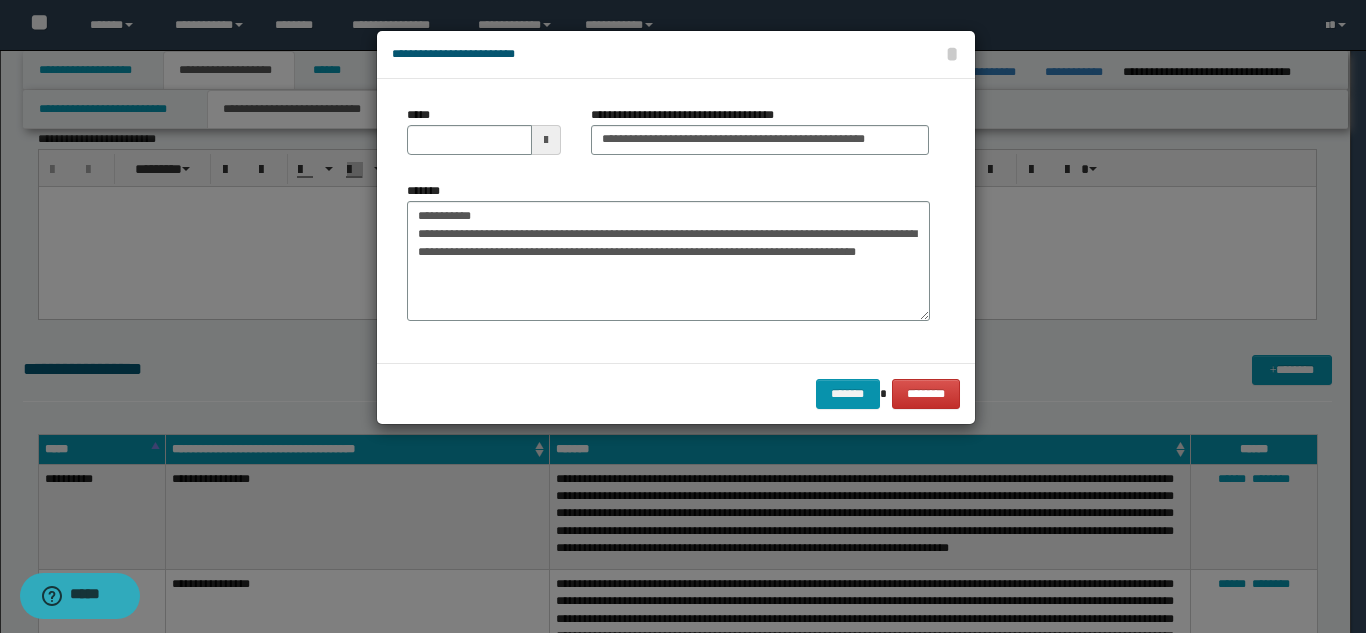 click at bounding box center (683, 316) 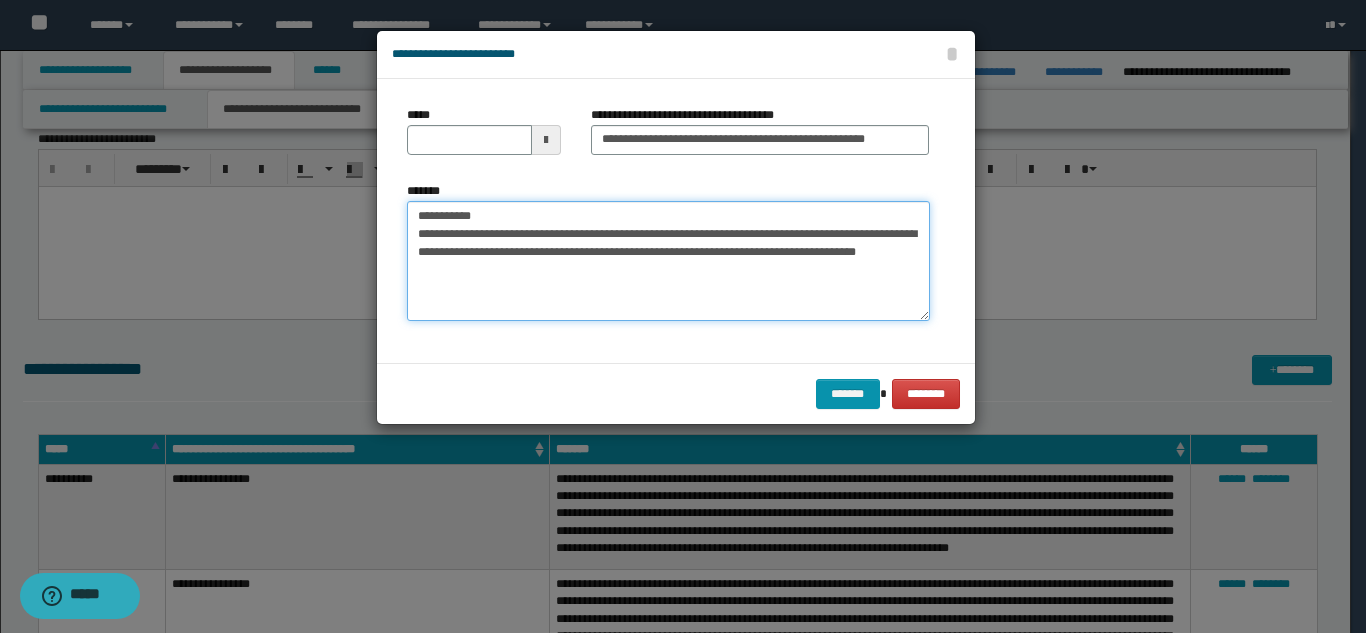 drag, startPoint x: 425, startPoint y: 214, endPoint x: 398, endPoint y: 211, distance: 27.166155 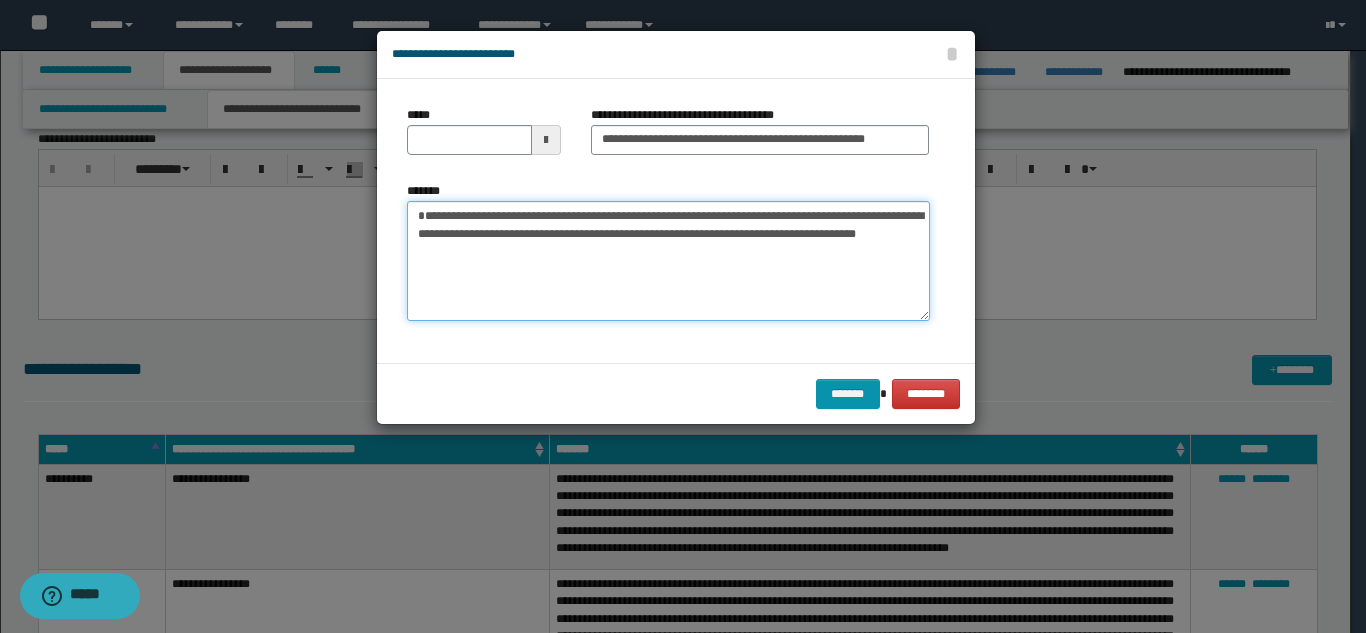 type 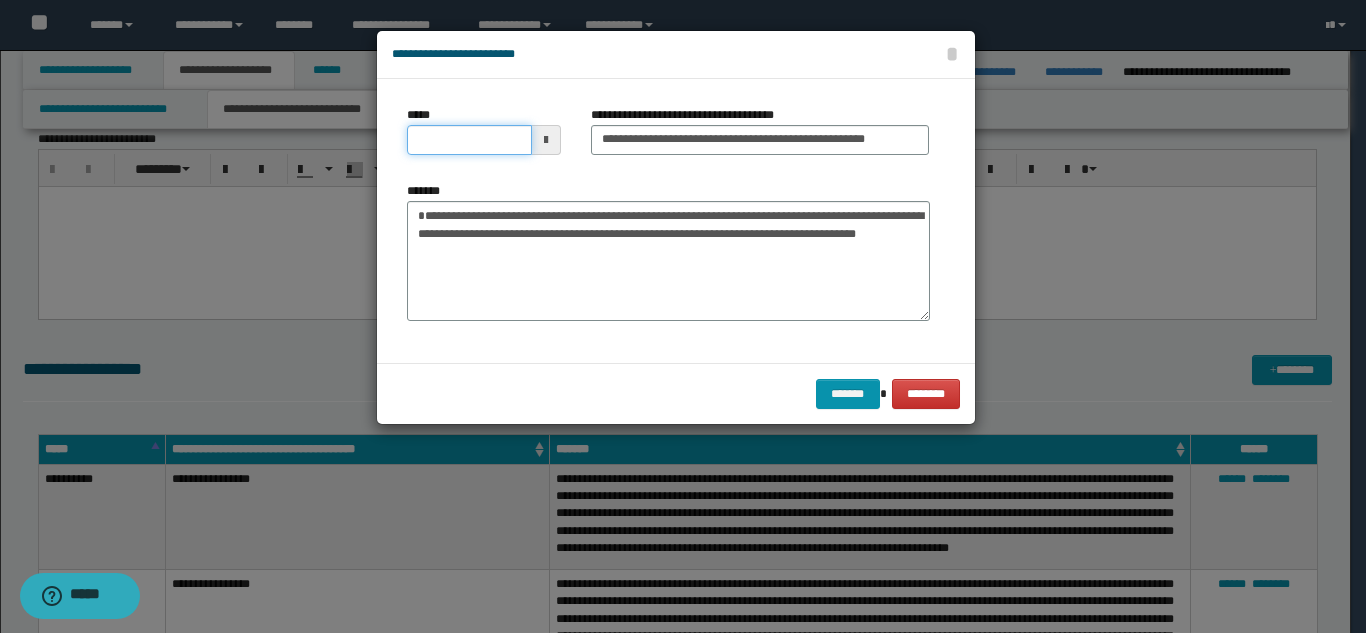 click on "*****" at bounding box center (469, 140) 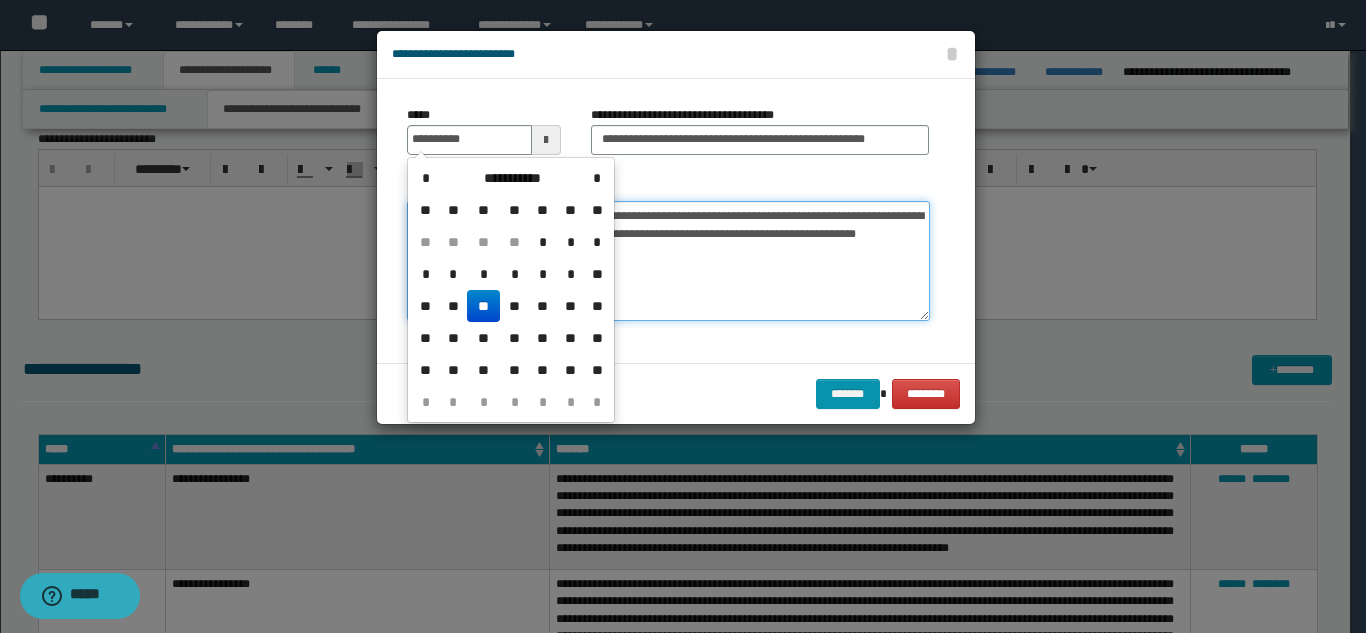 type on "**********" 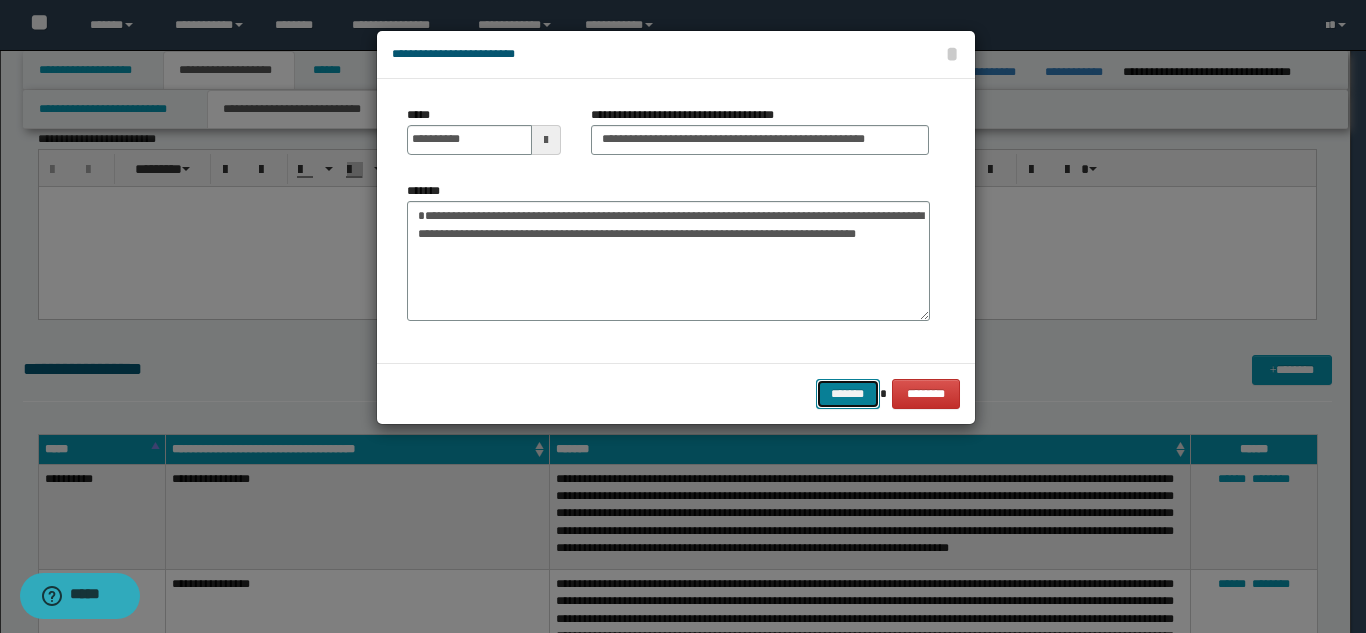 drag, startPoint x: 829, startPoint y: 381, endPoint x: 838, endPoint y: 389, distance: 12.0415945 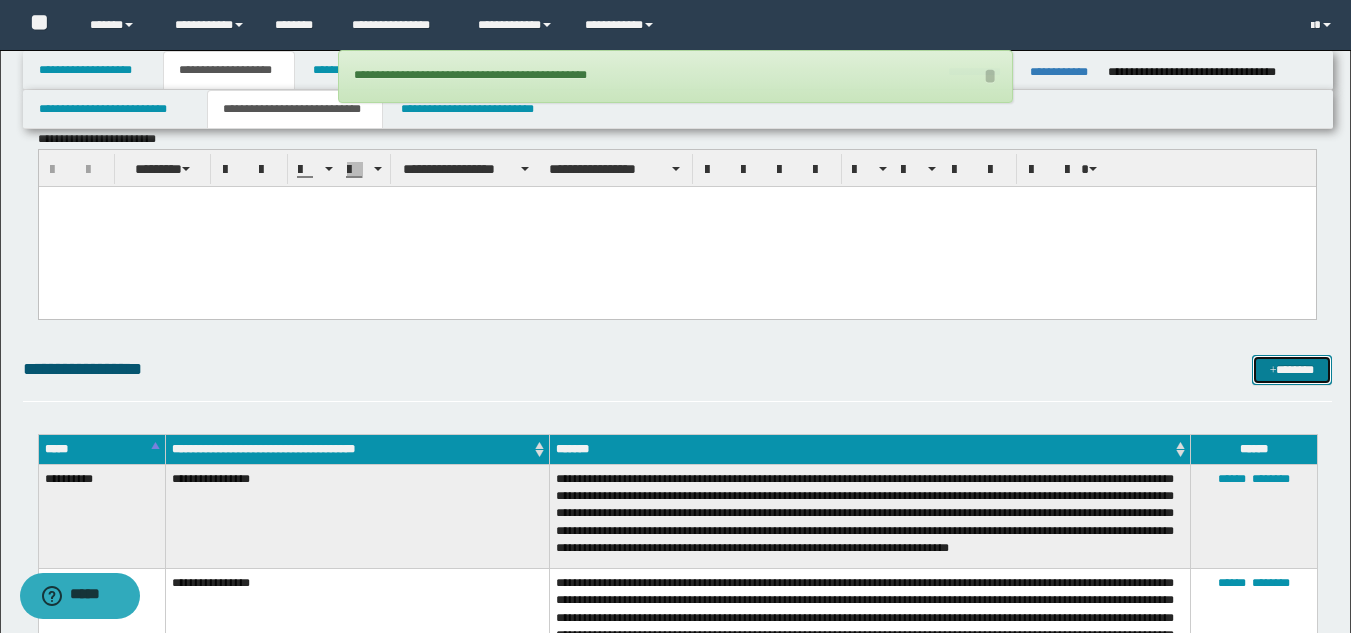 drag, startPoint x: 1298, startPoint y: 366, endPoint x: 1070, endPoint y: 346, distance: 228.87552 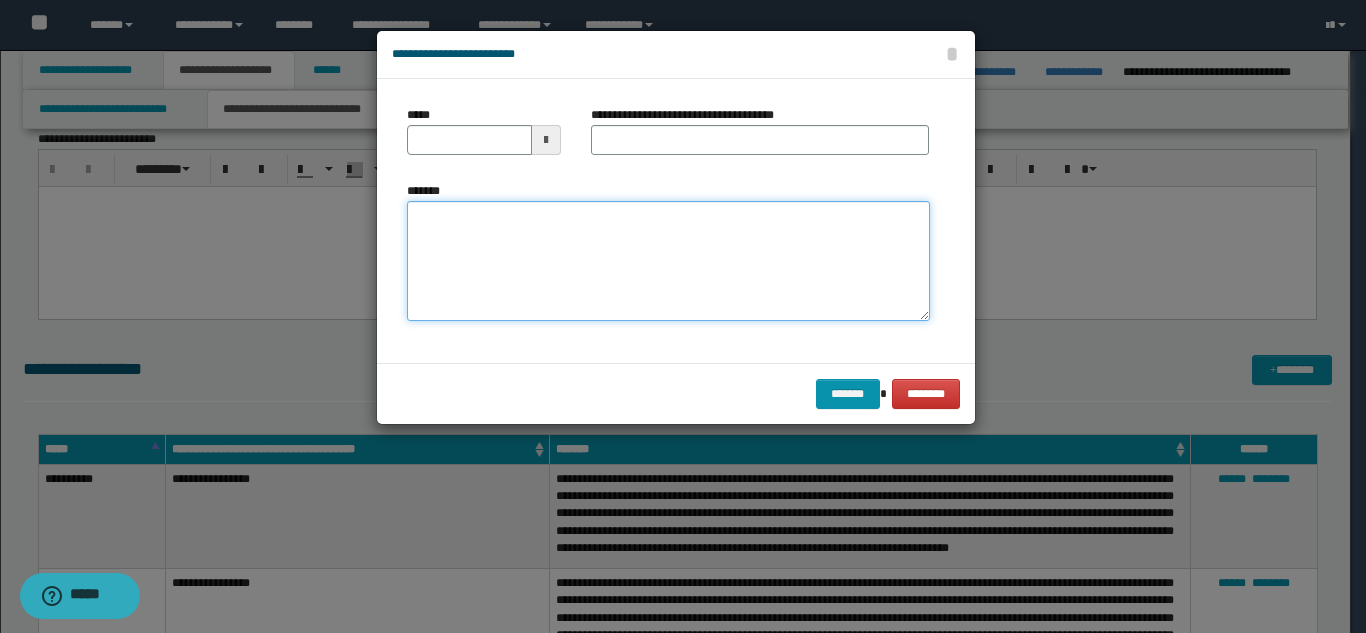 click on "*******" at bounding box center [668, 261] 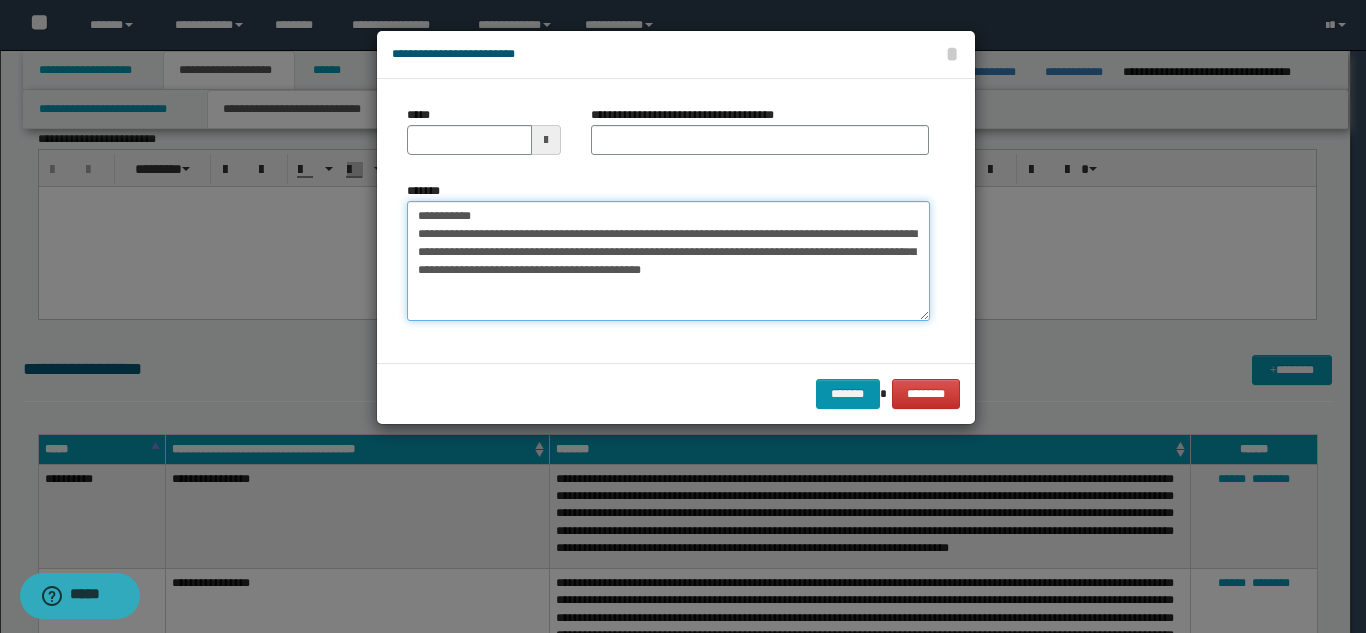 drag, startPoint x: 656, startPoint y: 218, endPoint x: 481, endPoint y: 215, distance: 175.02571 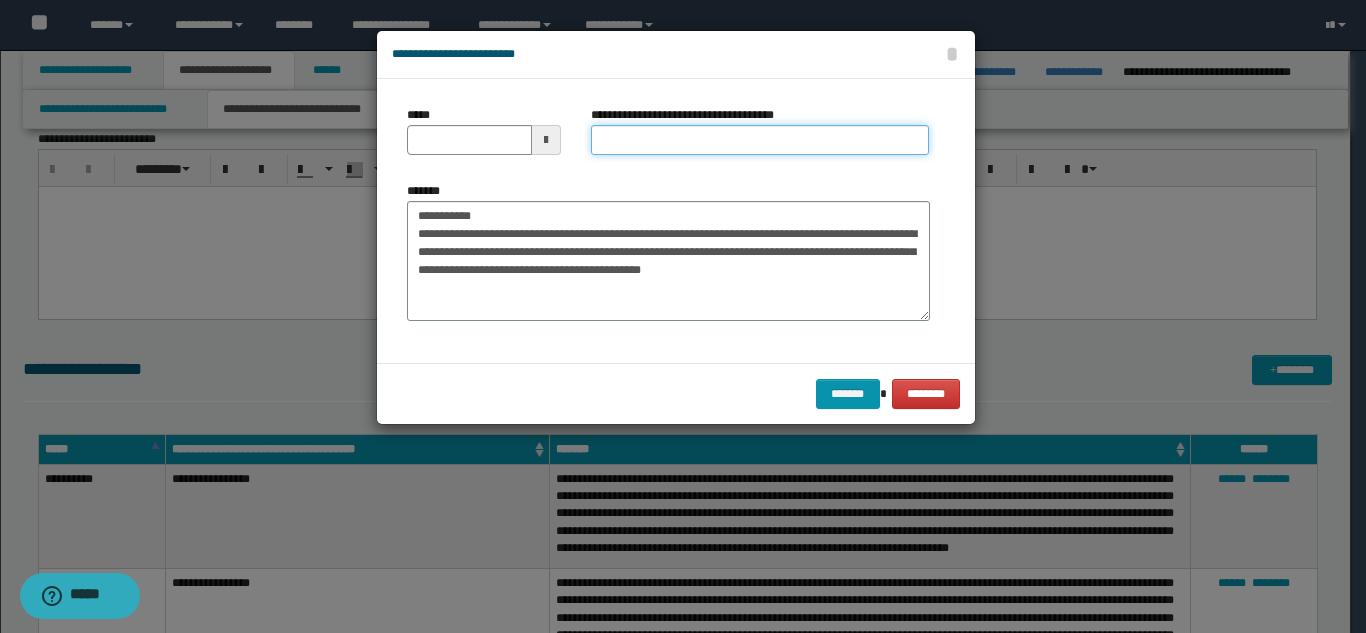 click on "**********" at bounding box center [760, 140] 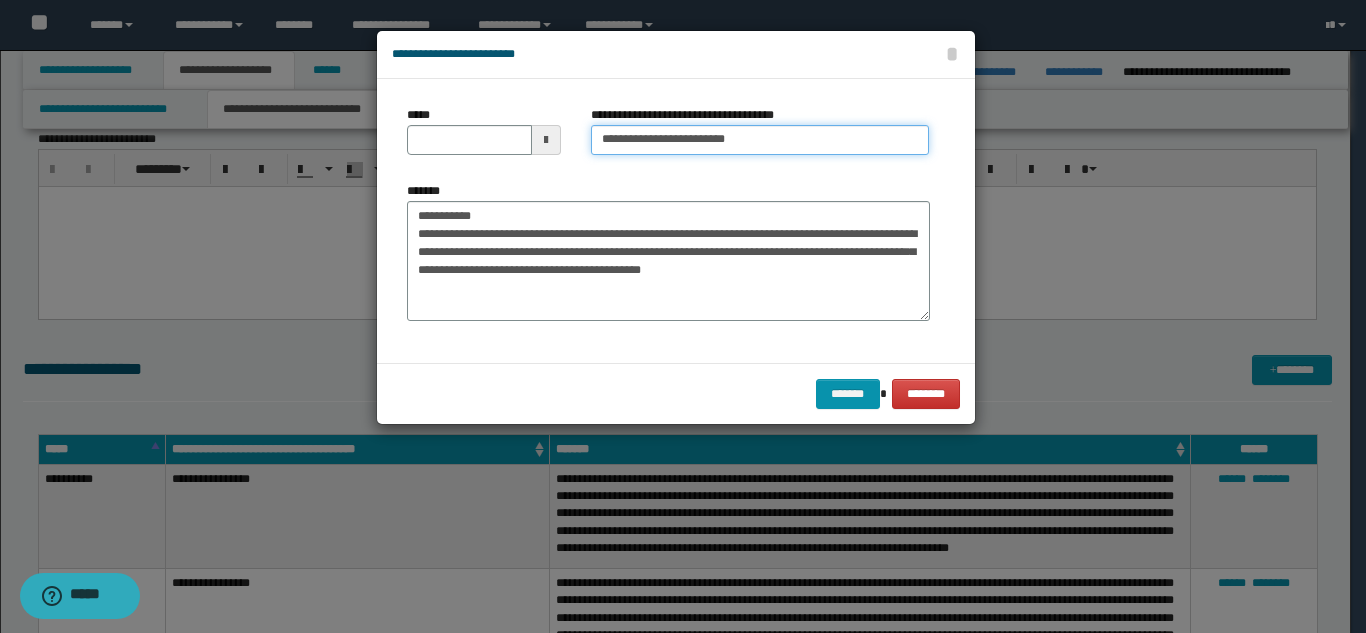 type on "**********" 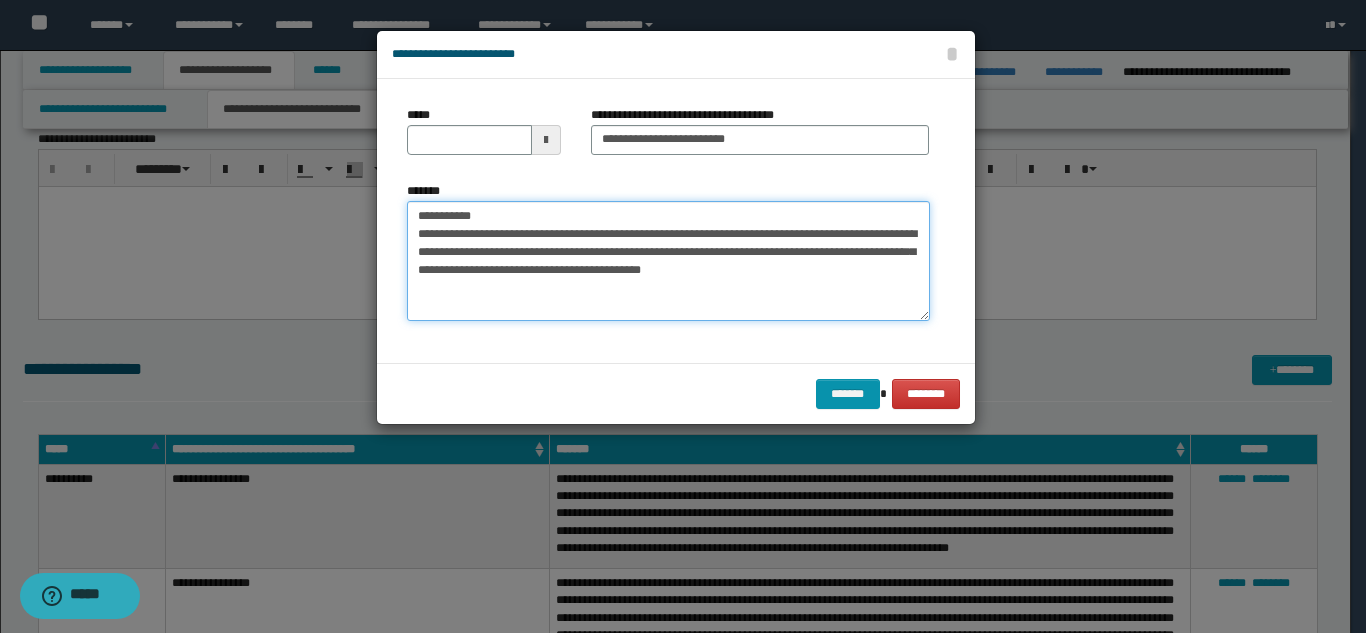 drag, startPoint x: 483, startPoint y: 207, endPoint x: 397, endPoint y: 177, distance: 91.08238 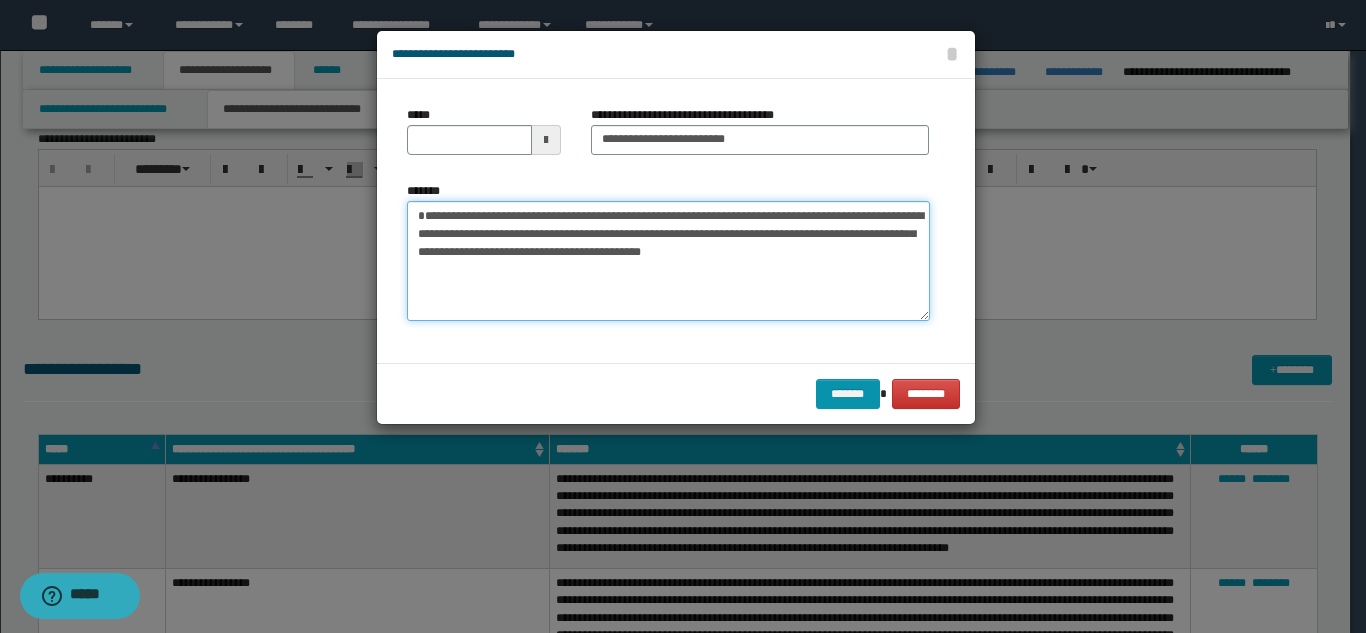 type 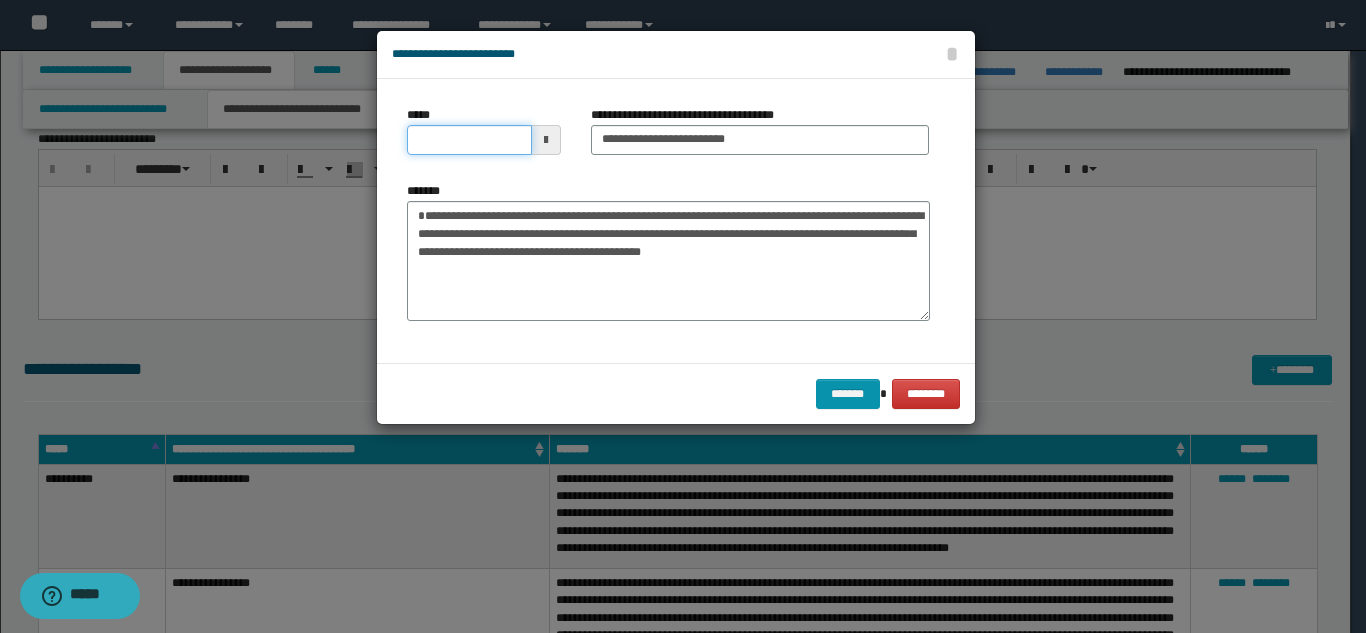 click on "*****" at bounding box center [469, 140] 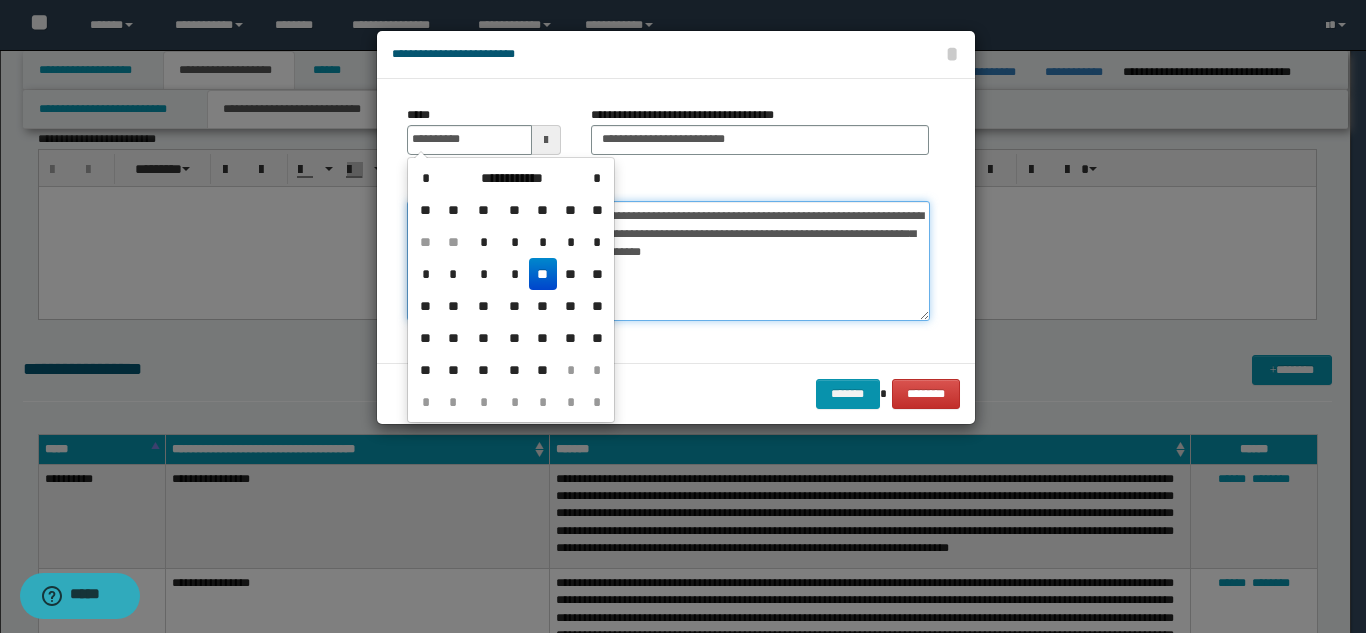 type on "**********" 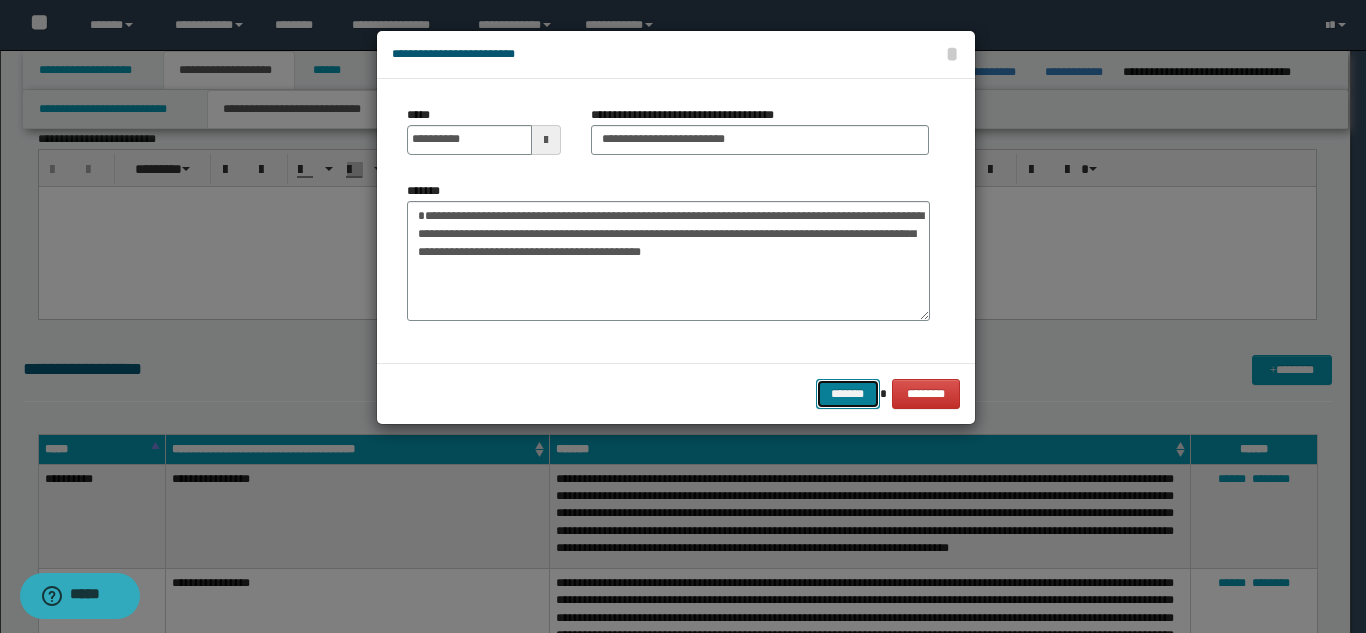 click on "*******" at bounding box center (848, 394) 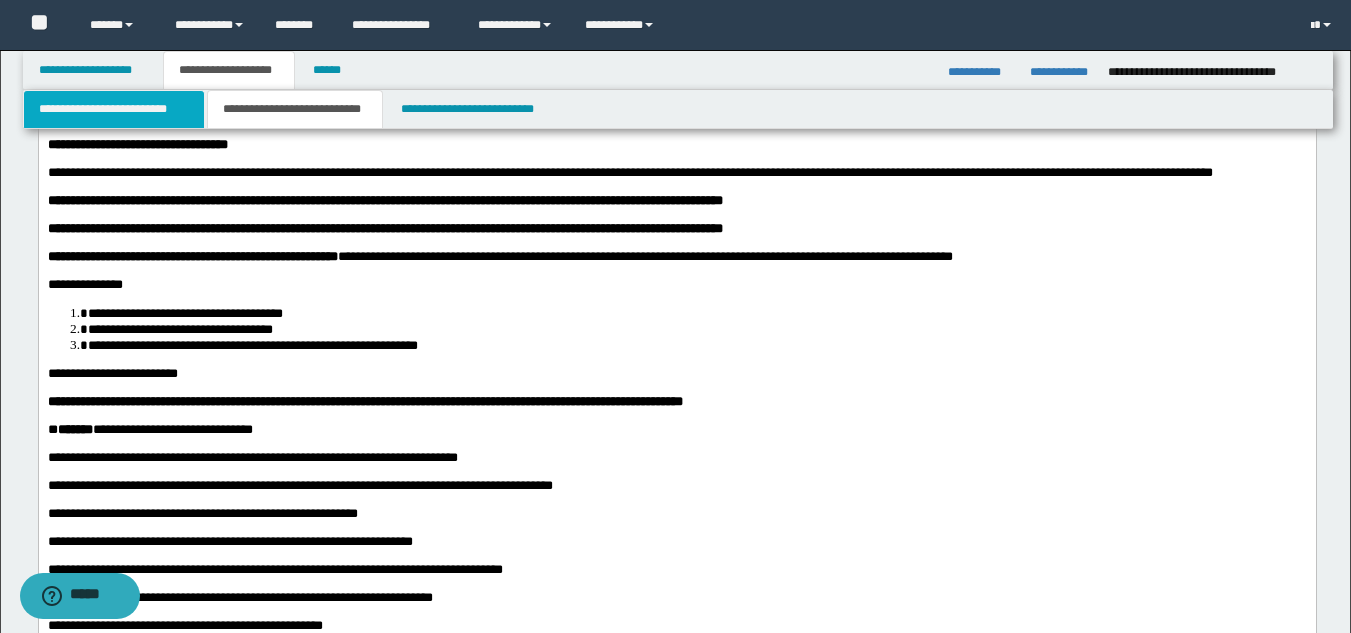 click on "**********" at bounding box center [114, 109] 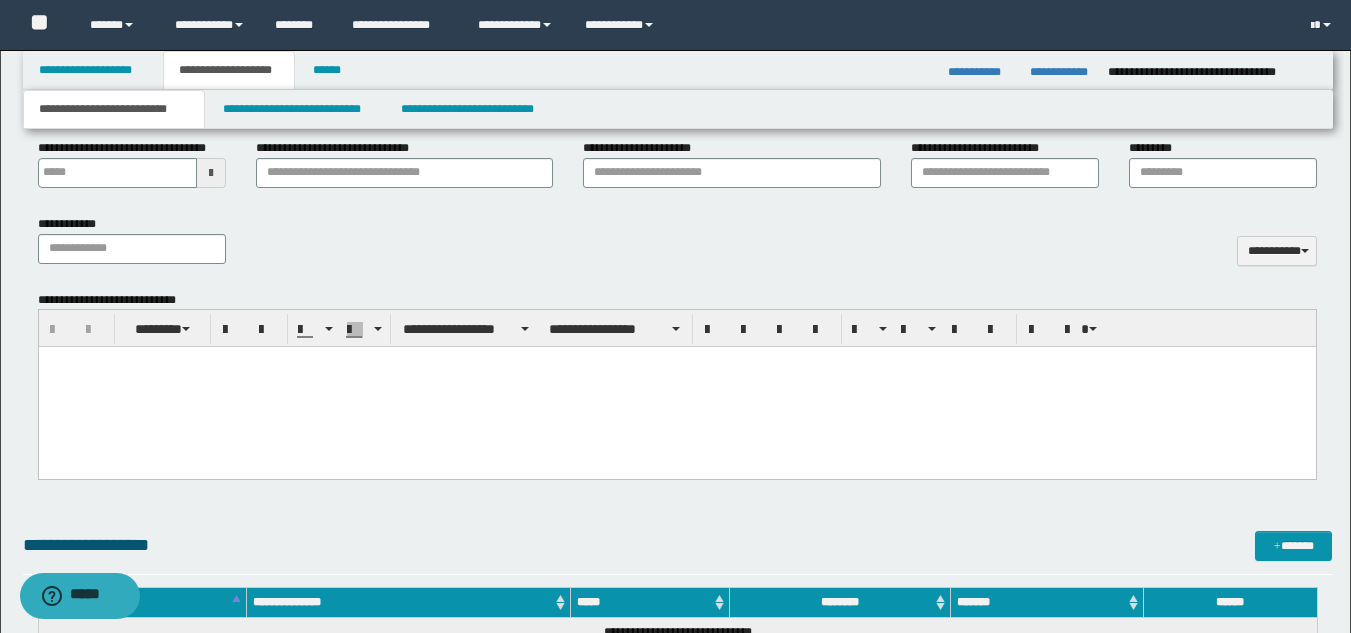 scroll, scrollTop: 800, scrollLeft: 0, axis: vertical 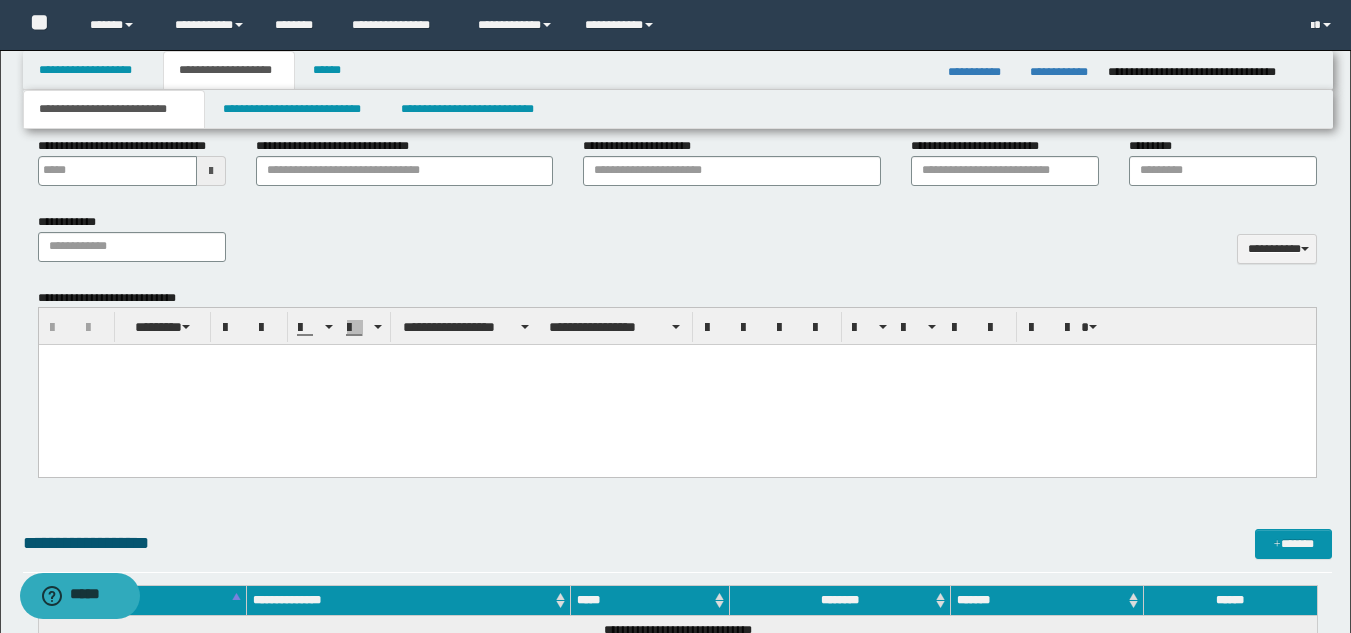 click at bounding box center [676, 385] 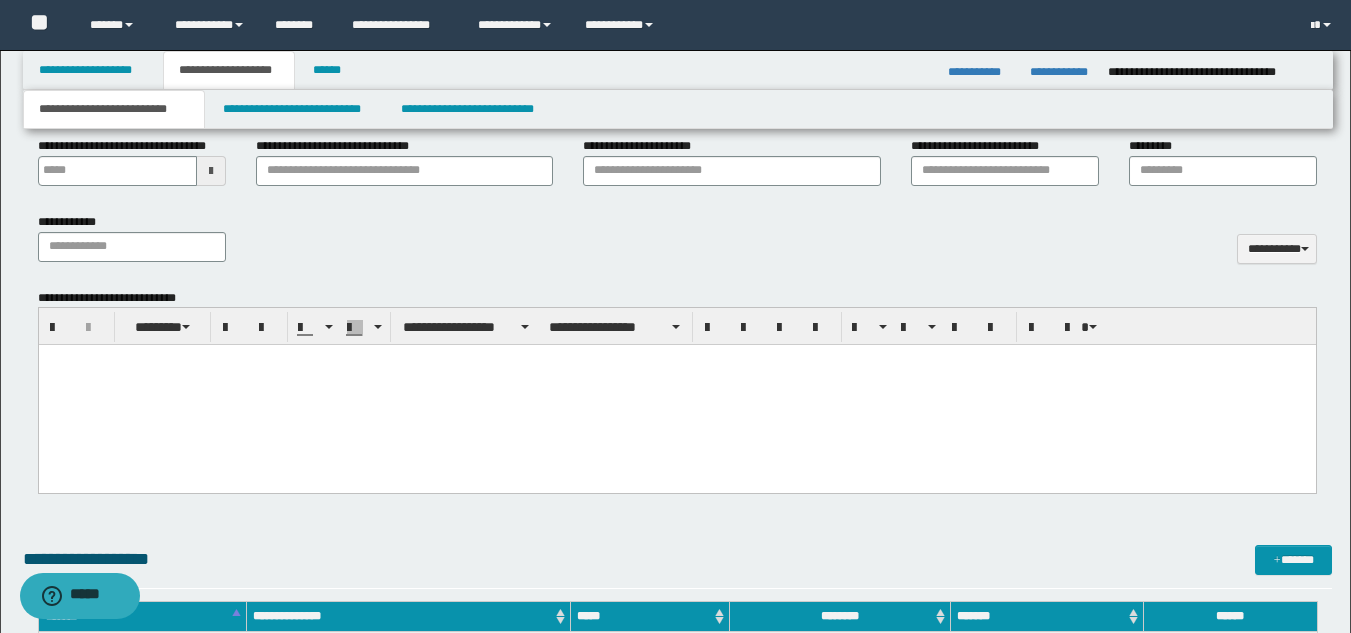 paste 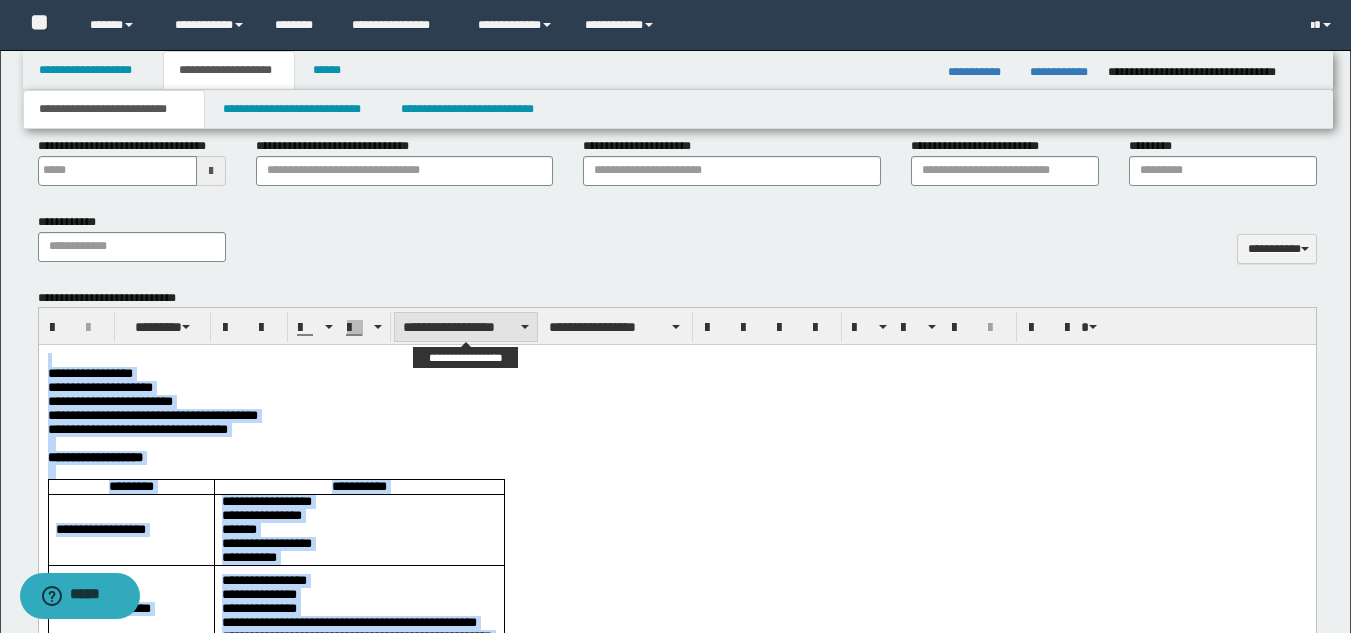 click on "**********" at bounding box center [466, 327] 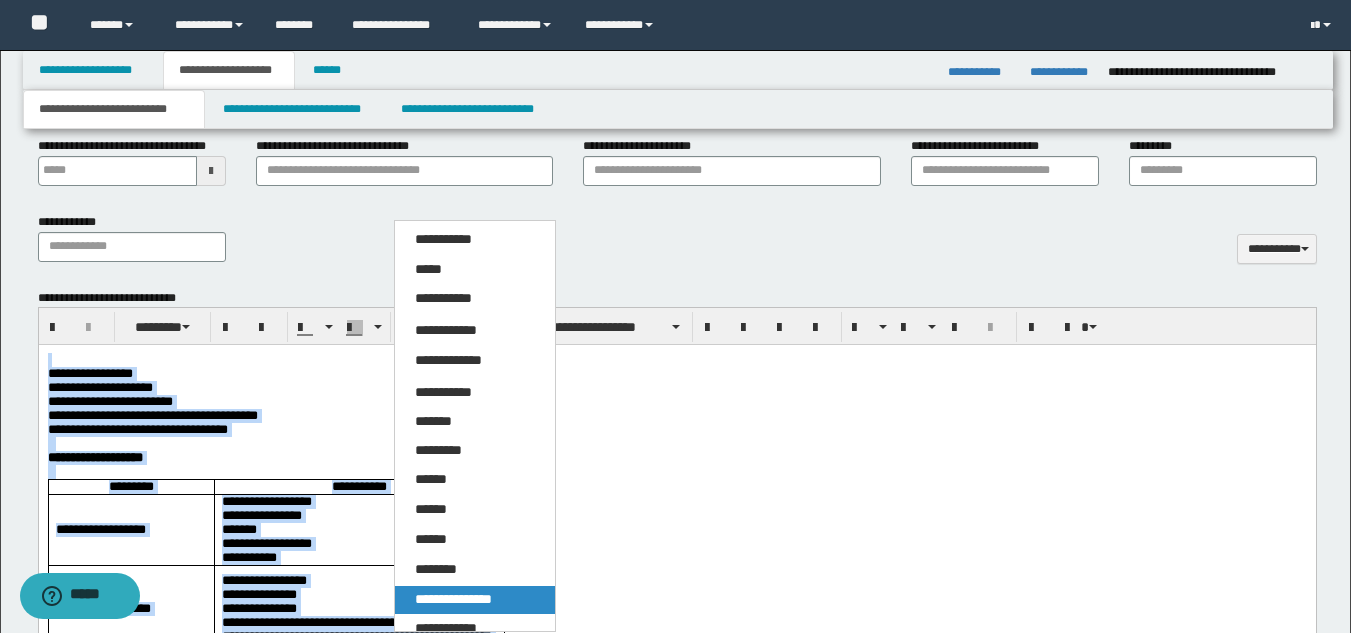 click on "**********" at bounding box center [475, 600] 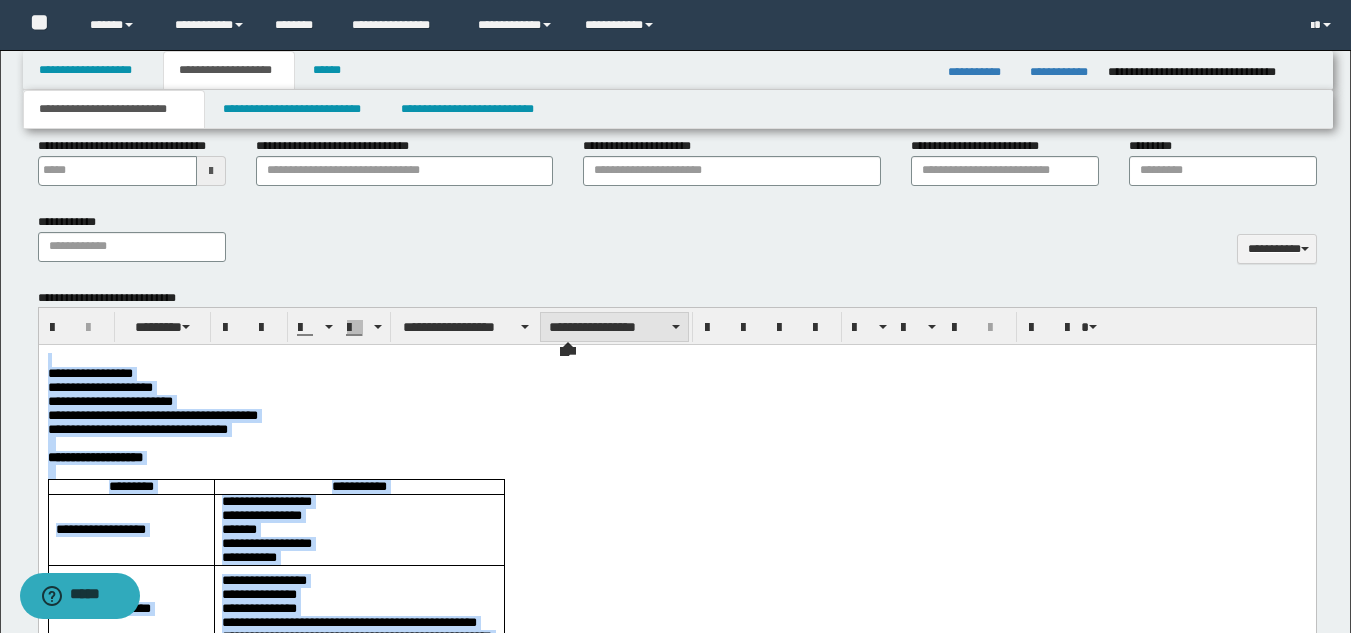 click on "**********" at bounding box center (614, 327) 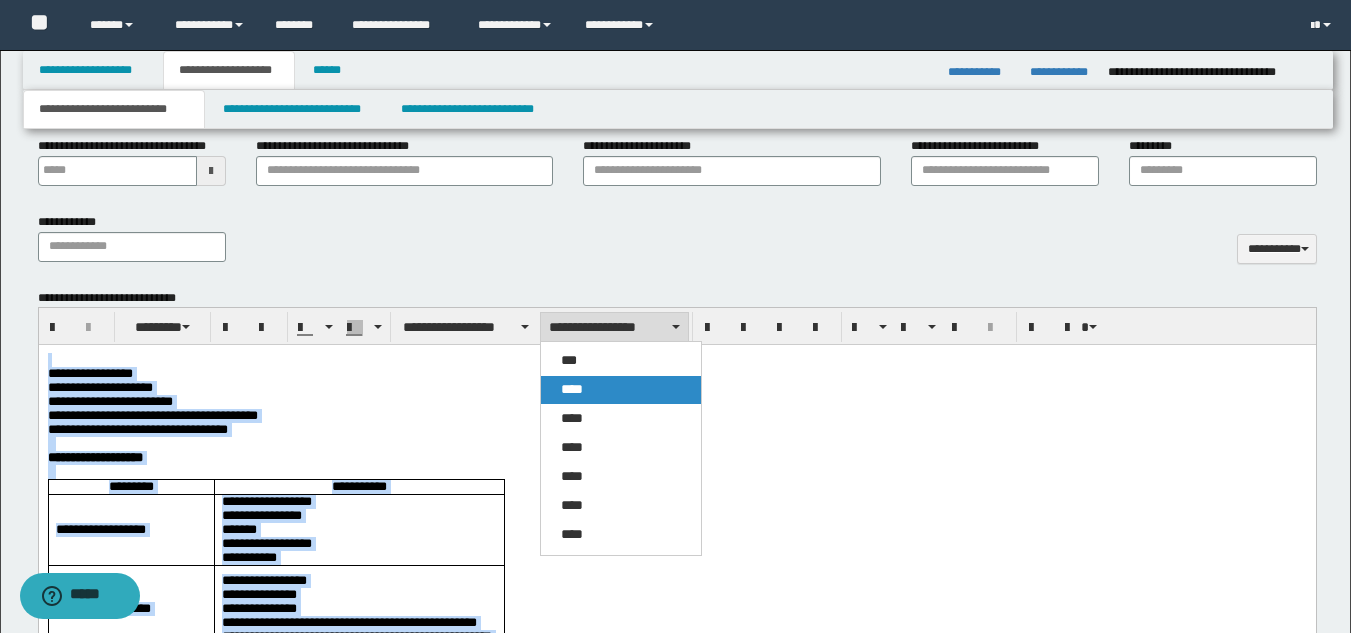 click on "****" at bounding box center [621, 390] 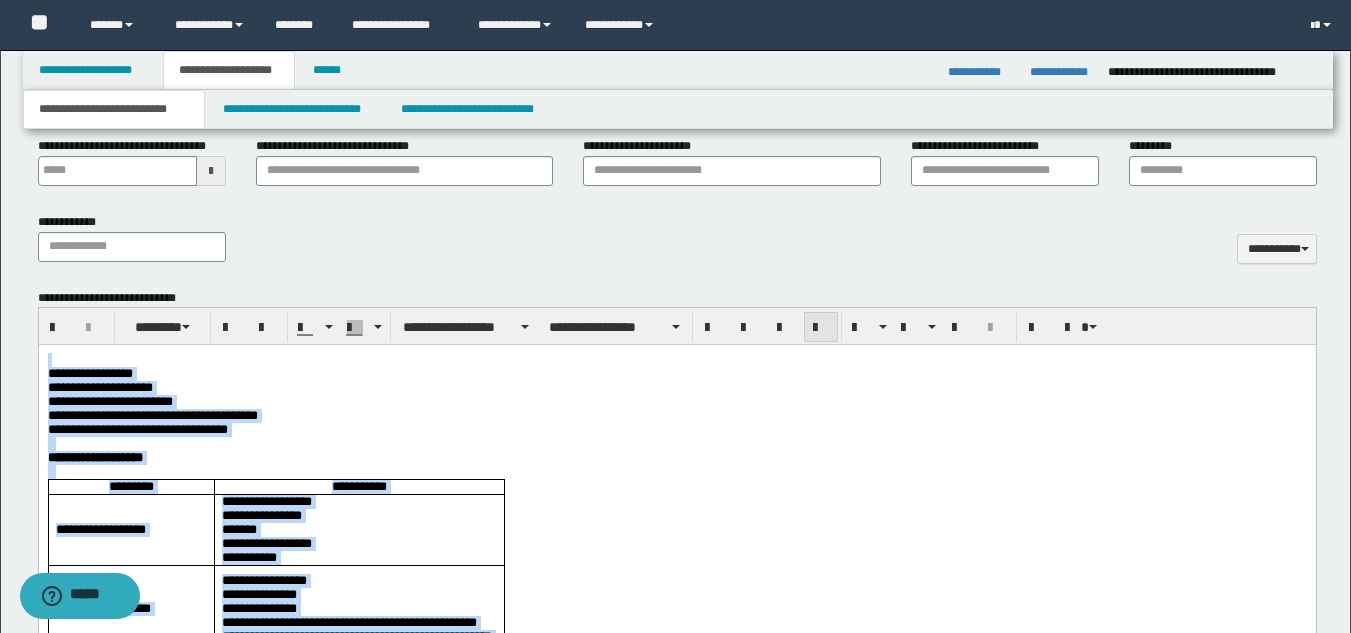 click at bounding box center [821, 328] 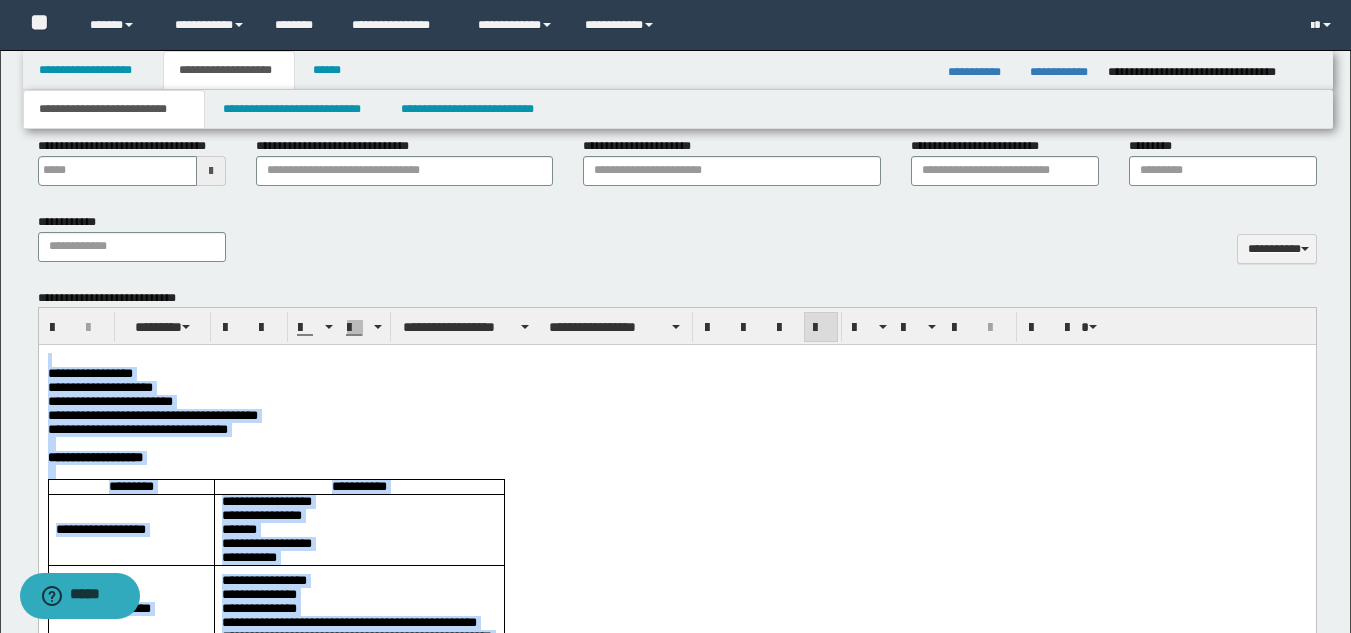 click on "**********" at bounding box center [676, 430] 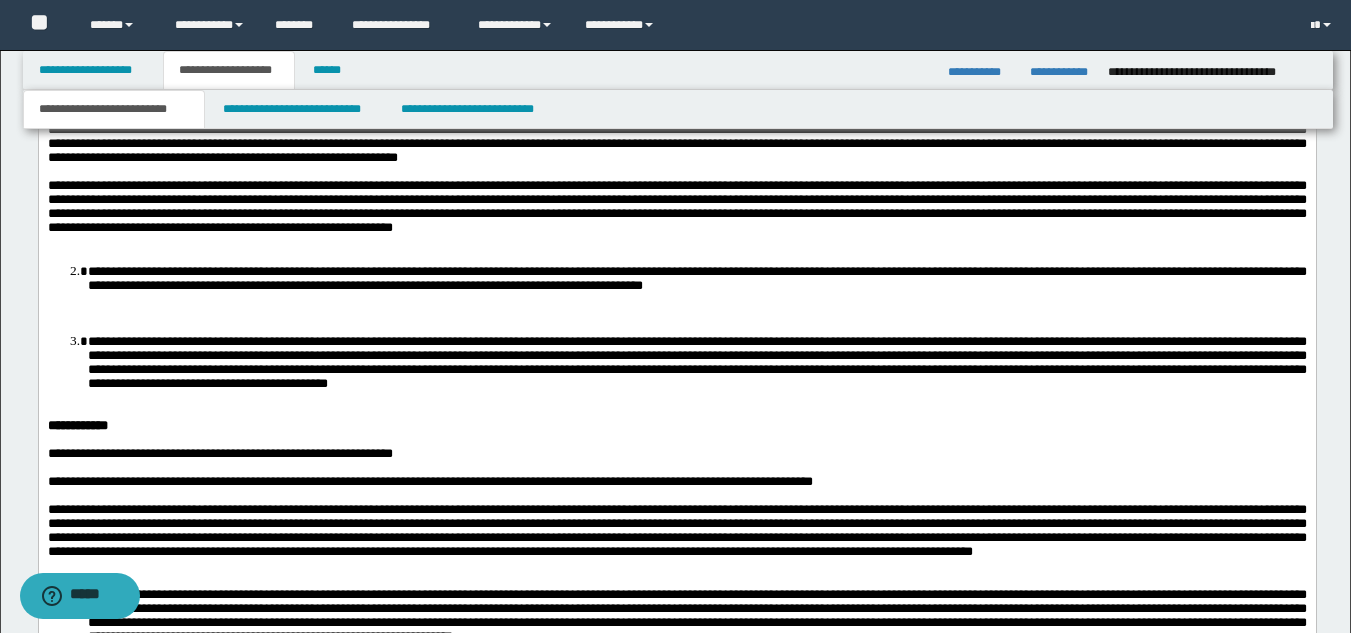 scroll, scrollTop: 1600, scrollLeft: 0, axis: vertical 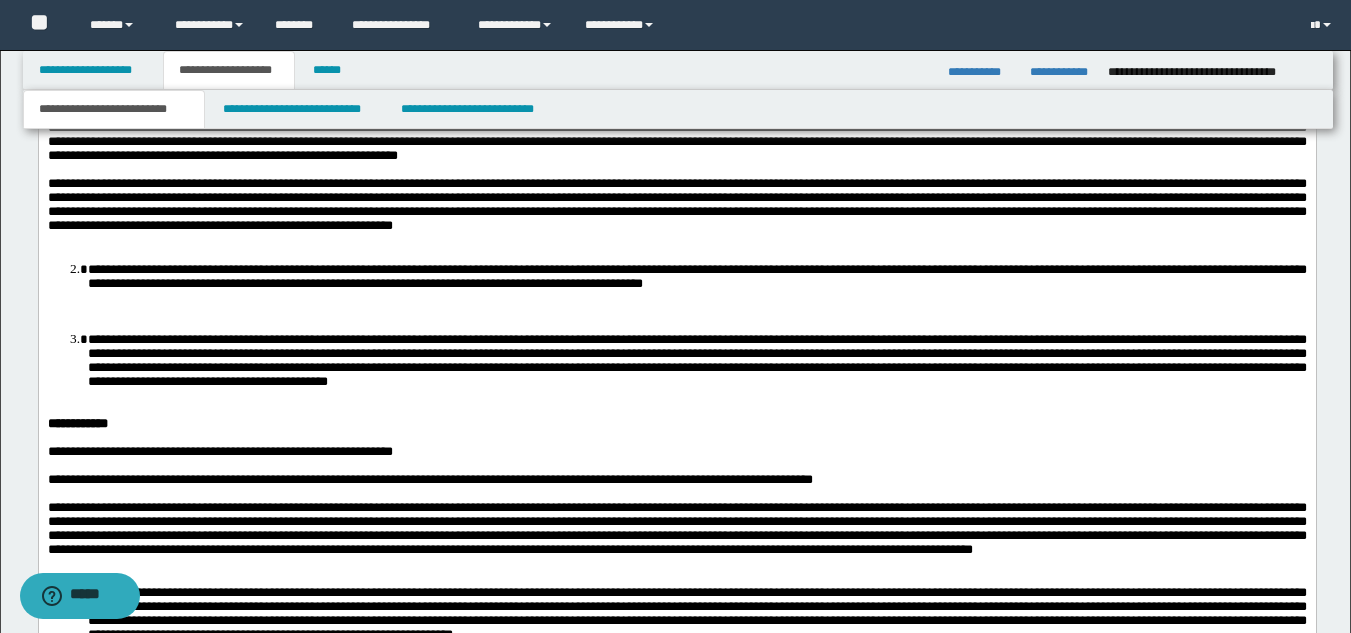click on "**********" at bounding box center [696, 277] 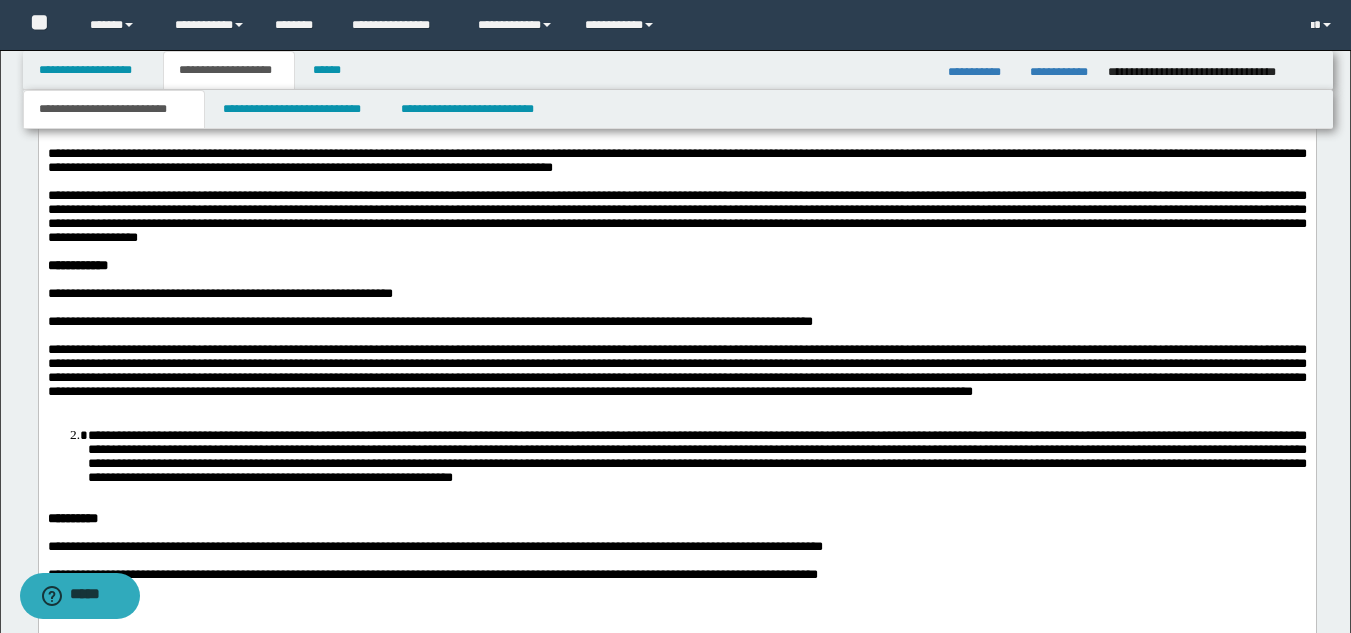 scroll, scrollTop: 1900, scrollLeft: 0, axis: vertical 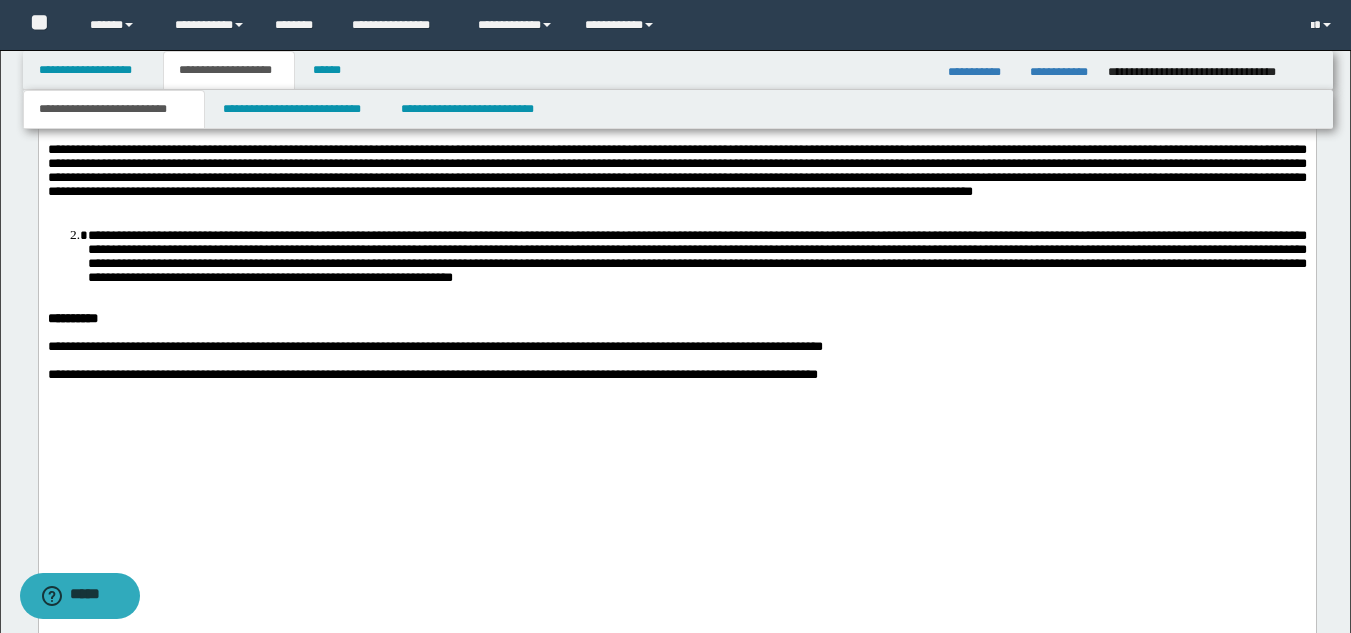 drag, startPoint x: 81, startPoint y: 378, endPoint x: 98, endPoint y: 375, distance: 17.262676 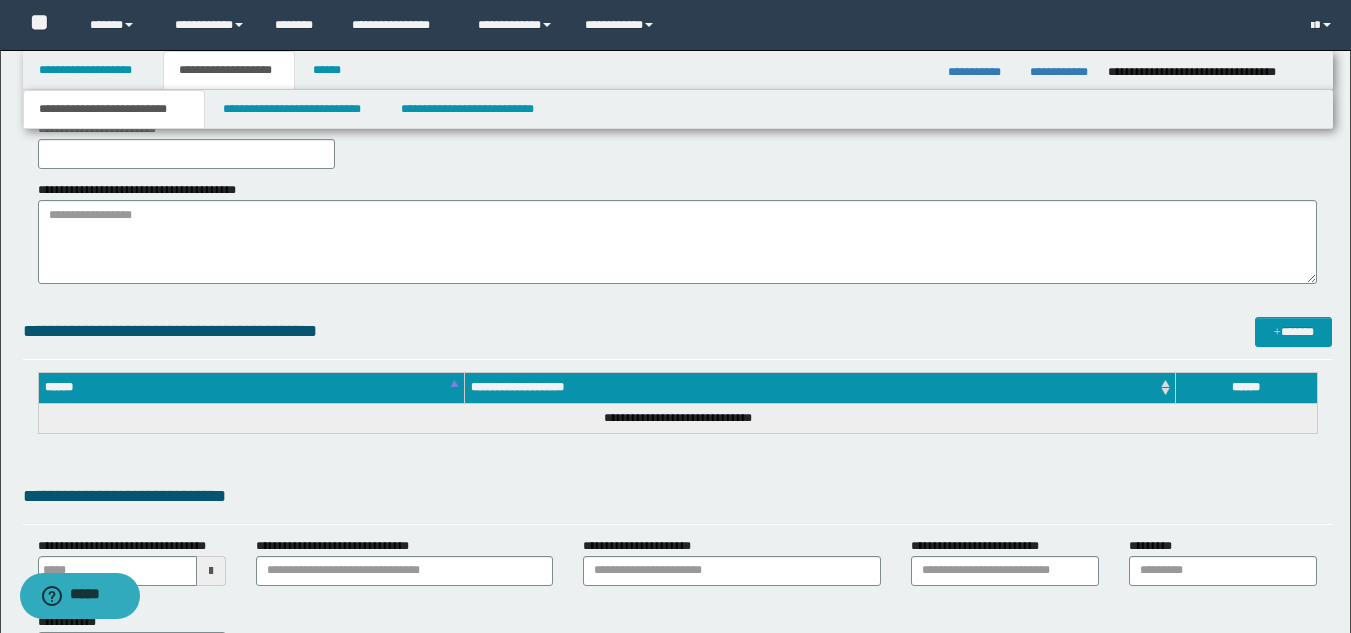 scroll, scrollTop: 0, scrollLeft: 0, axis: both 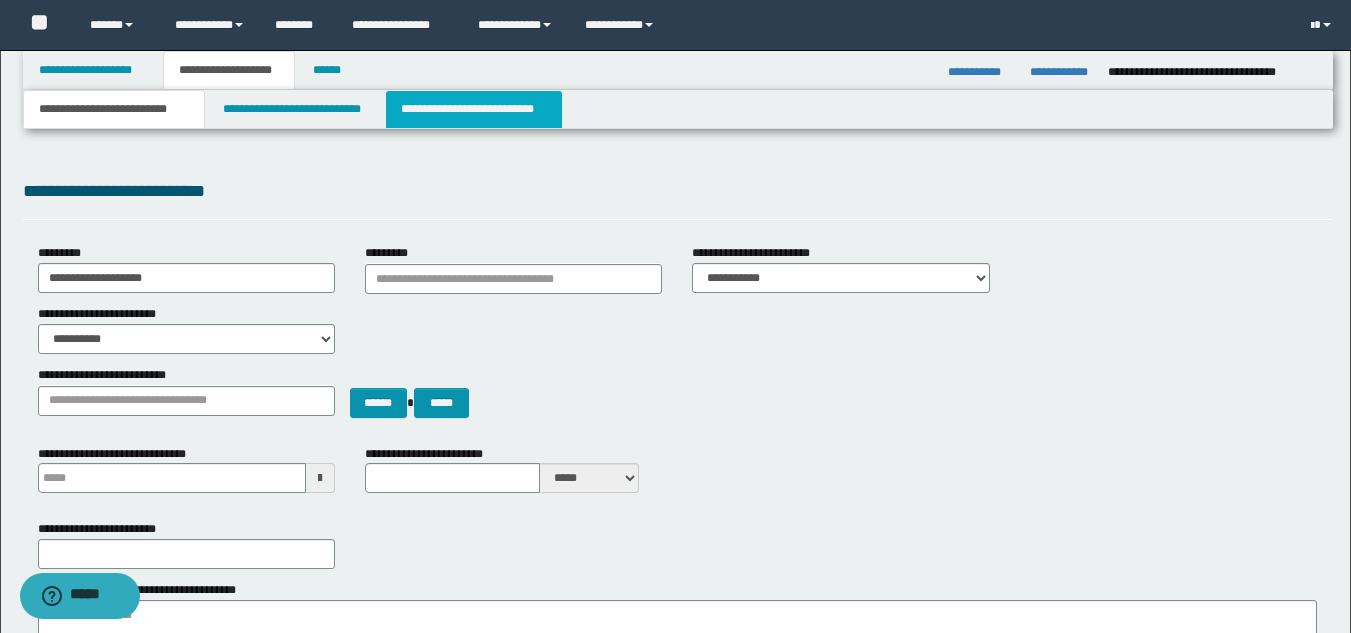 click on "**********" at bounding box center [474, 109] 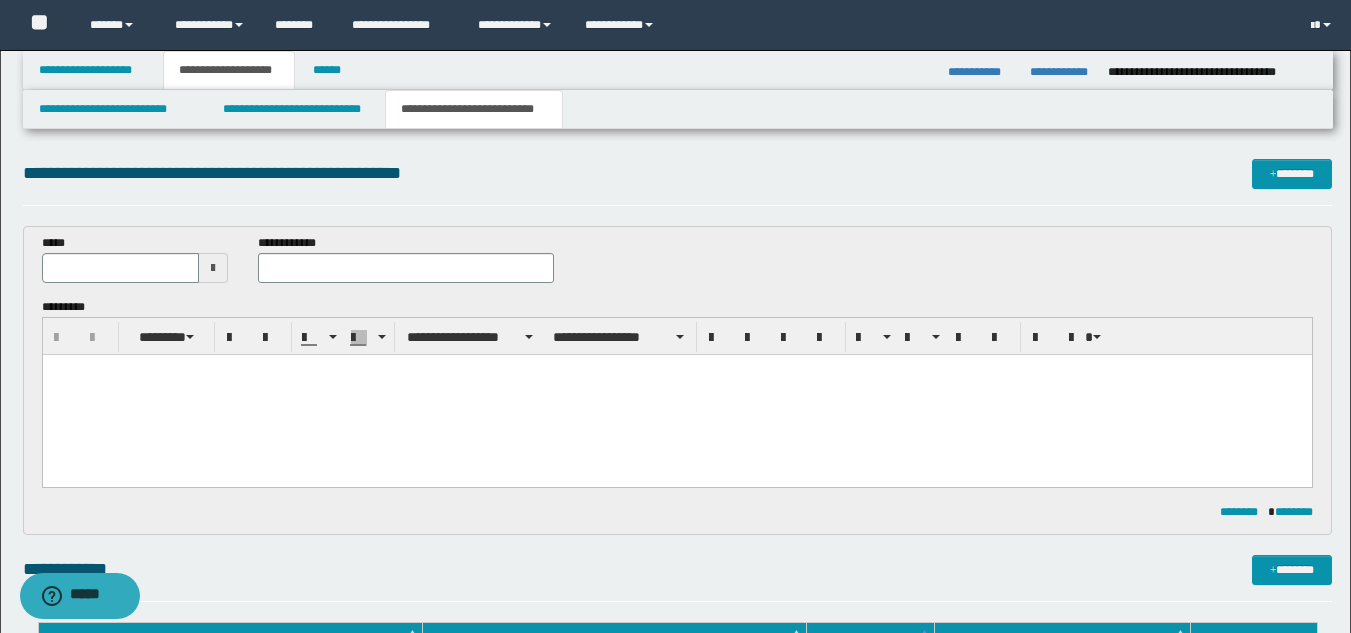 scroll, scrollTop: 0, scrollLeft: 0, axis: both 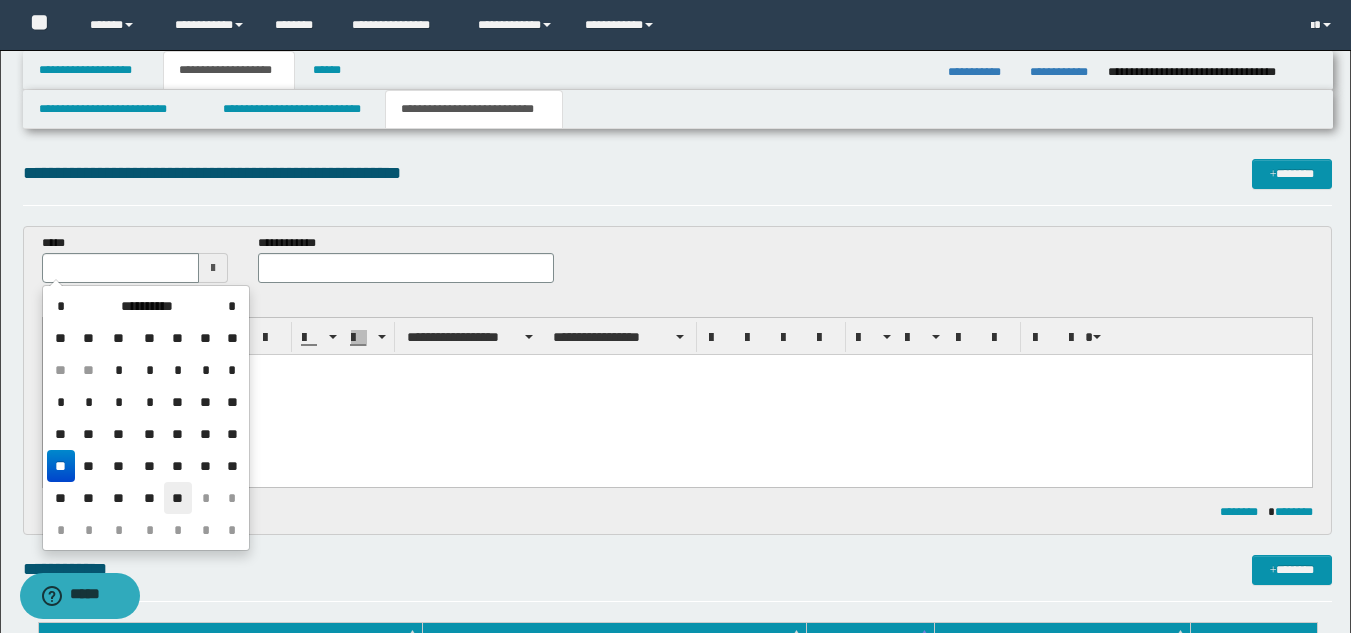 click on "**" at bounding box center [178, 498] 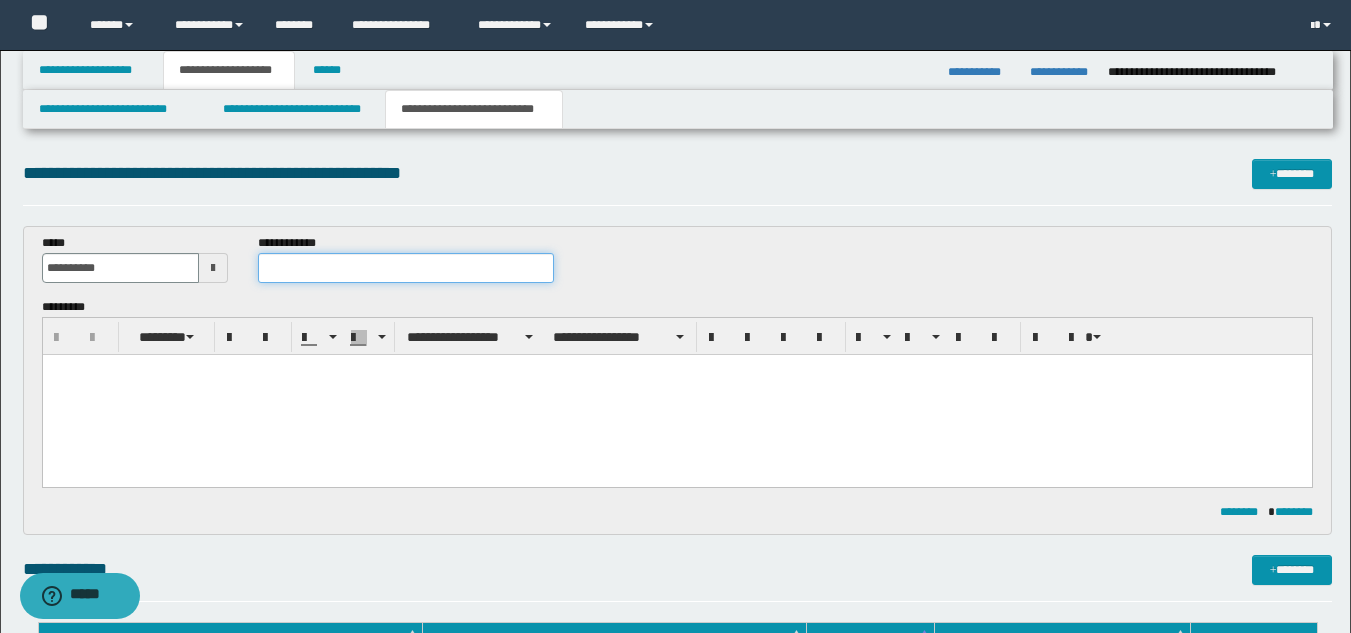 click at bounding box center [405, 268] 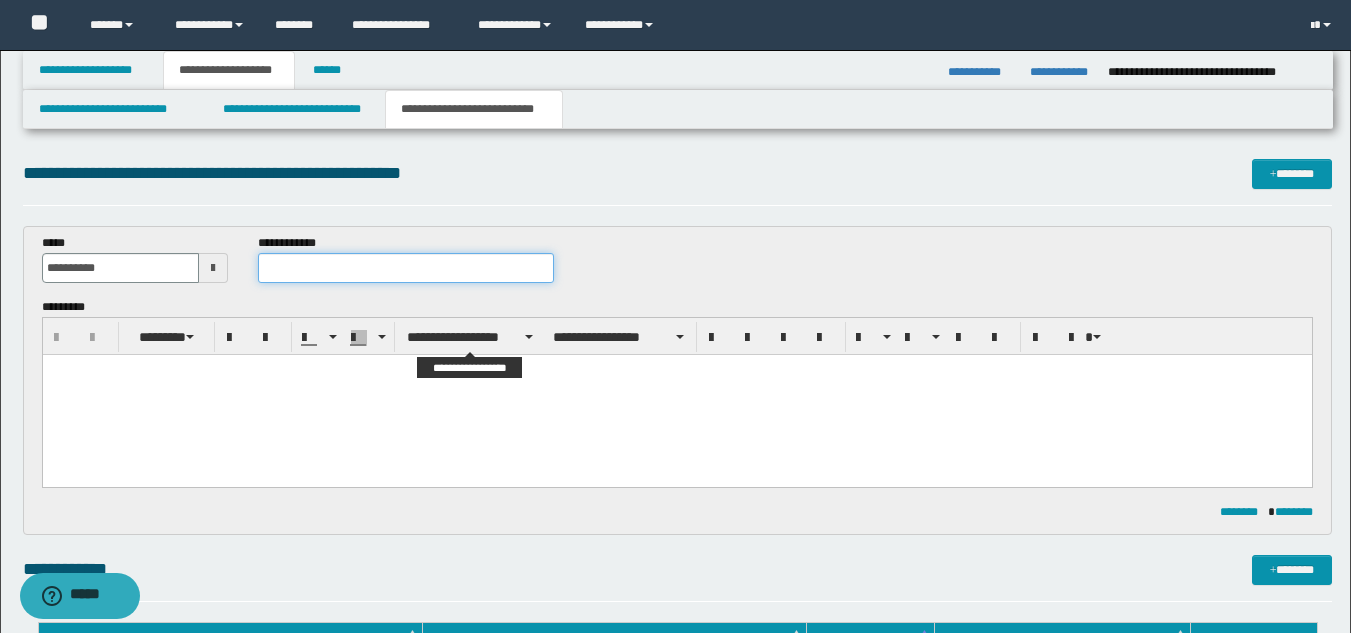 paste on "**********" 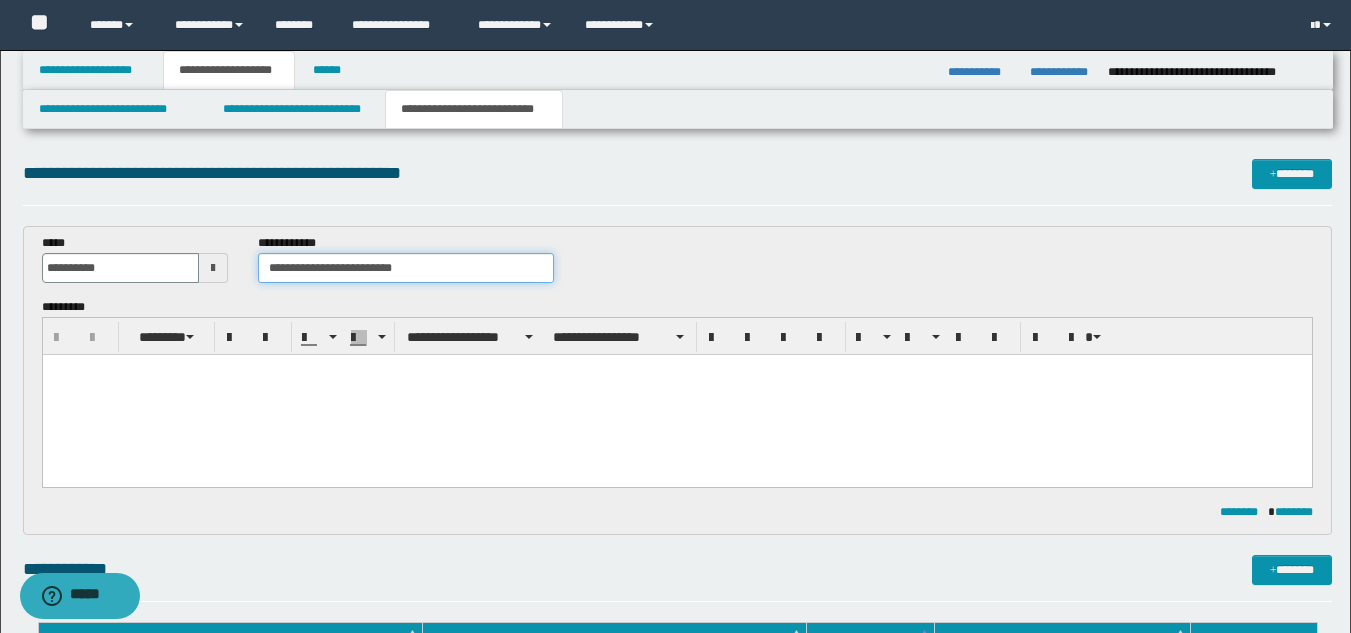 type on "**********" 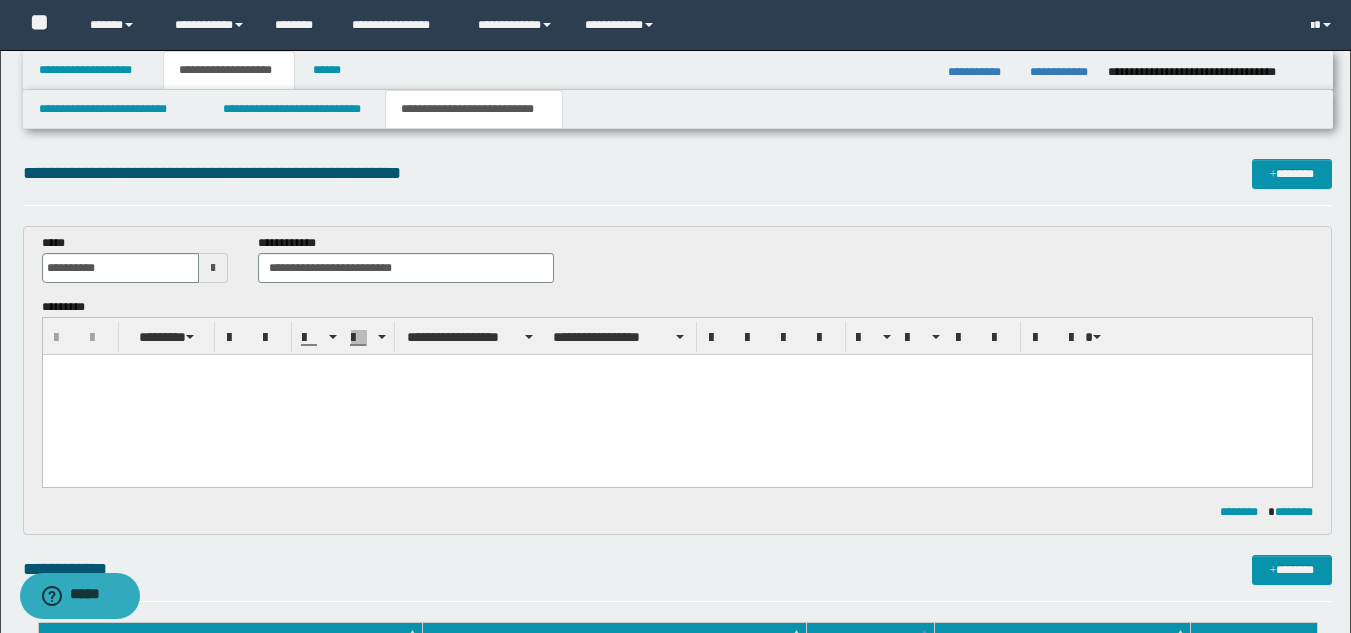 click at bounding box center (676, 395) 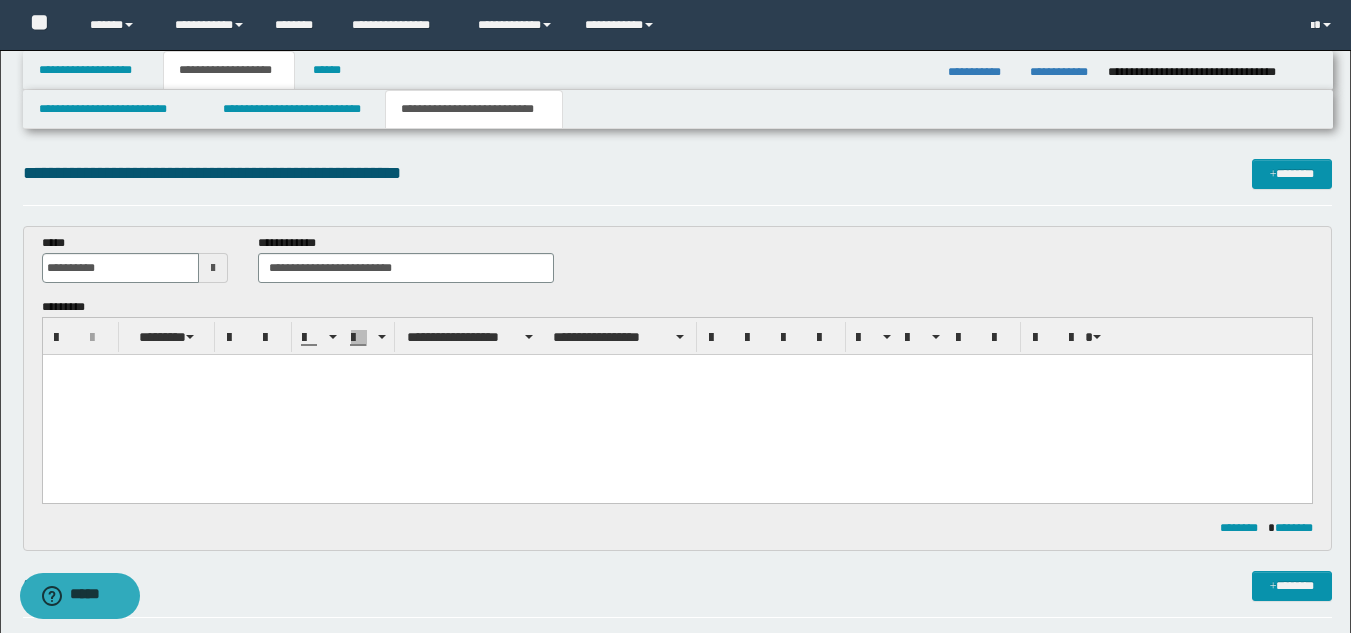 paste 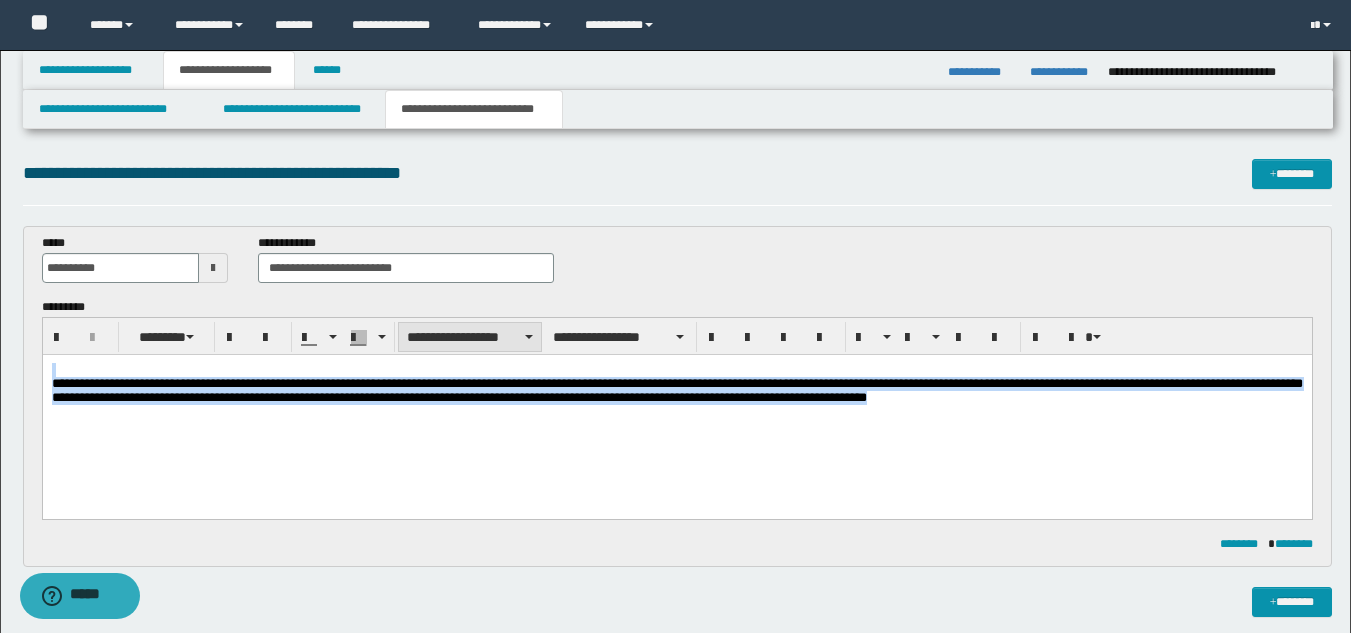 click on "**********" at bounding box center [470, 337] 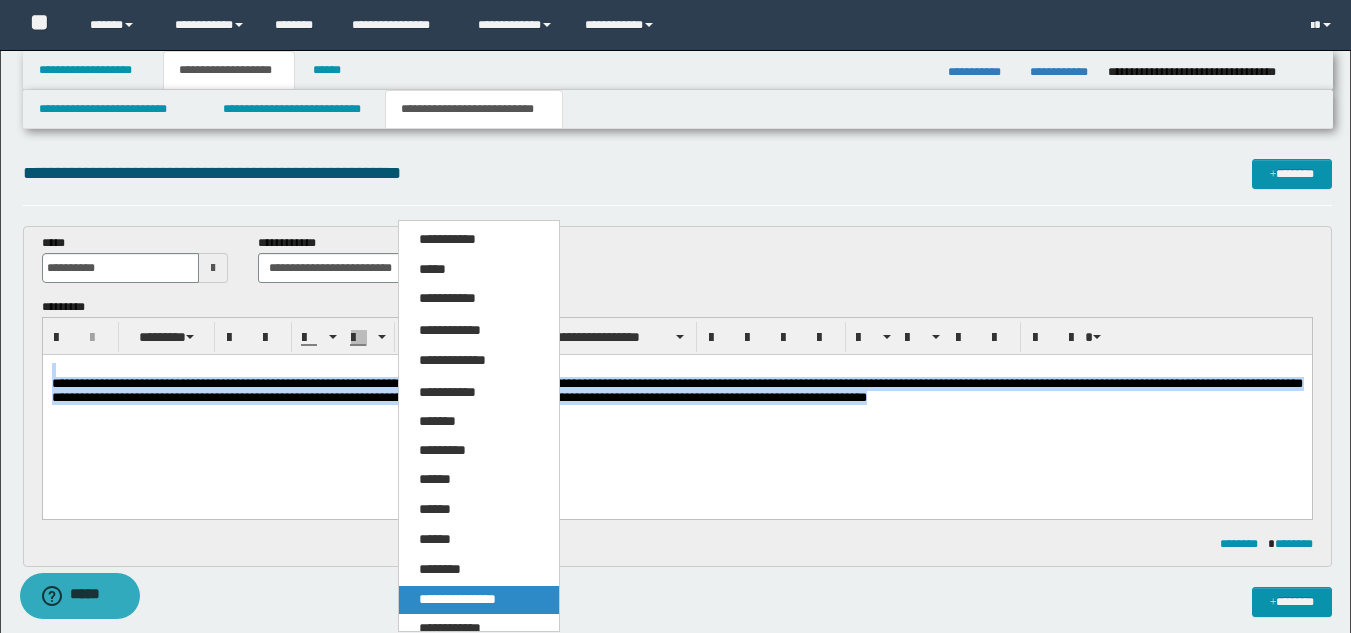 click on "**********" at bounding box center (479, 600) 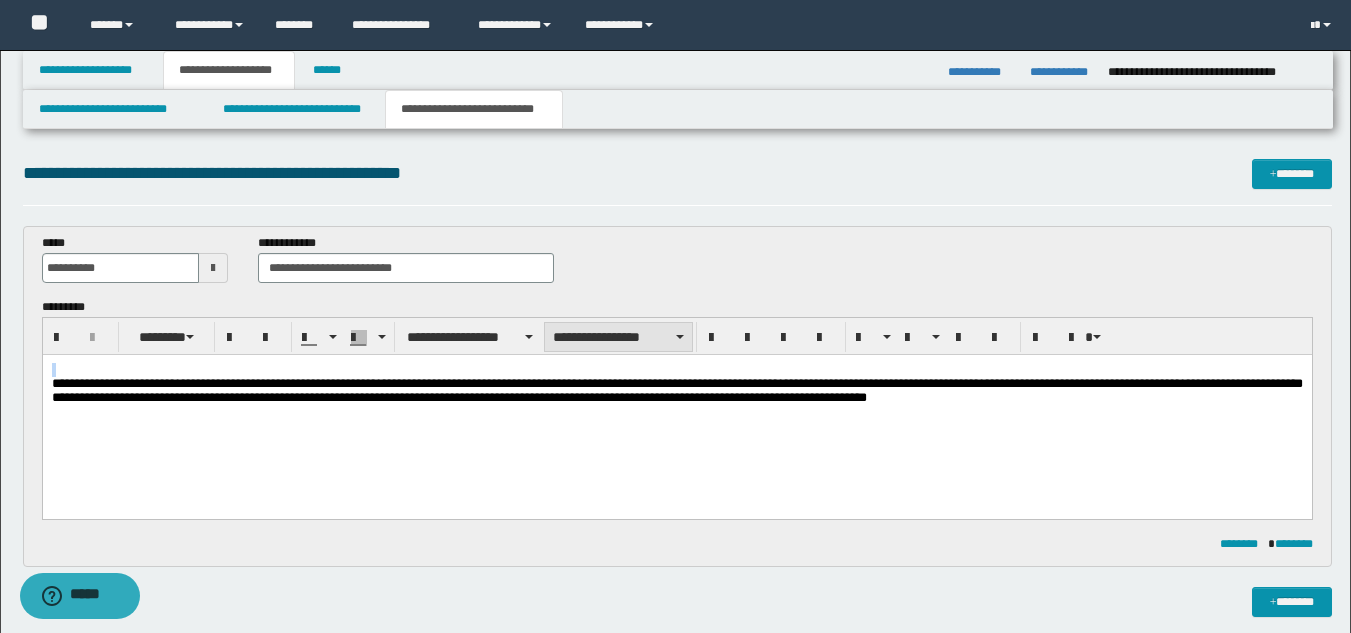 click on "**********" at bounding box center [618, 337] 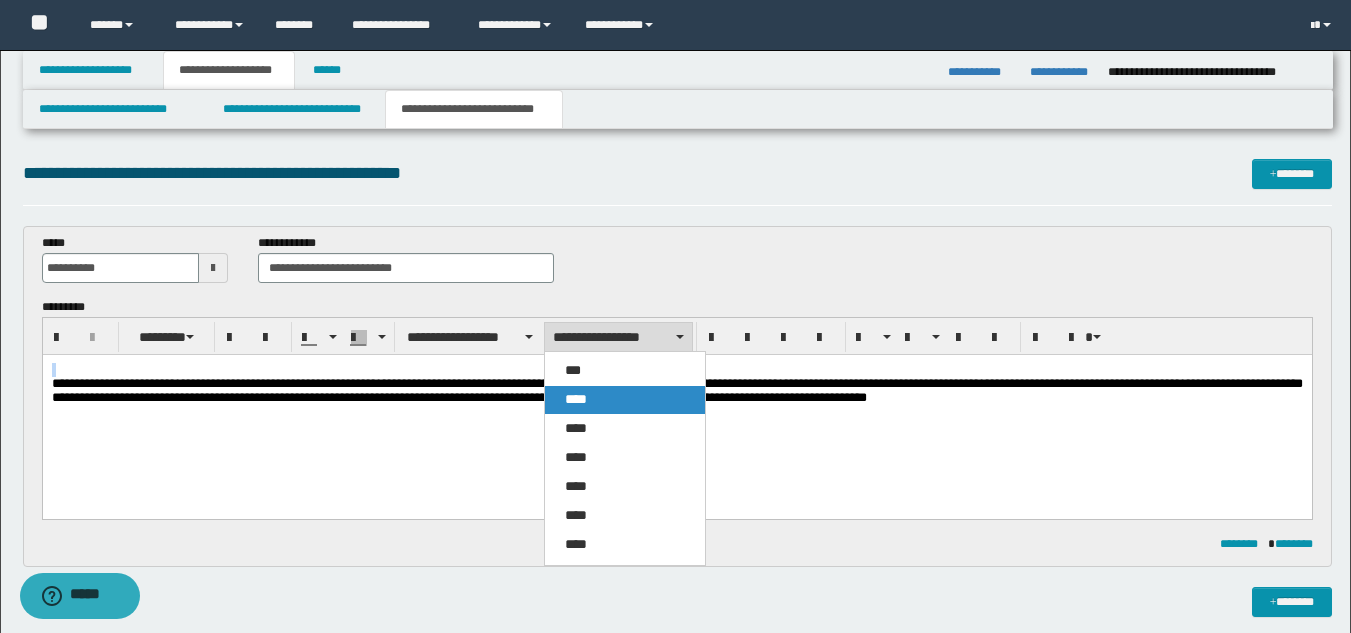 click on "****" at bounding box center [625, 400] 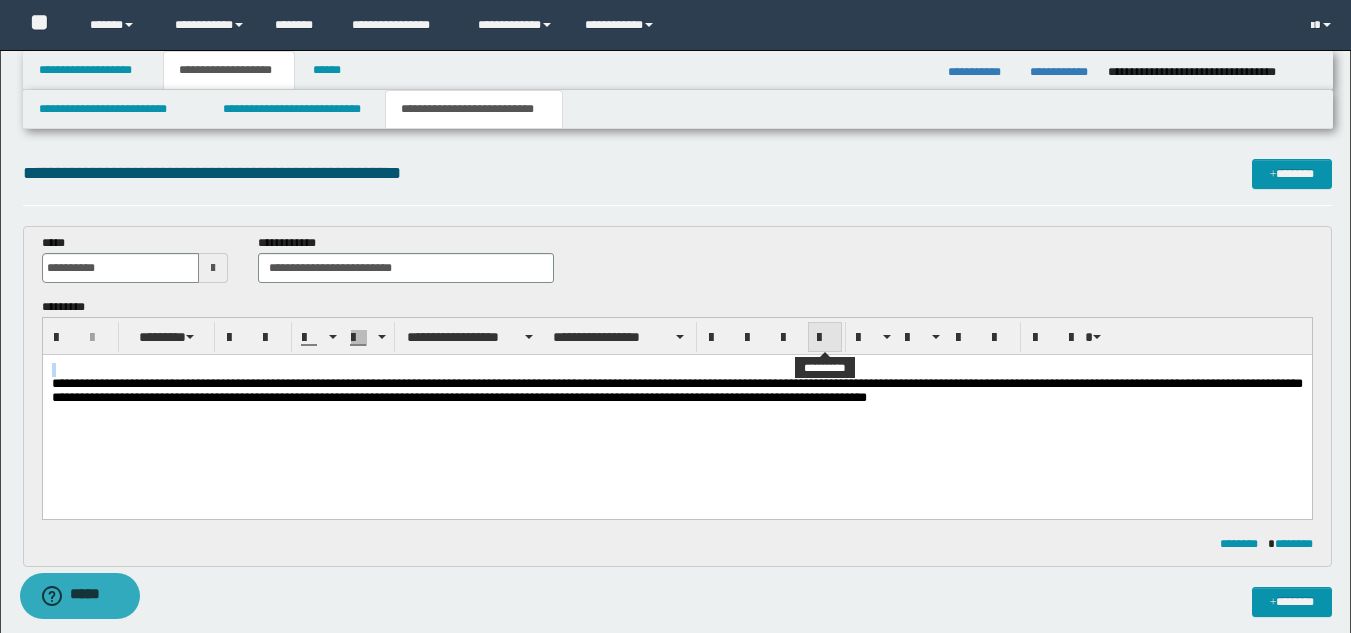 click at bounding box center [825, 338] 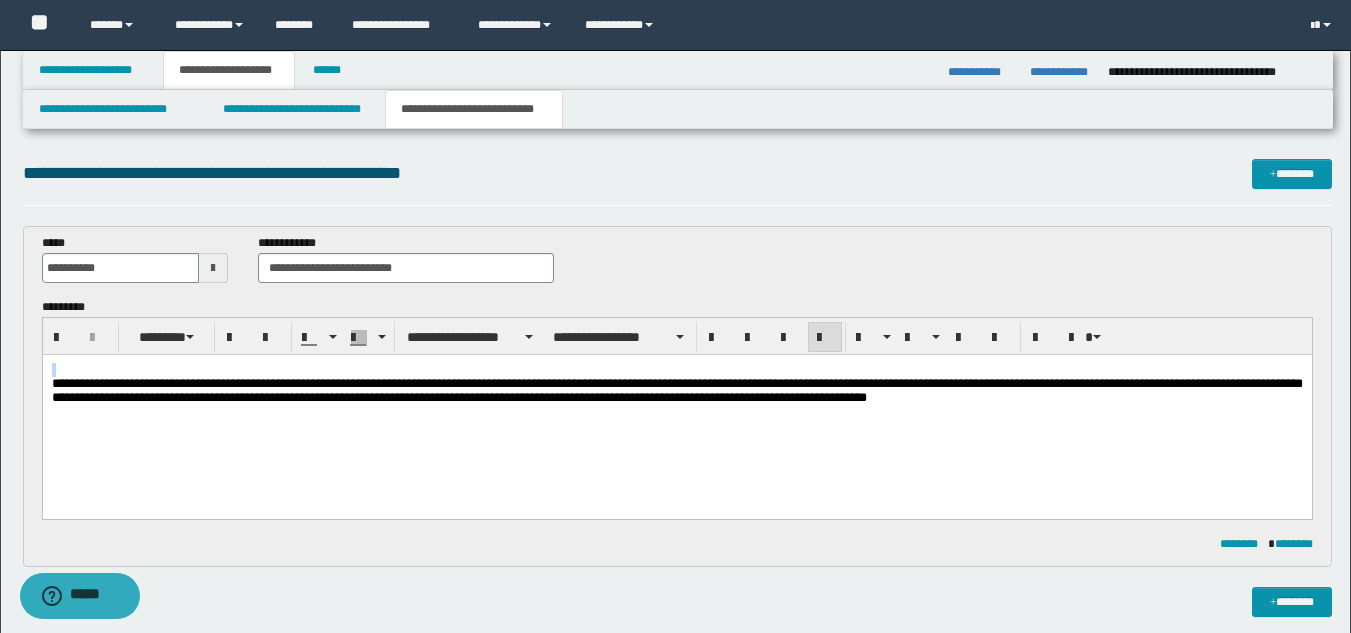 click on "**********" at bounding box center [676, 409] 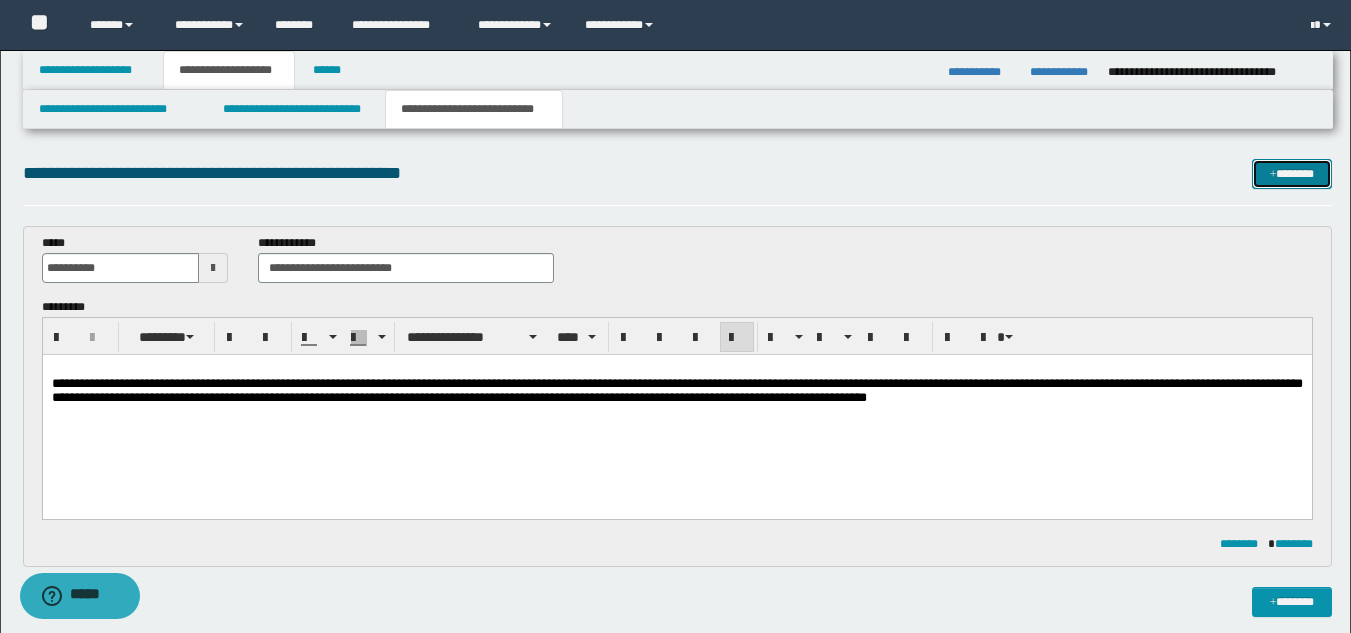 click on "*******" at bounding box center [1292, 174] 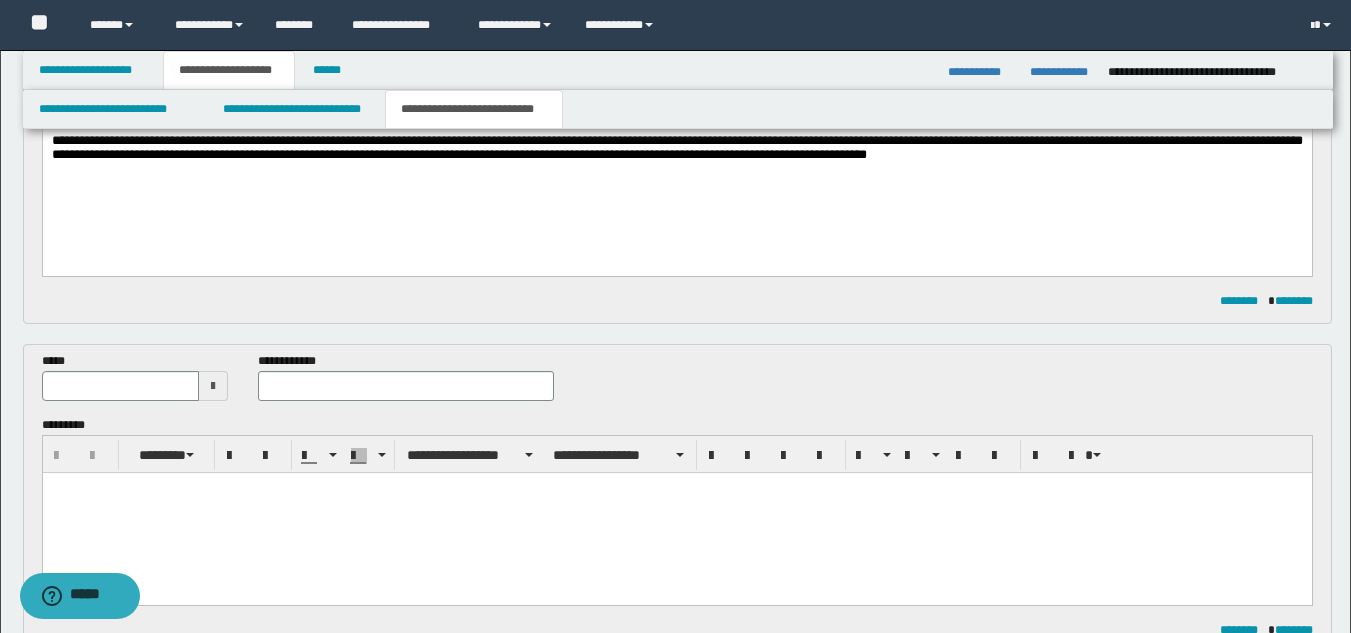 scroll, scrollTop: 214, scrollLeft: 0, axis: vertical 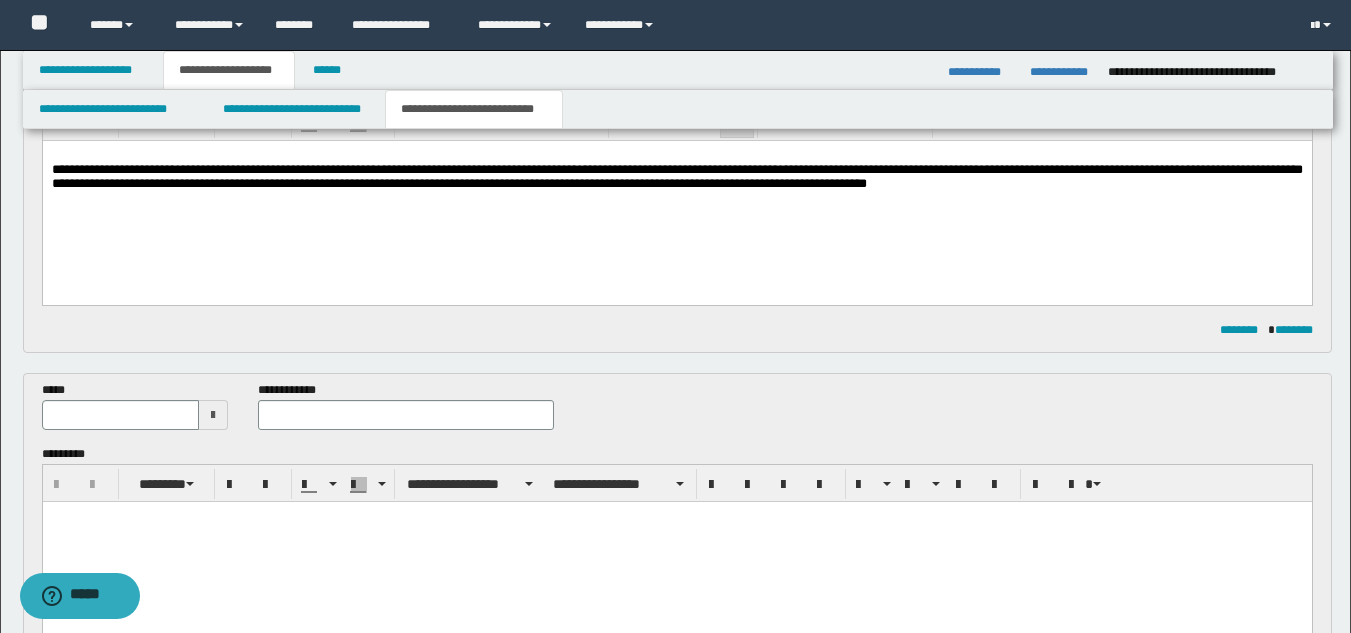 click at bounding box center [213, 415] 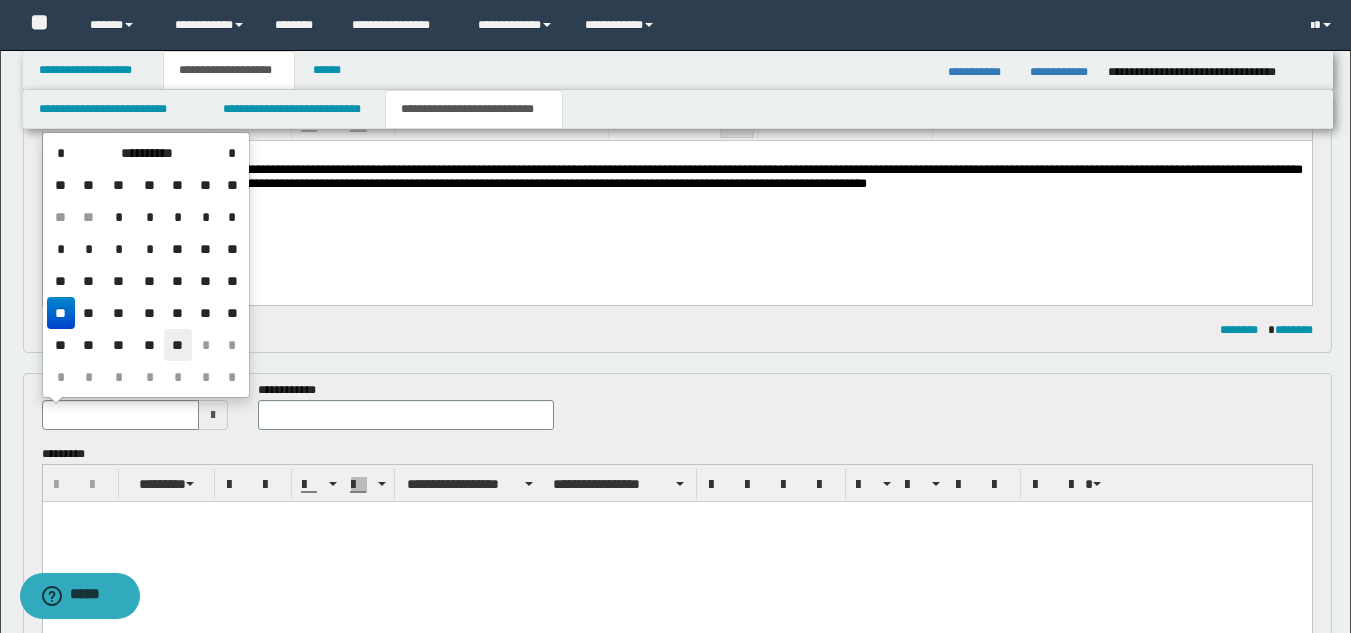 click on "**" at bounding box center (178, 345) 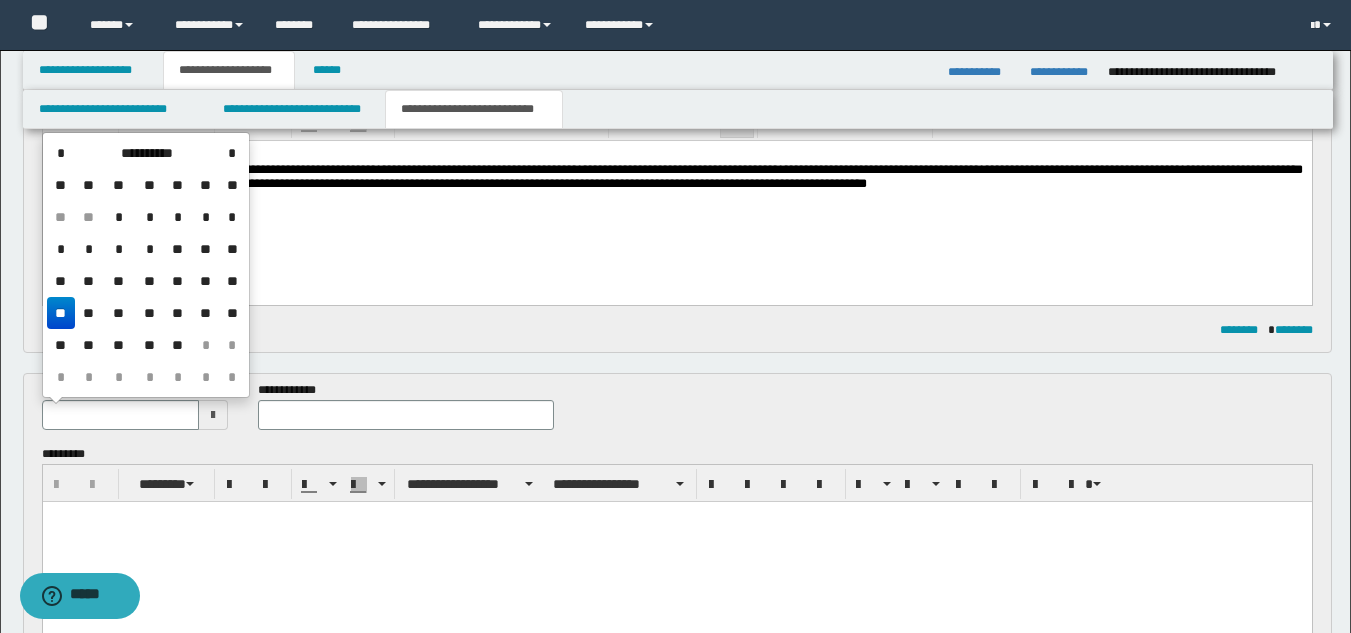 type on "**********" 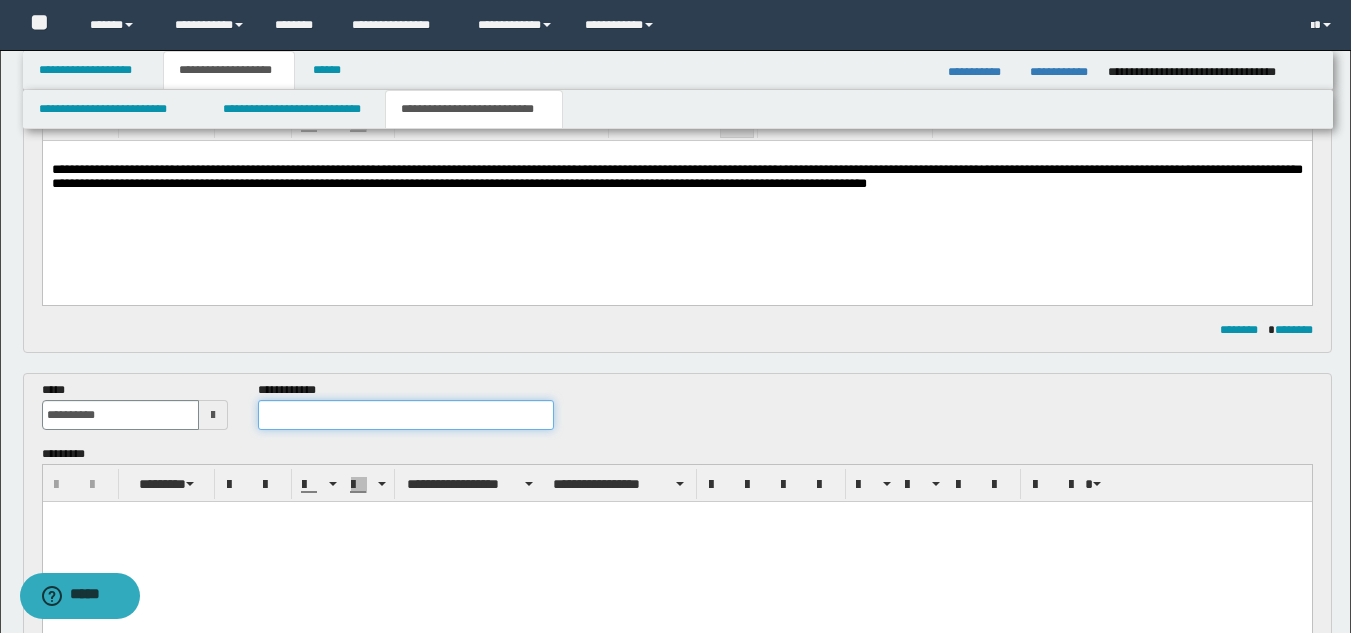 click at bounding box center [405, 415] 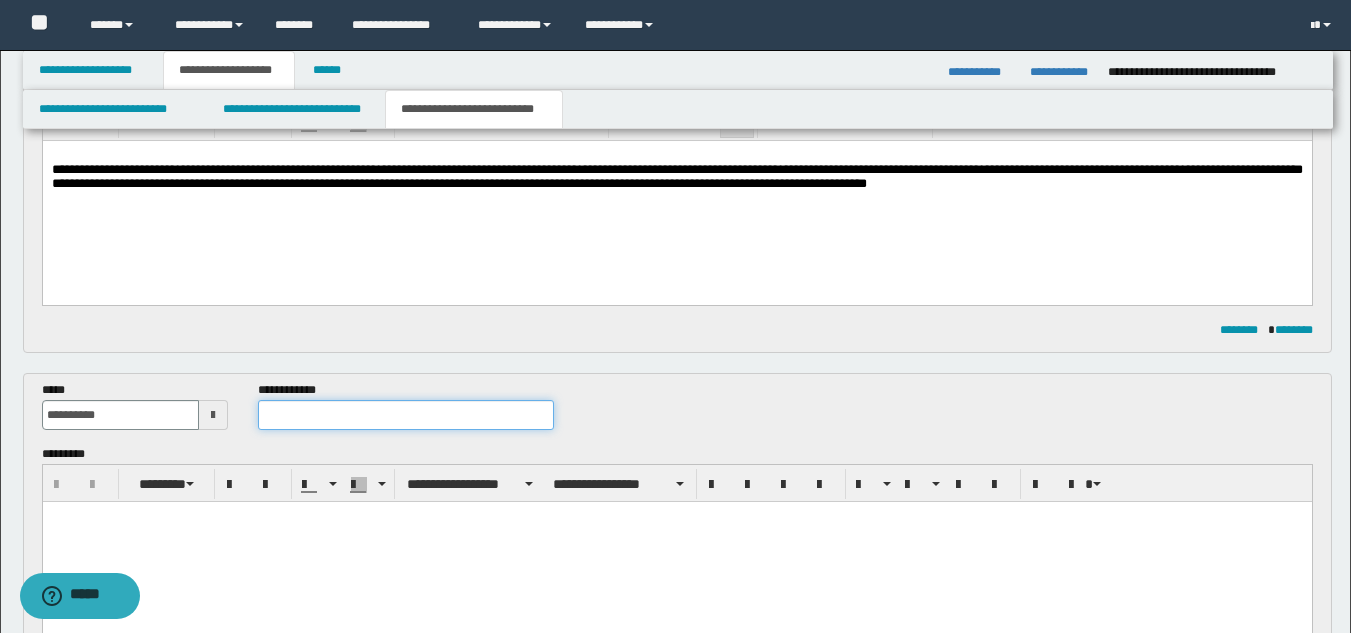 paste on "**********" 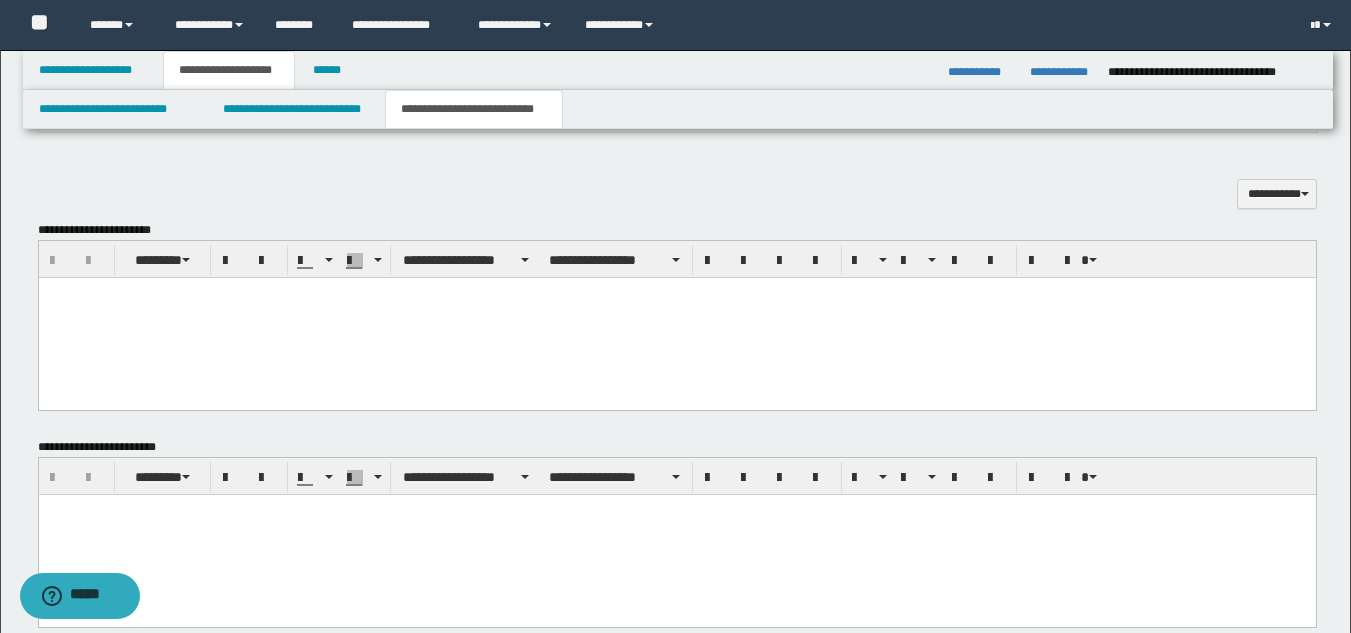 scroll, scrollTop: 914, scrollLeft: 0, axis: vertical 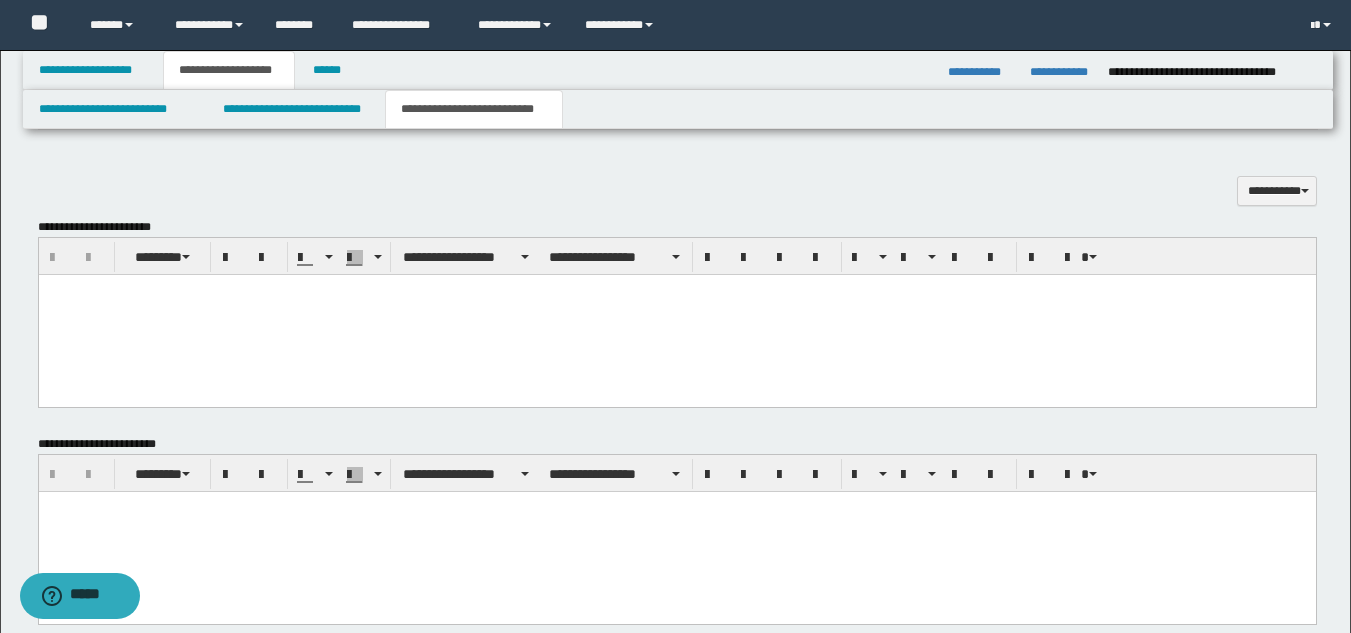 type on "**********" 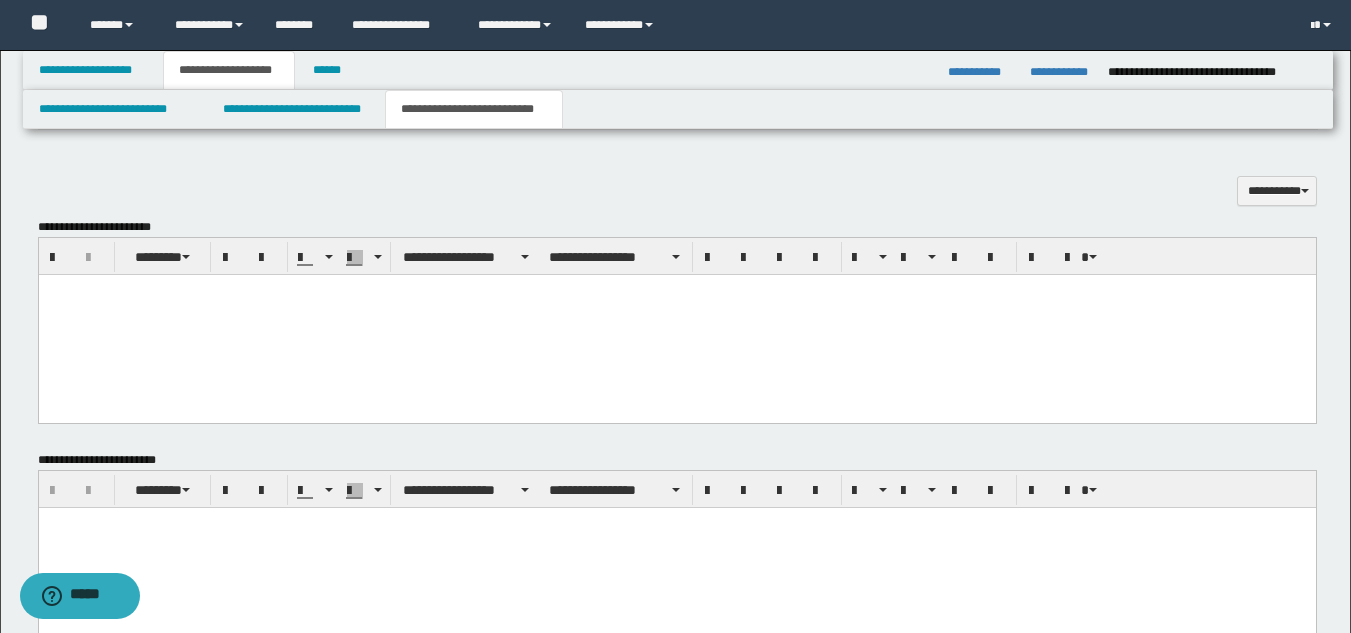 paste 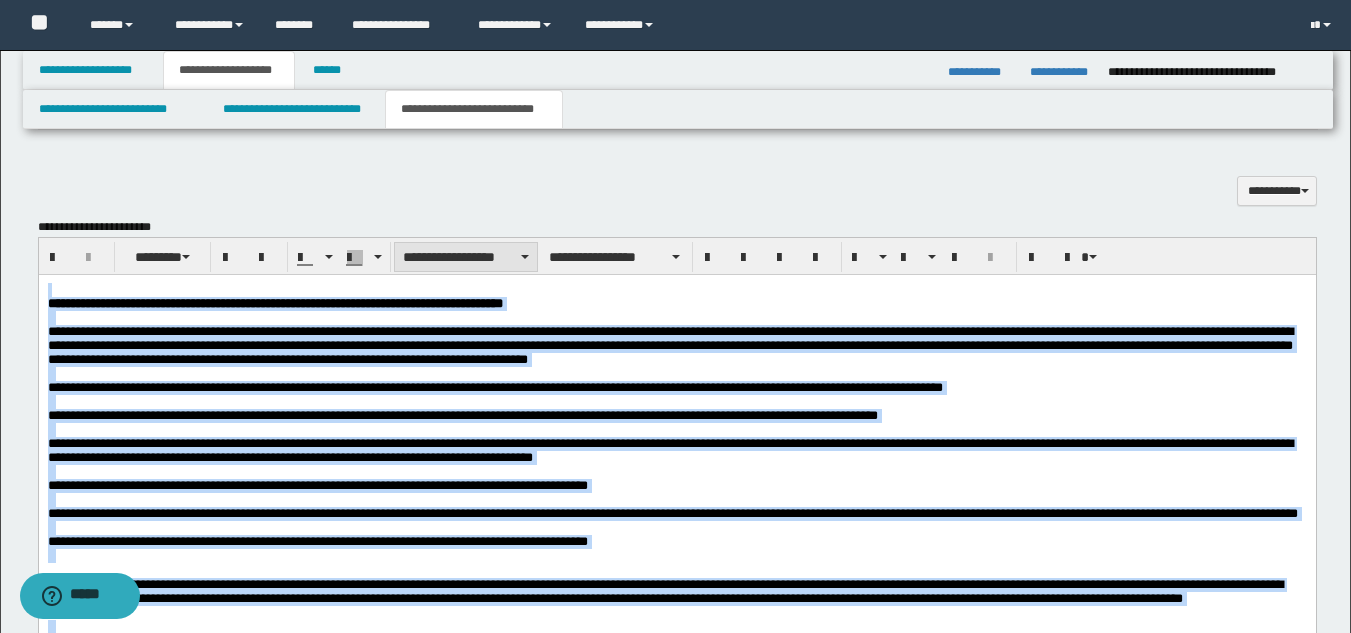 click on "**********" at bounding box center (466, 257) 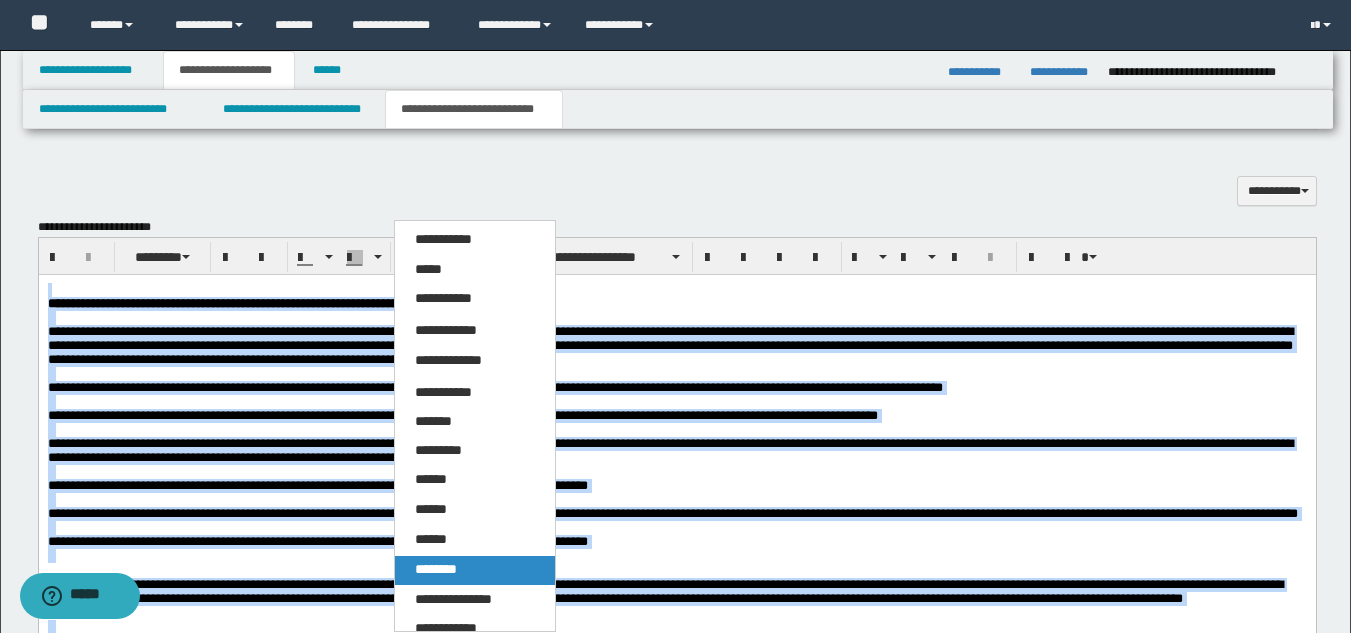 click on "********" at bounding box center (475, 570) 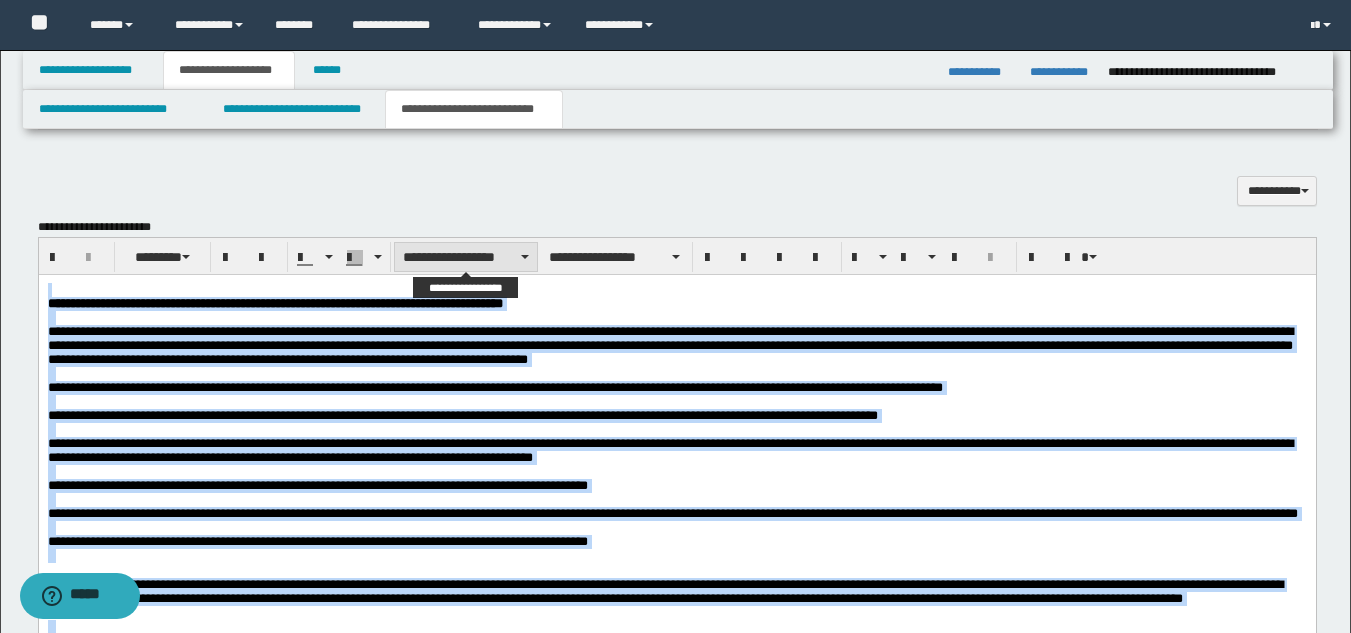 click on "**********" at bounding box center [466, 257] 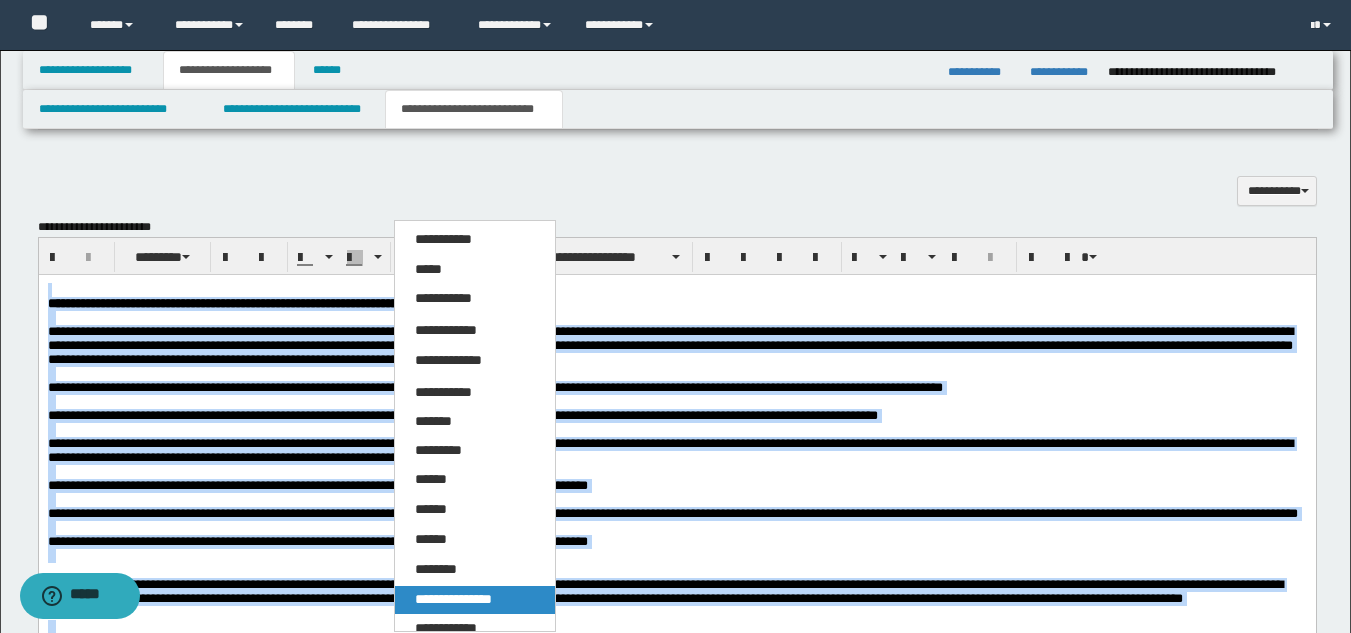 click on "**********" at bounding box center [475, 600] 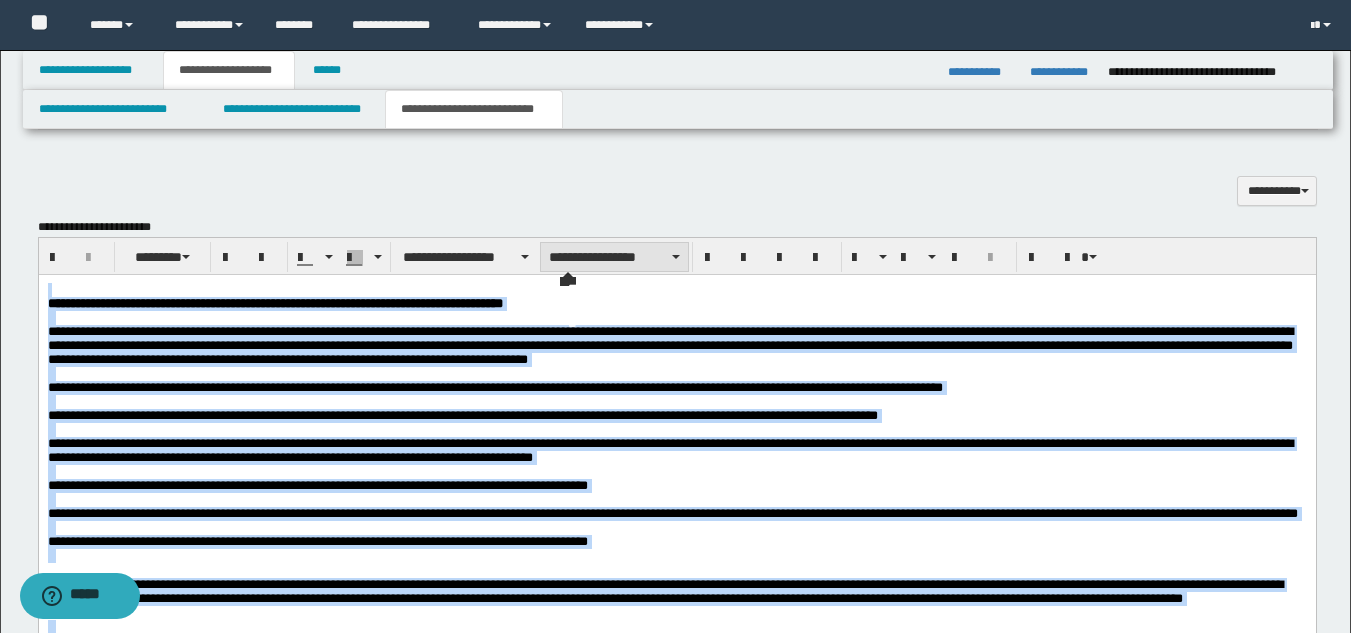 click on "**********" at bounding box center [614, 257] 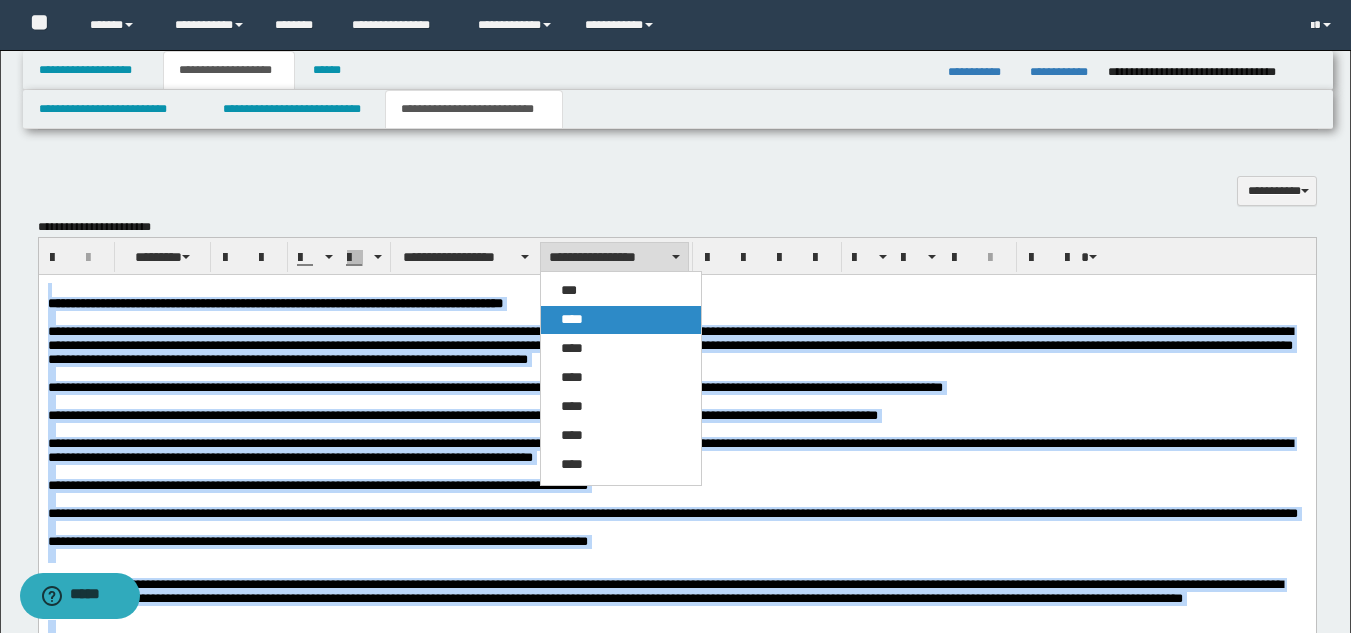 click on "****" at bounding box center (621, 320) 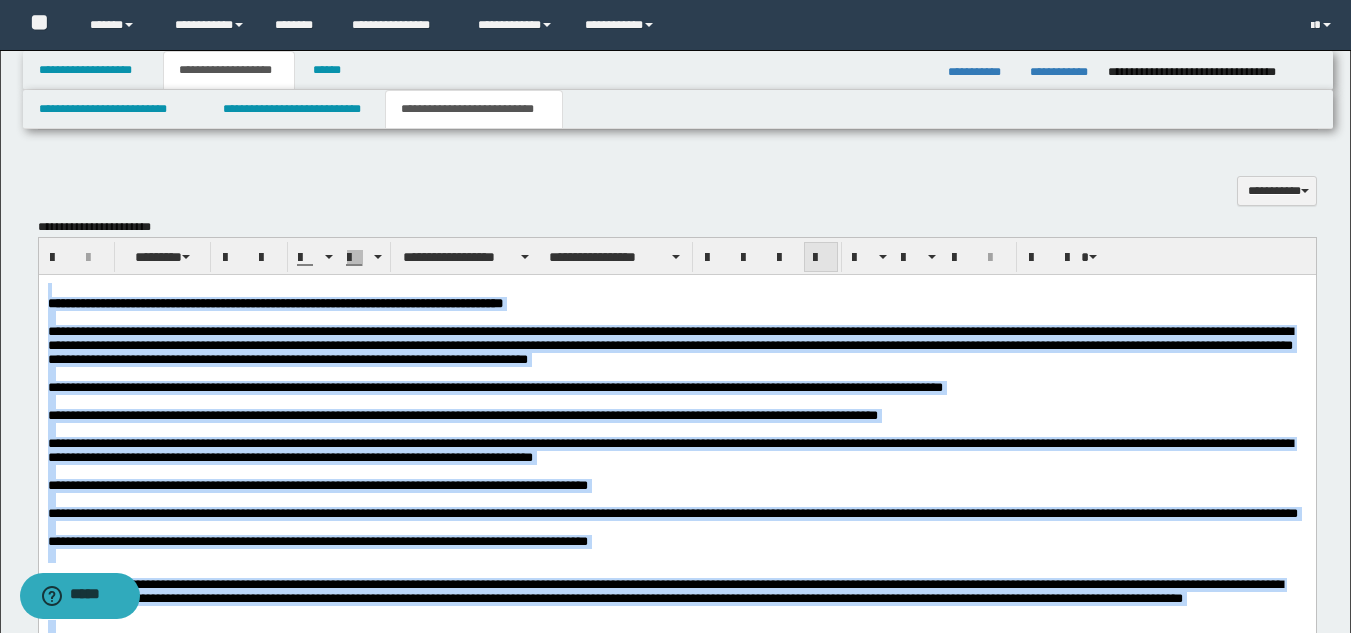 click at bounding box center (821, 257) 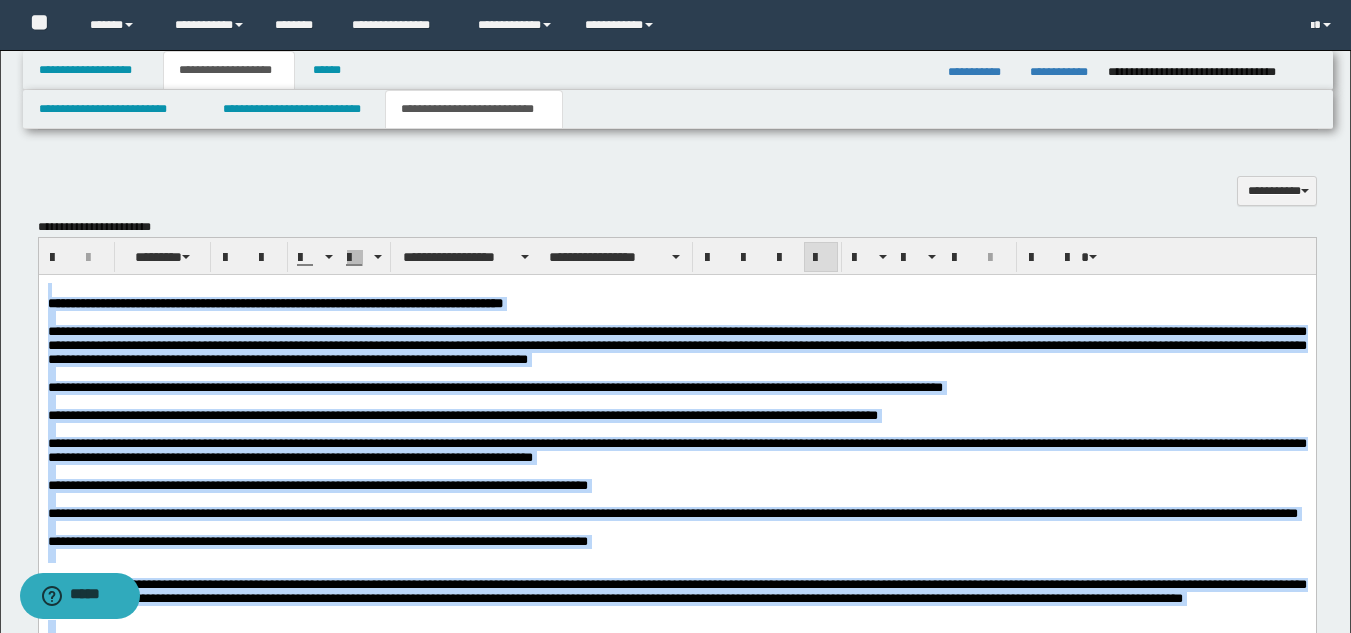 click on "**********" at bounding box center [676, 303] 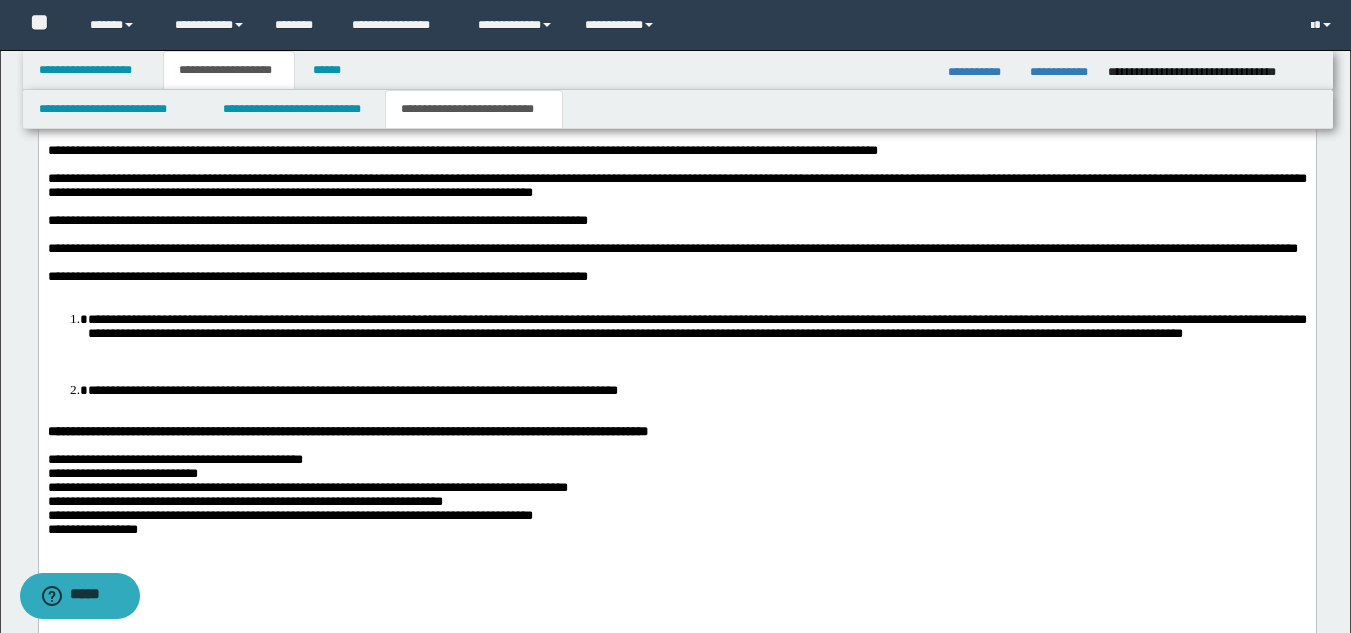 scroll, scrollTop: 1214, scrollLeft: 0, axis: vertical 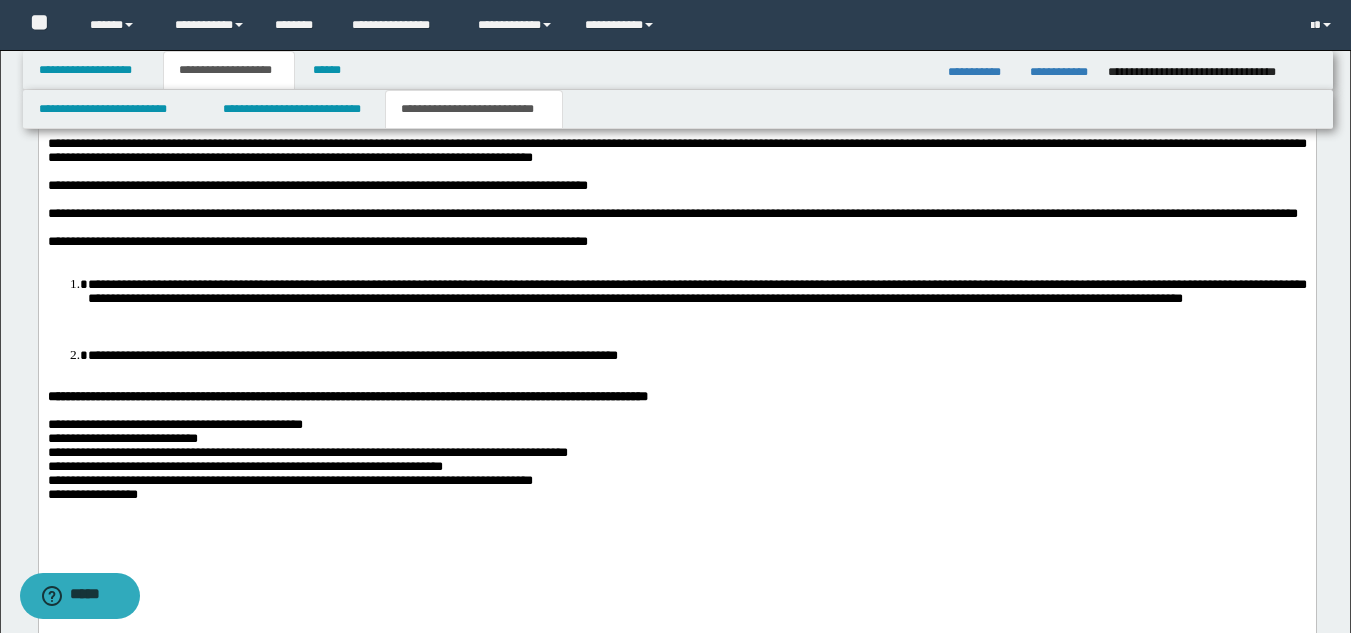 click at bounding box center (676, 256) 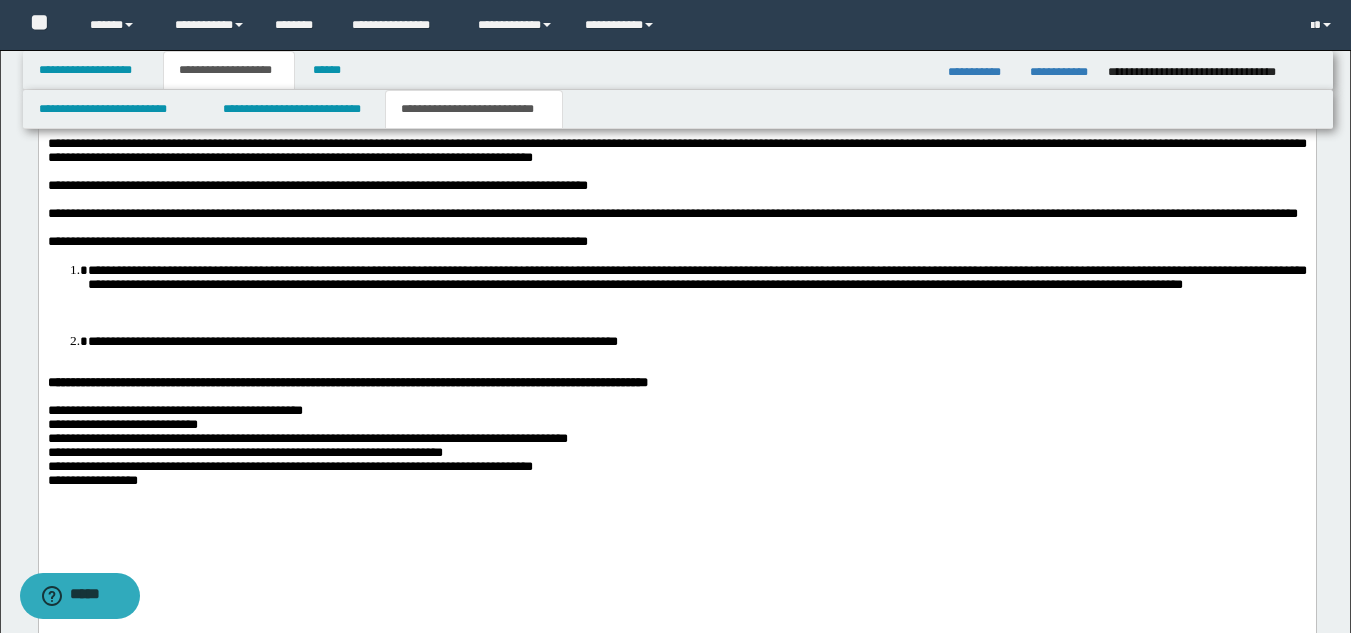 click on "**********" at bounding box center (676, 260) 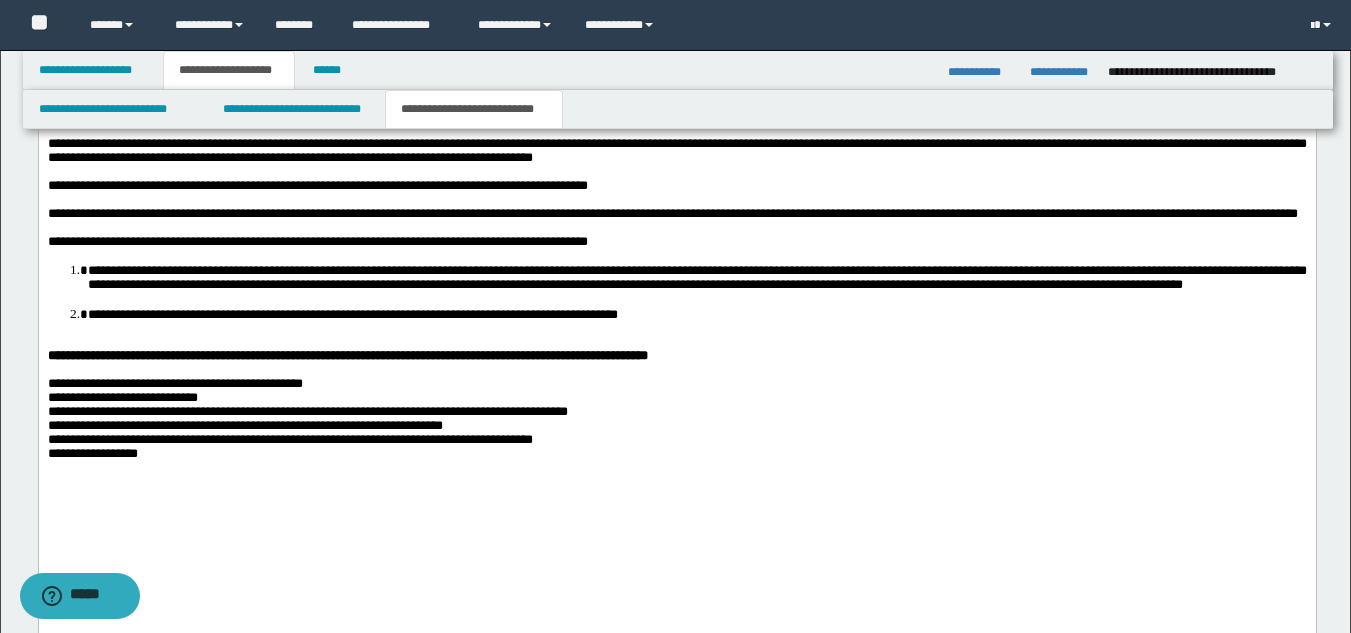 click on "**********" at bounding box center (676, 247) 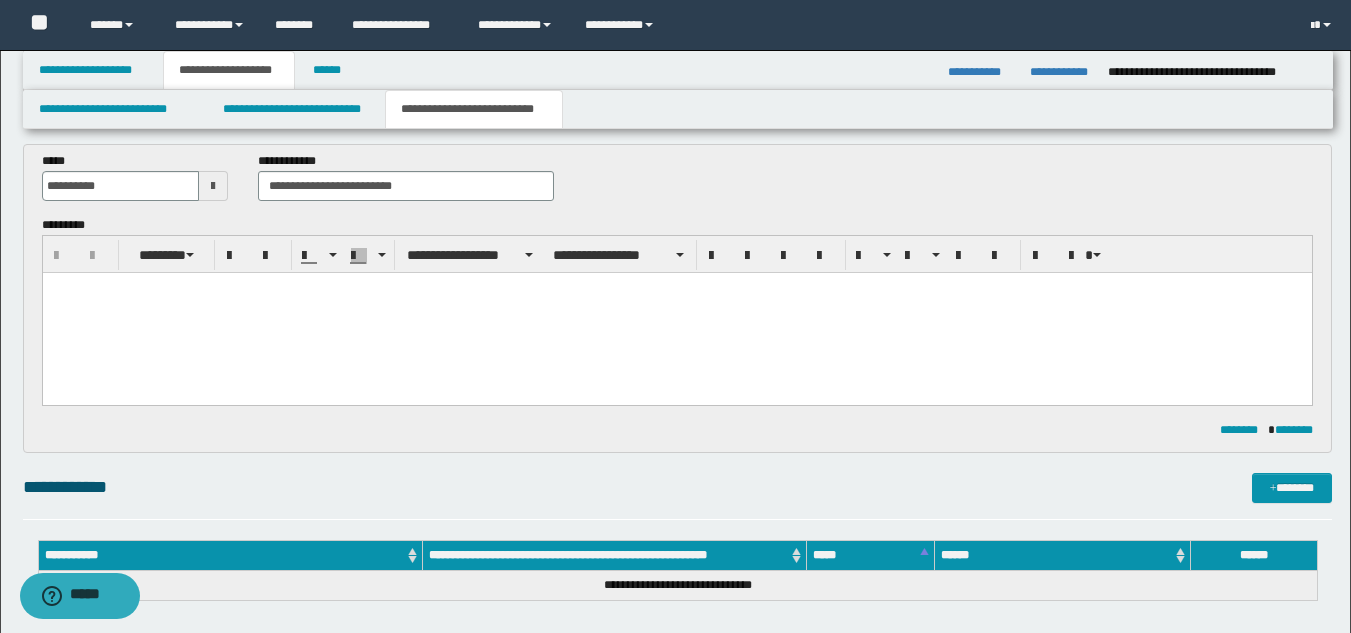 scroll, scrollTop: 414, scrollLeft: 0, axis: vertical 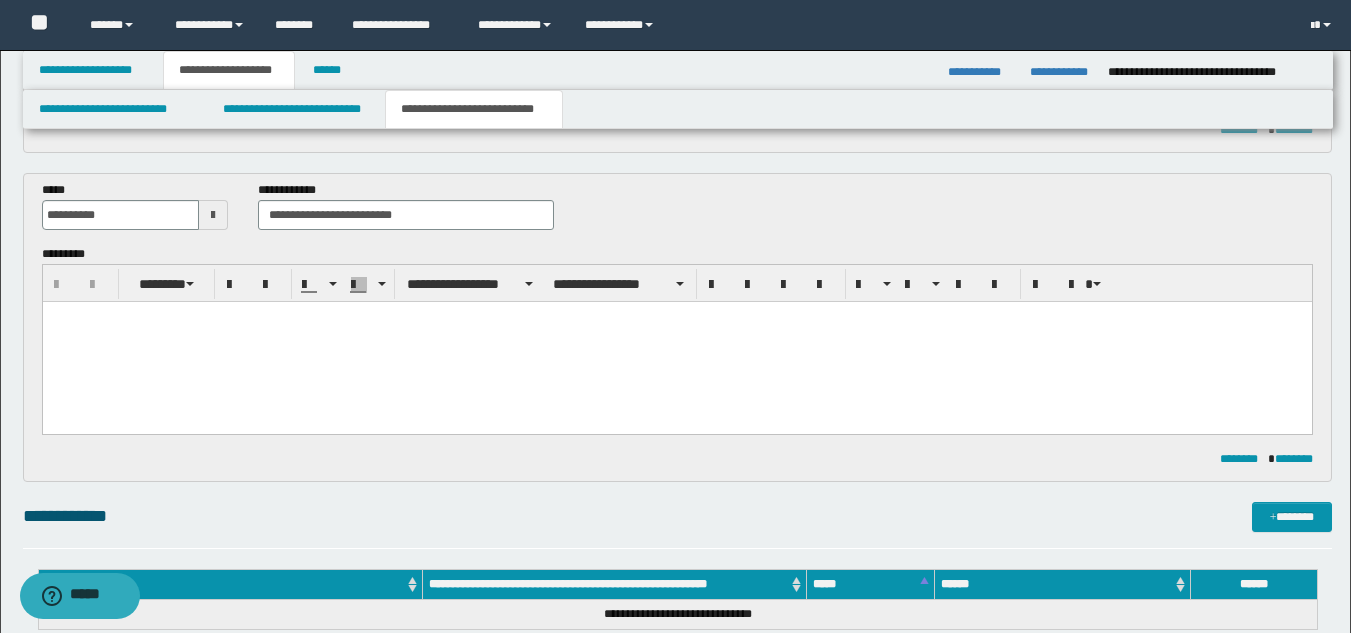 click at bounding box center (676, 341) 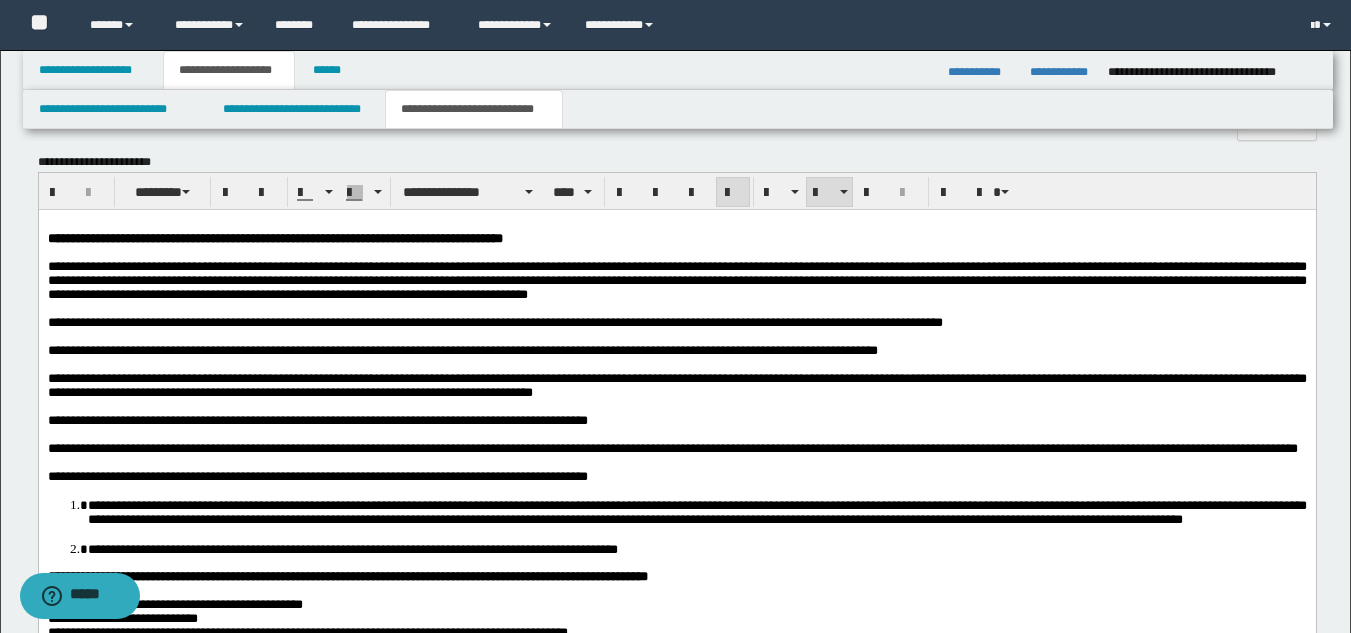 scroll, scrollTop: 1014, scrollLeft: 0, axis: vertical 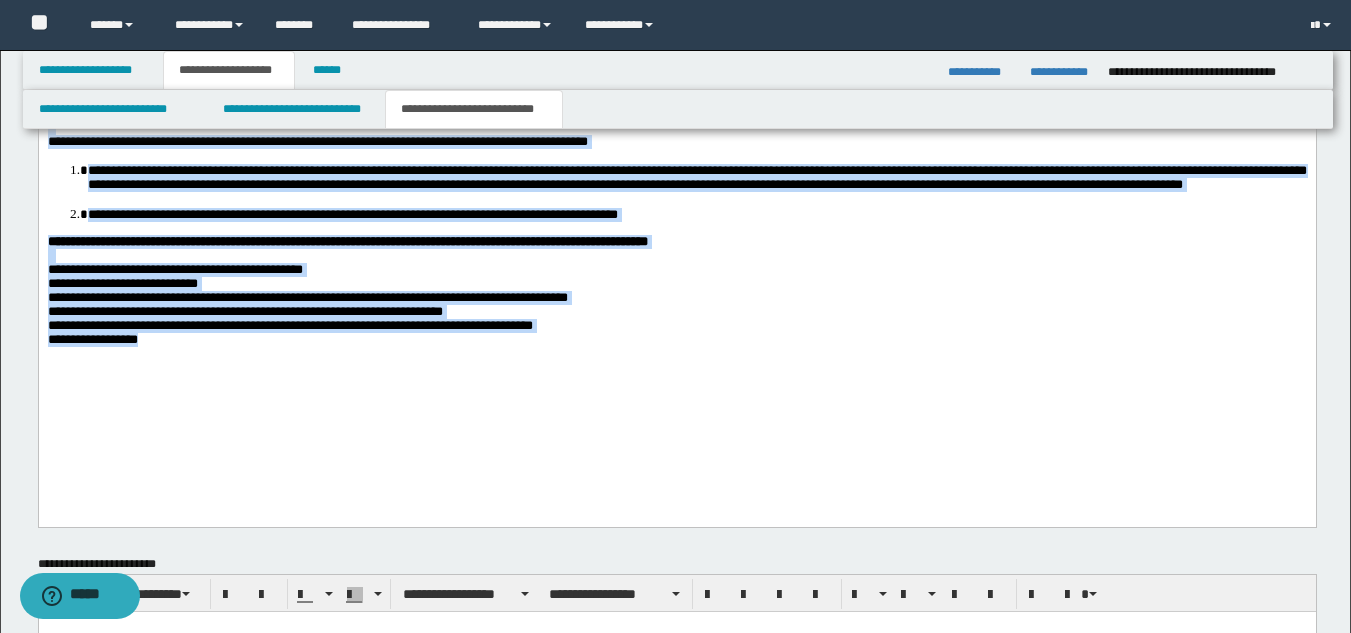 drag, startPoint x: 48, startPoint y: -95, endPoint x: 269, endPoint y: 415, distance: 555.8246 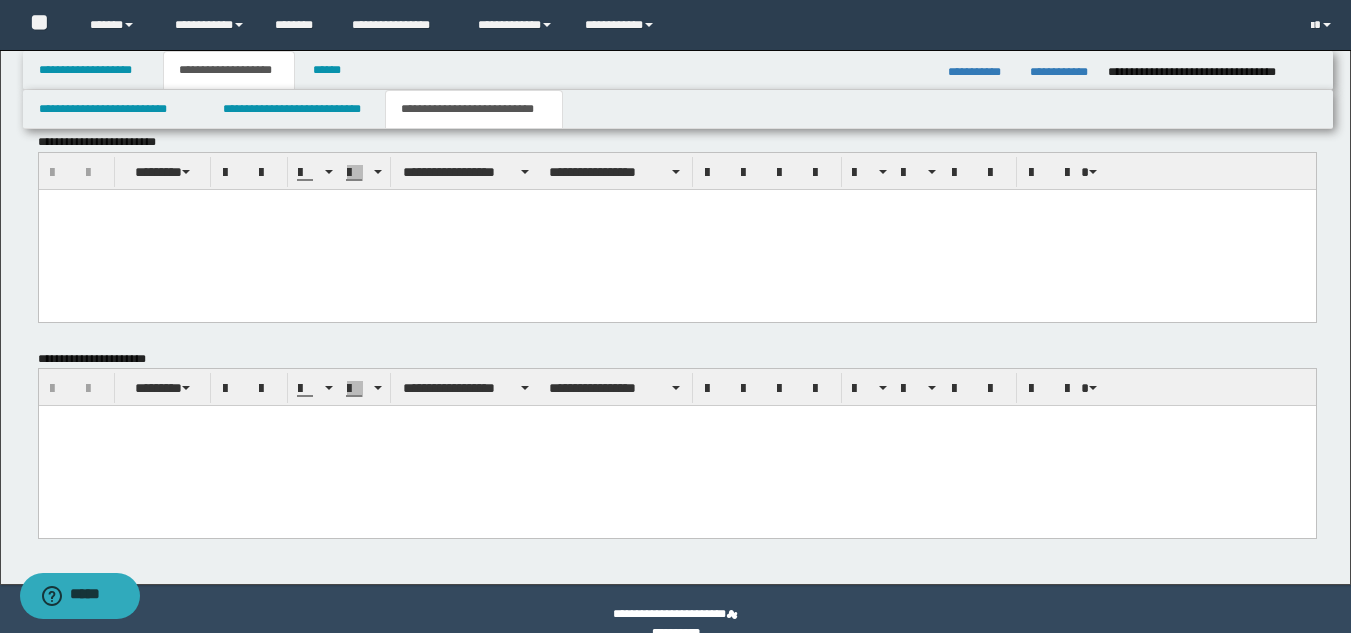scroll, scrollTop: 1262, scrollLeft: 0, axis: vertical 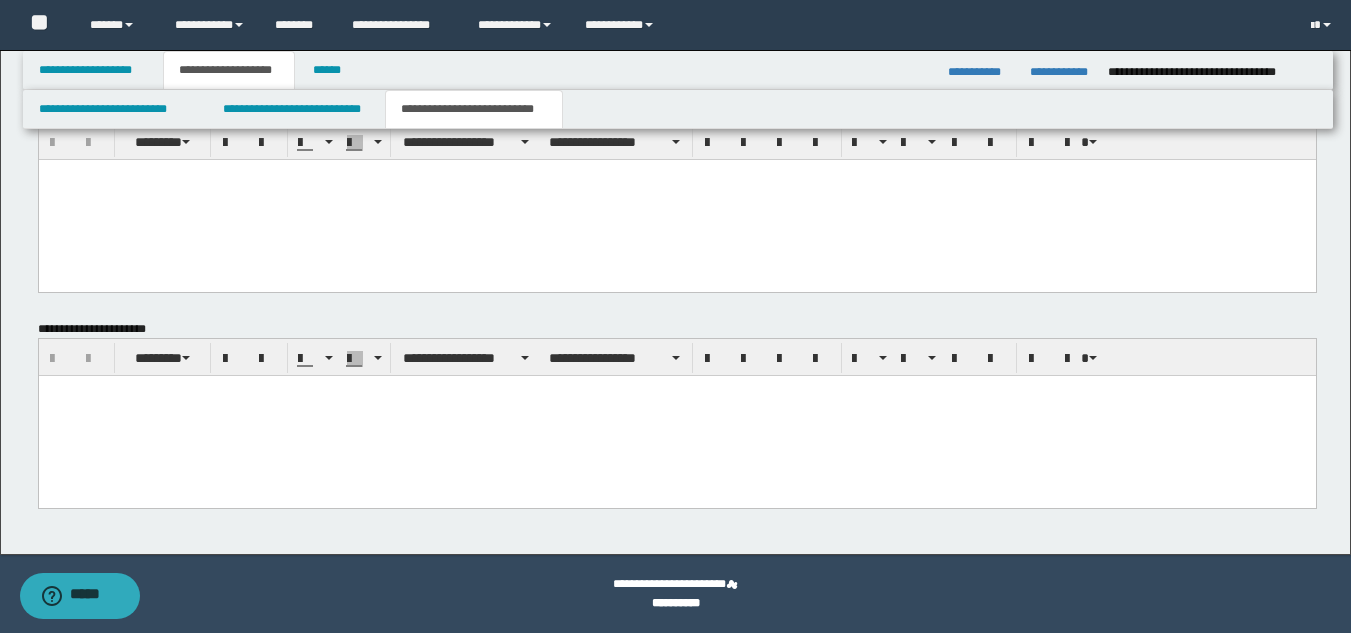click at bounding box center (676, 416) 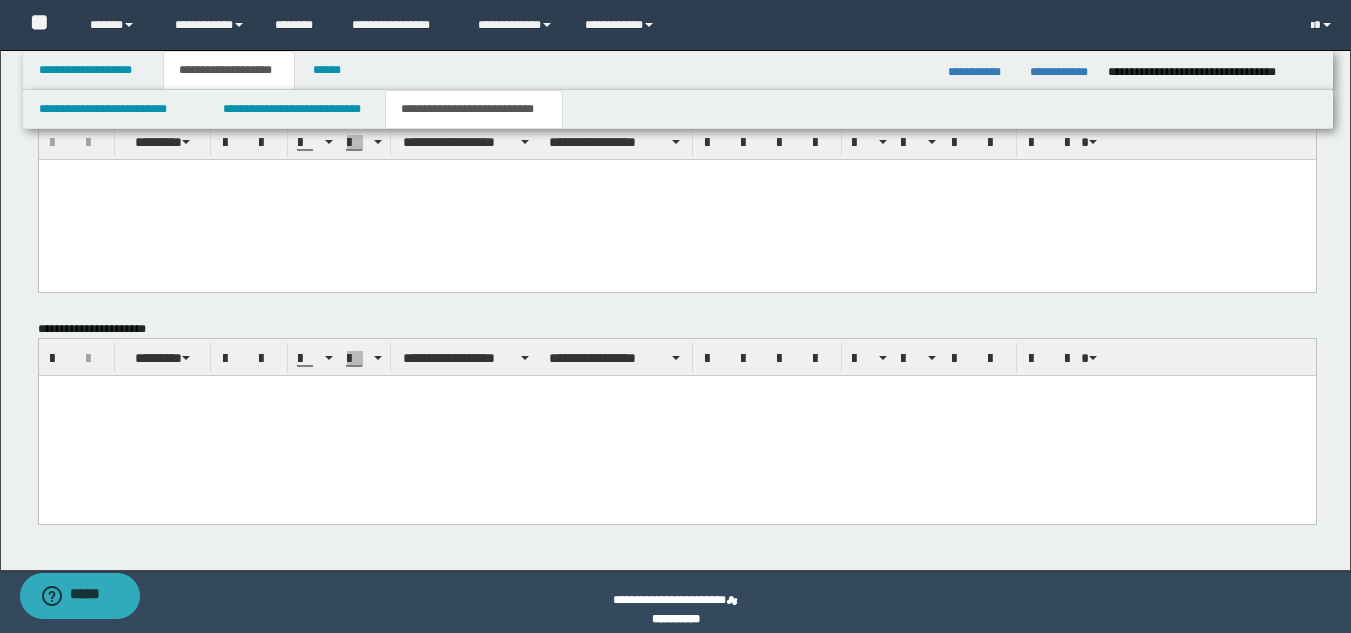 type 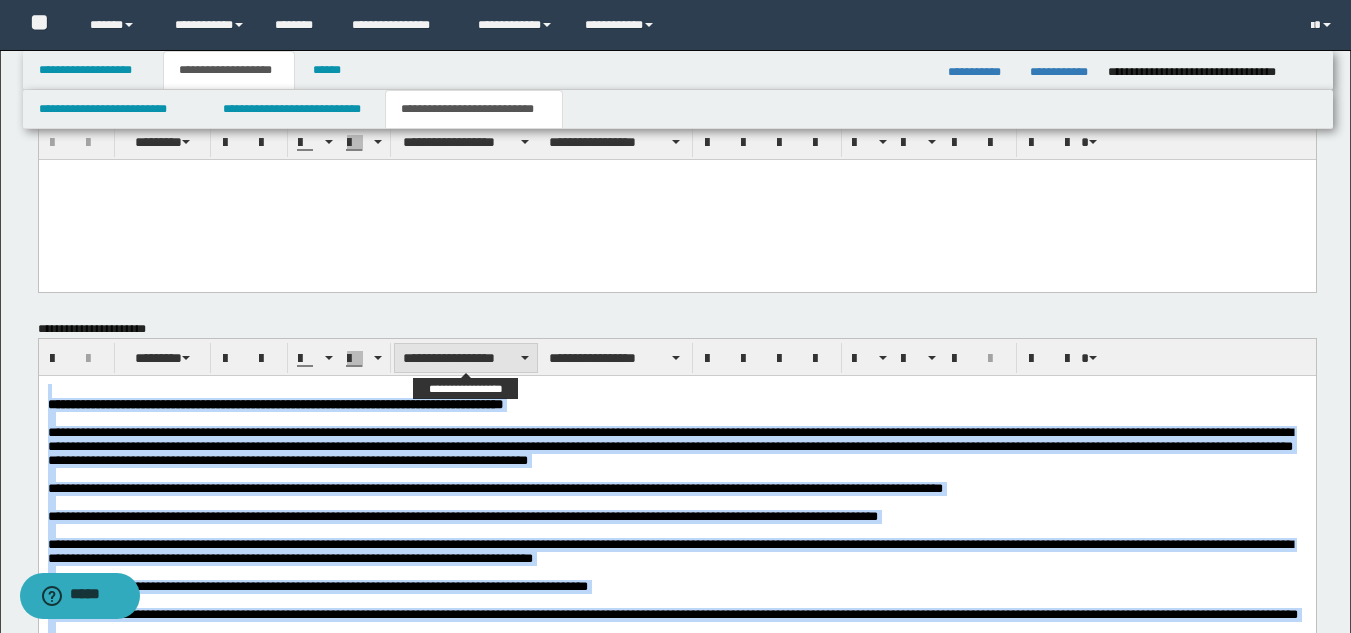 click on "**********" at bounding box center (466, 358) 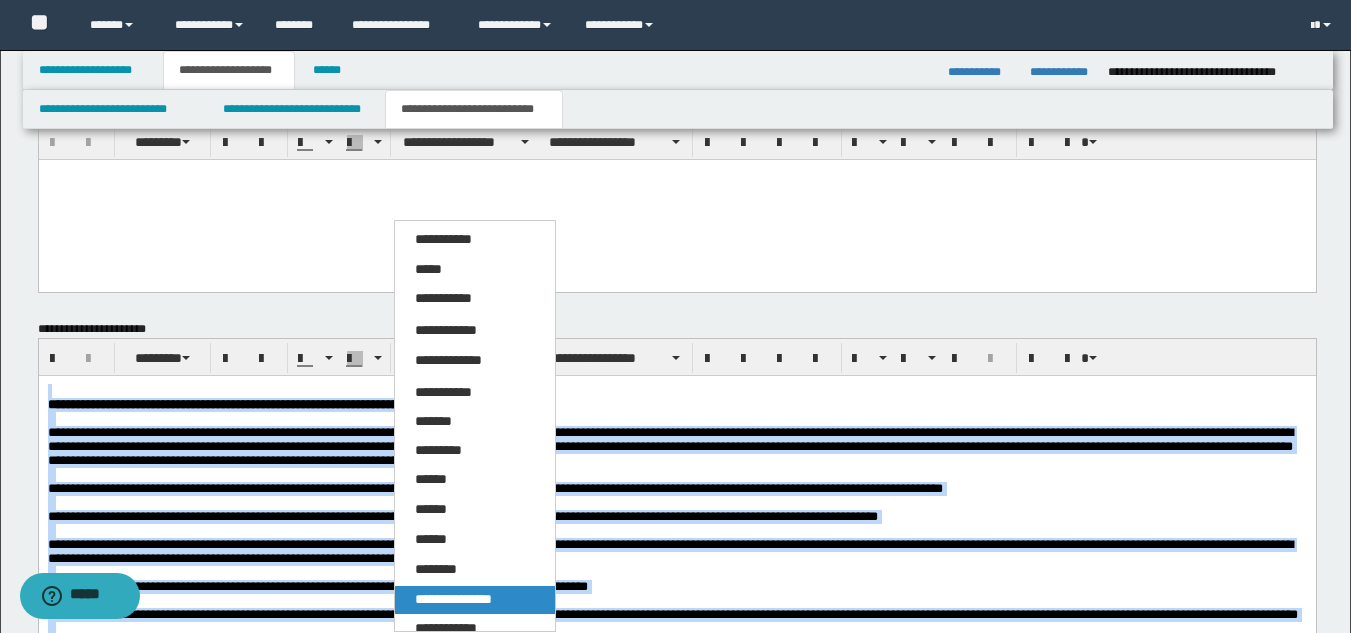 click on "**********" at bounding box center (453, 599) 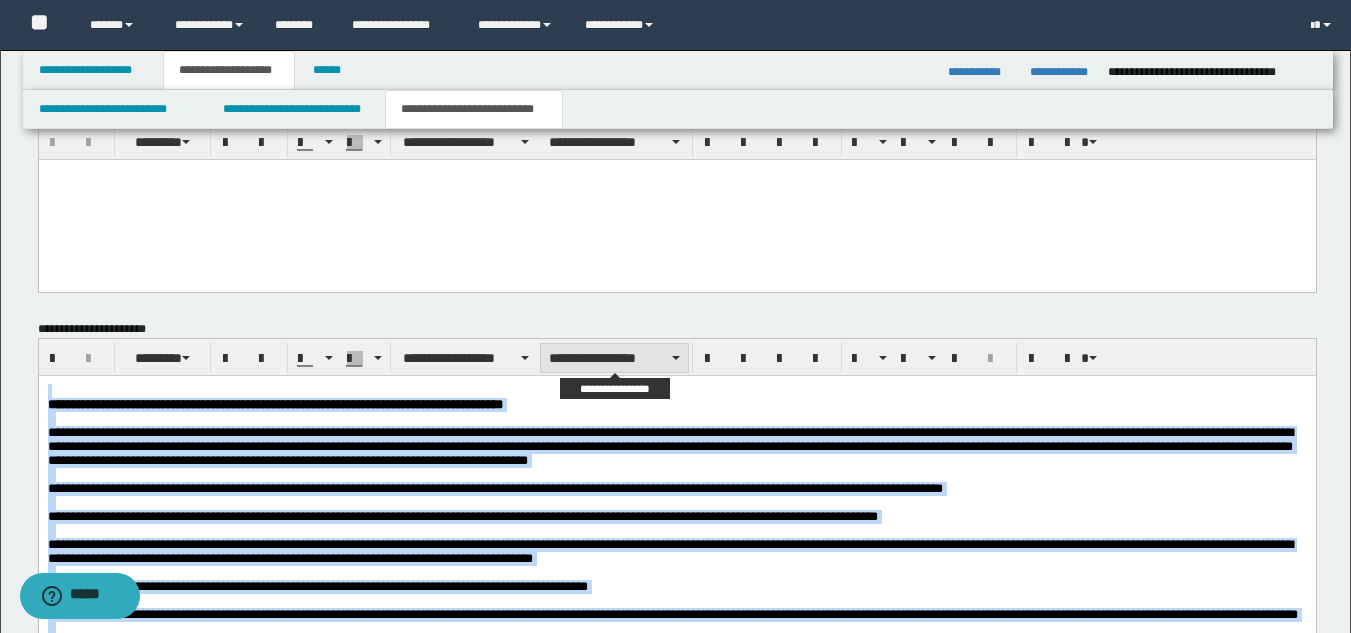 click on "**********" at bounding box center (614, 358) 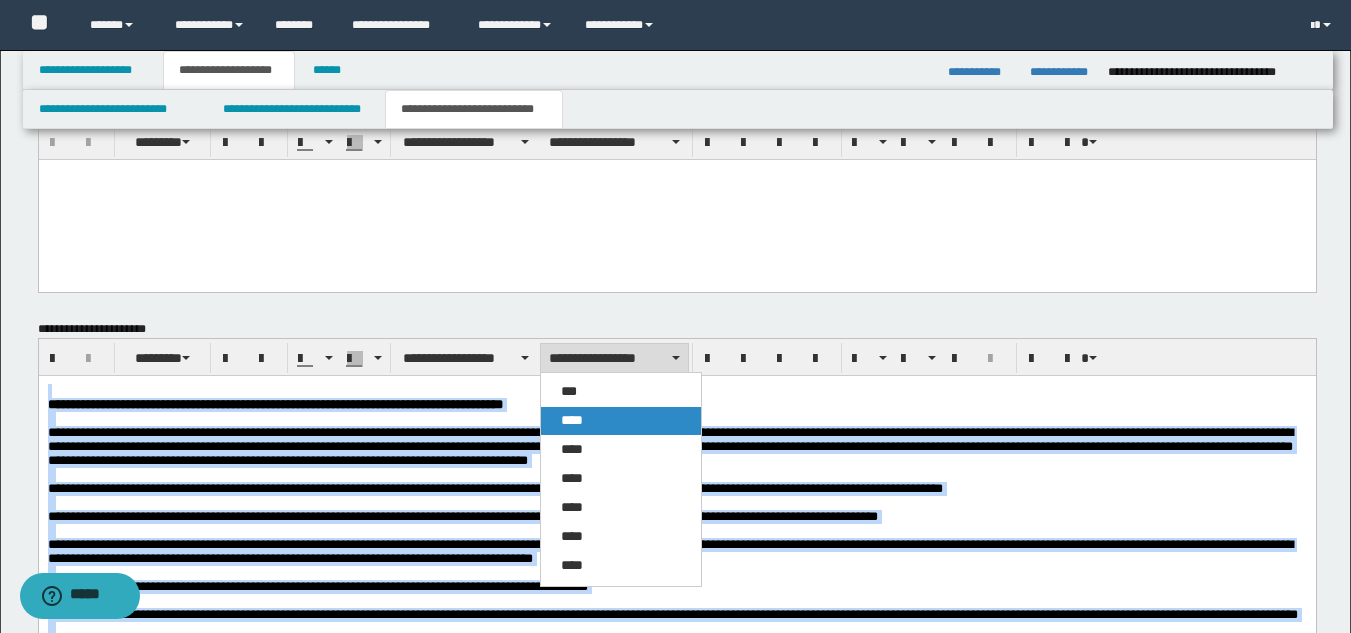 click on "****" at bounding box center (621, 421) 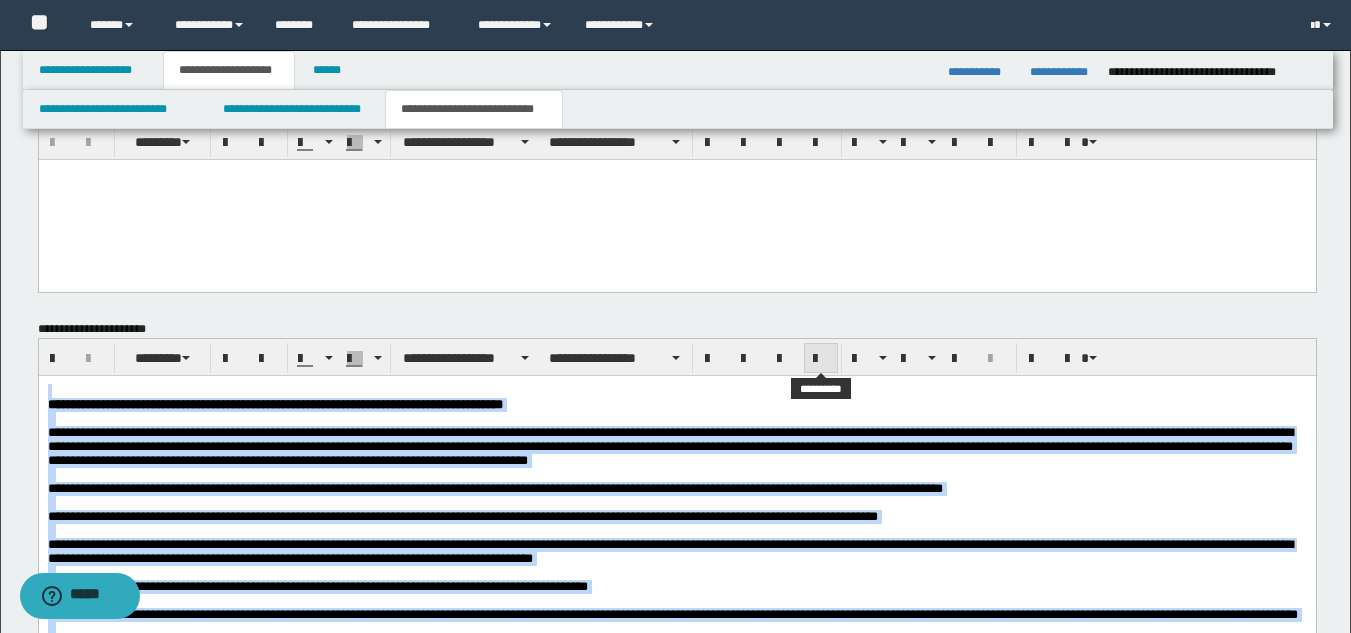 click at bounding box center (821, 359) 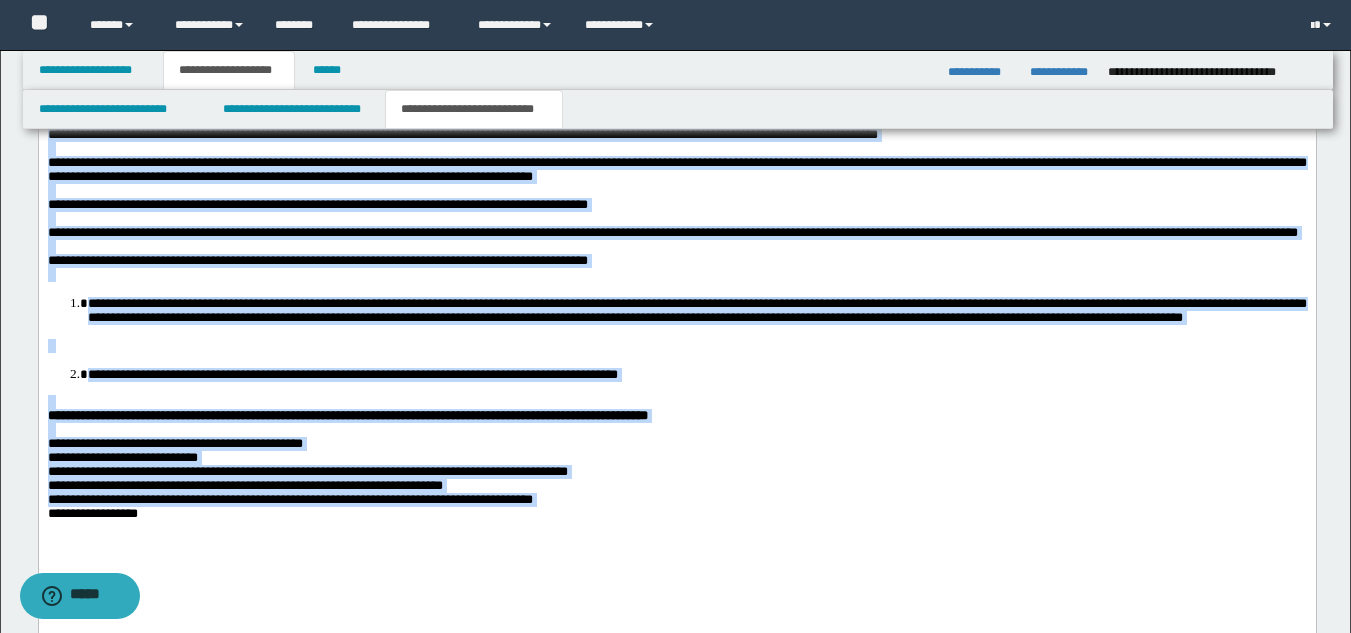 scroll, scrollTop: 1662, scrollLeft: 0, axis: vertical 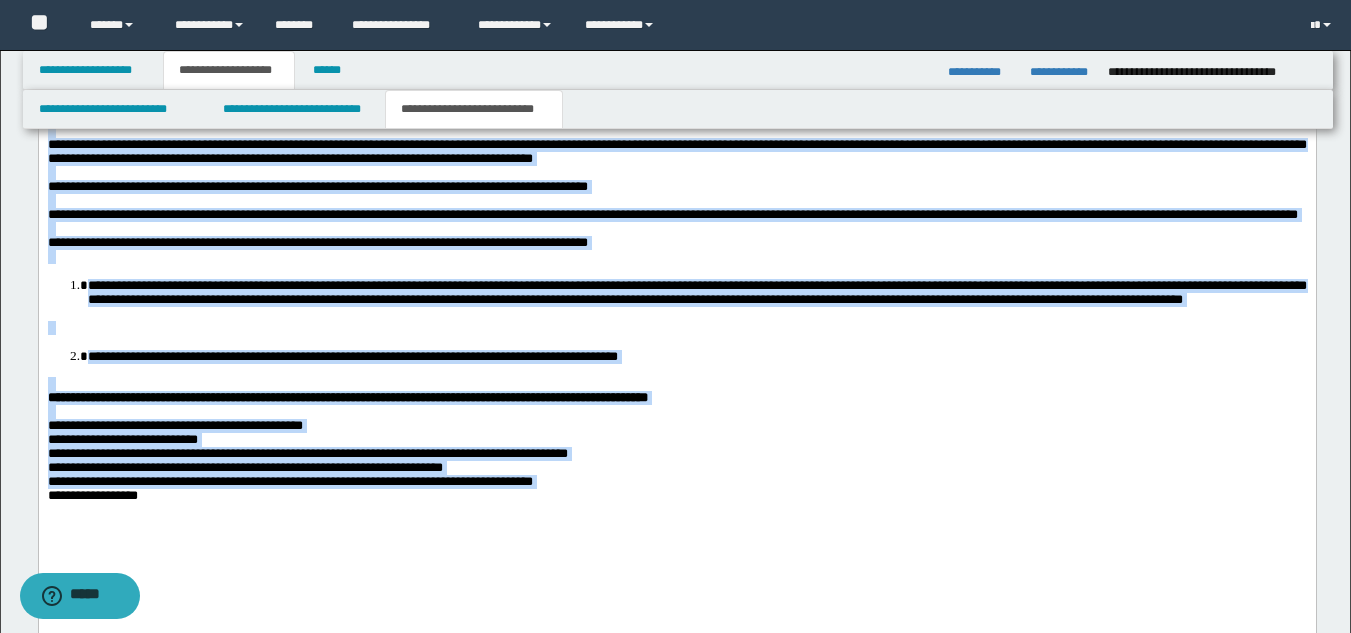 click at bounding box center (676, 329) 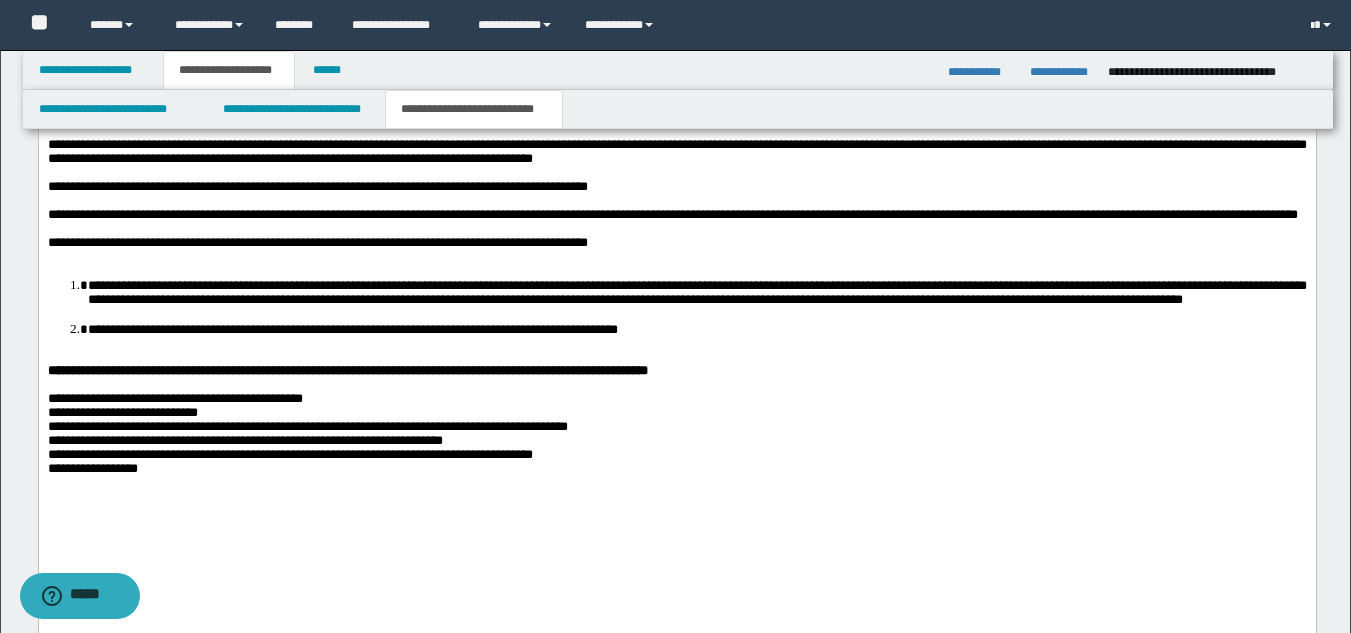 click at bounding box center (676, 358) 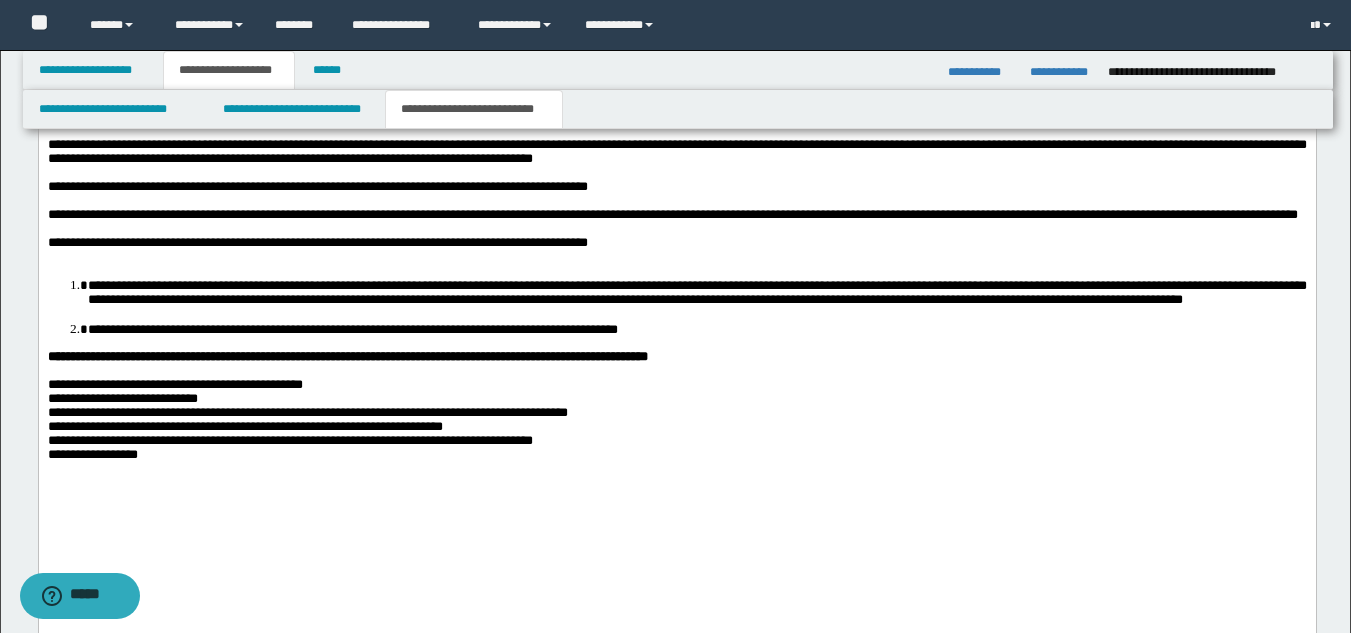 click on "**********" at bounding box center [676, 249] 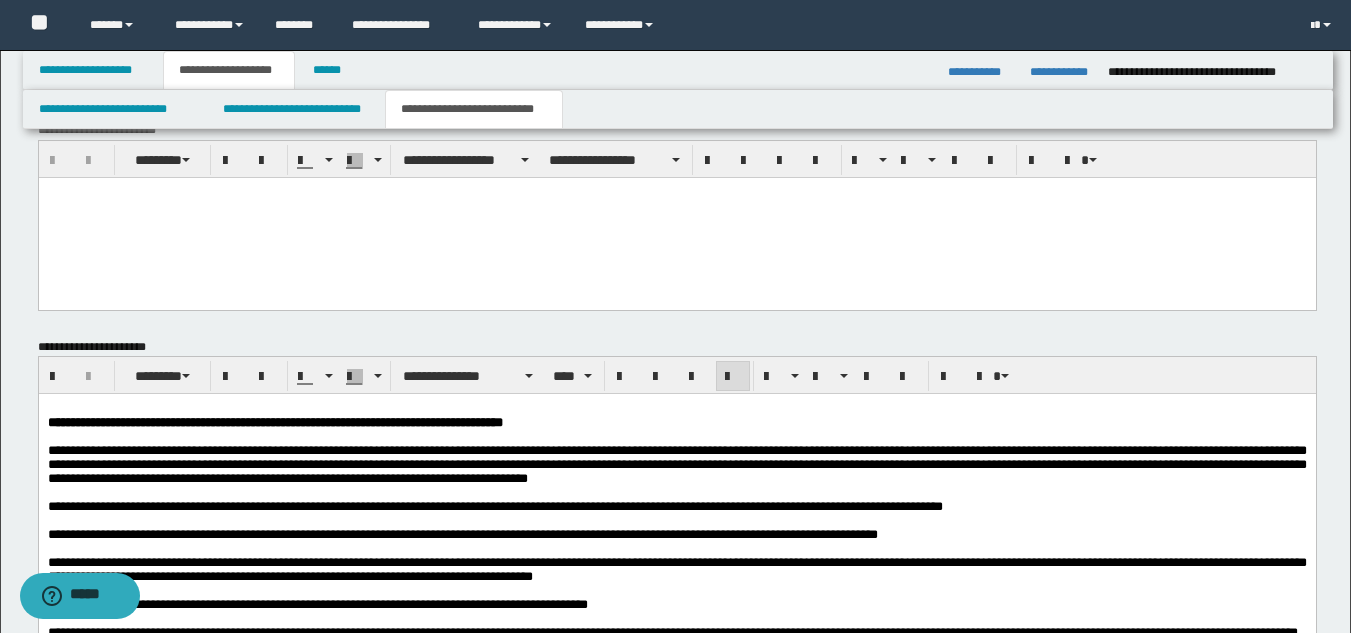 scroll, scrollTop: 962, scrollLeft: 0, axis: vertical 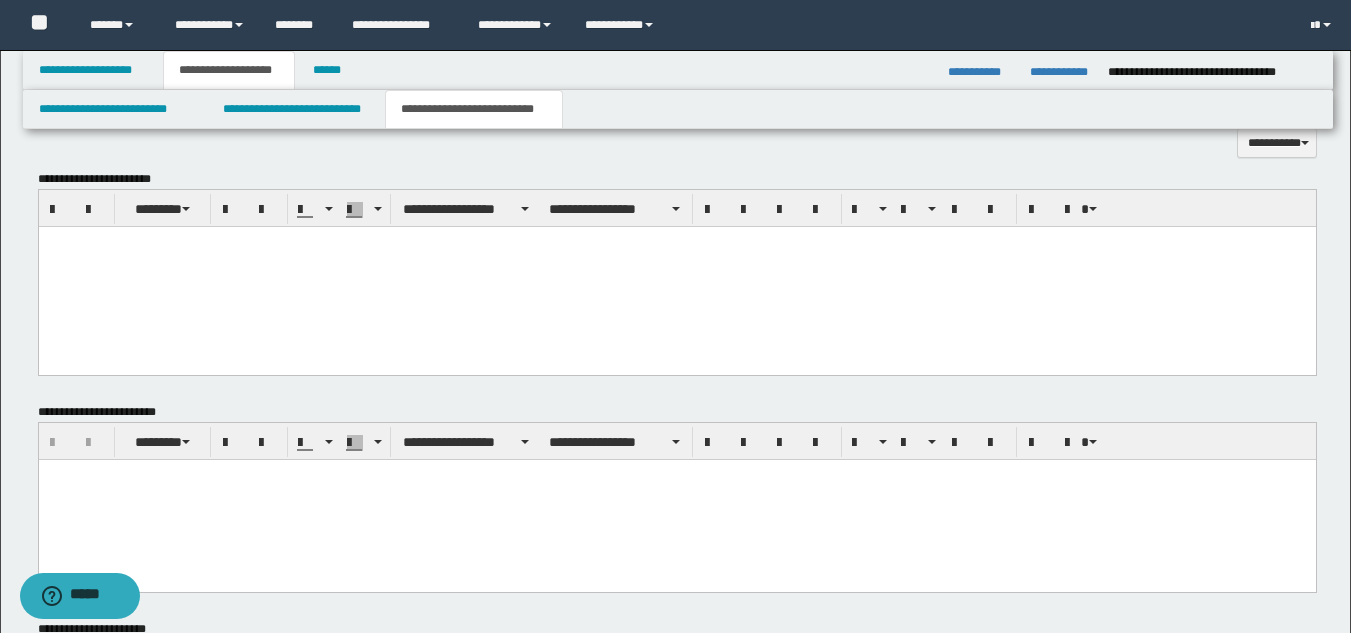click at bounding box center (676, 273) 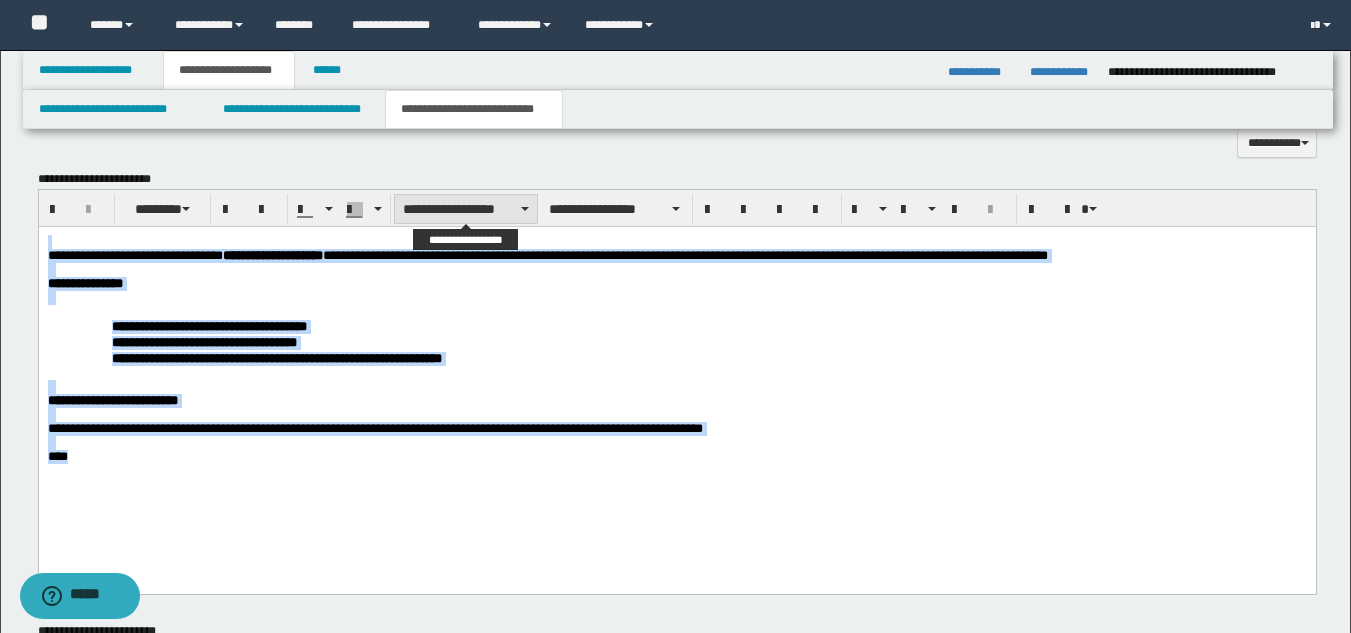 click on "**********" at bounding box center (466, 209) 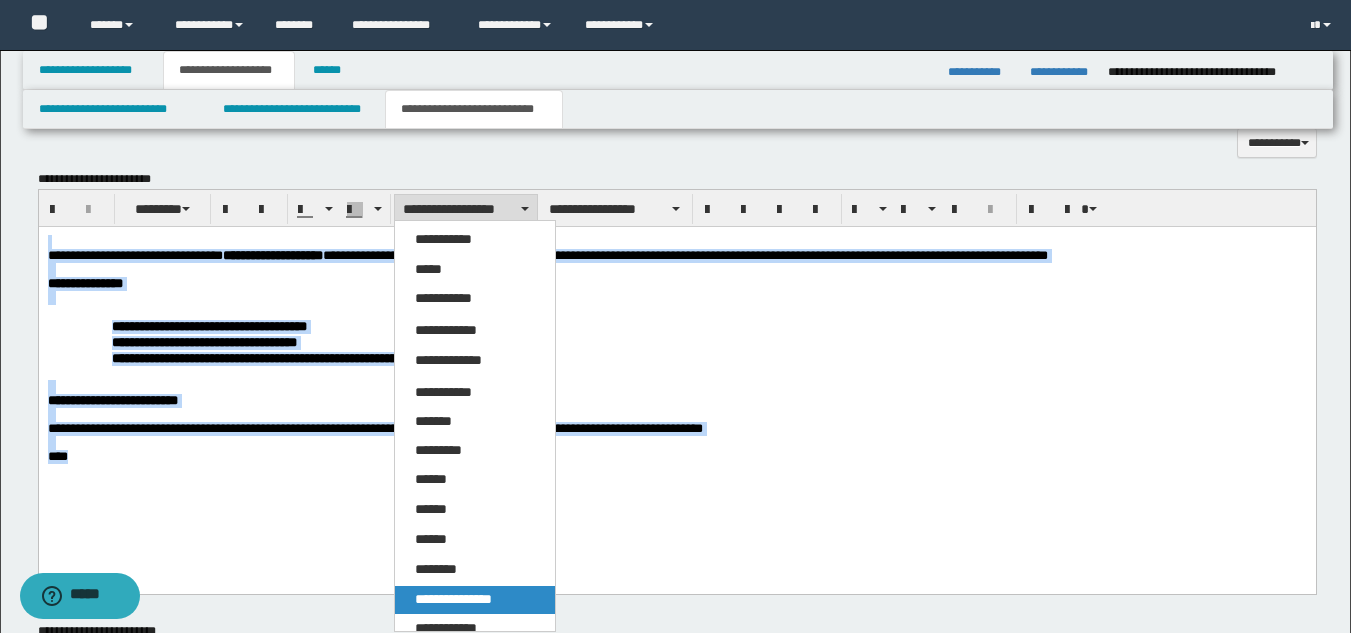 click on "**********" at bounding box center (453, 599) 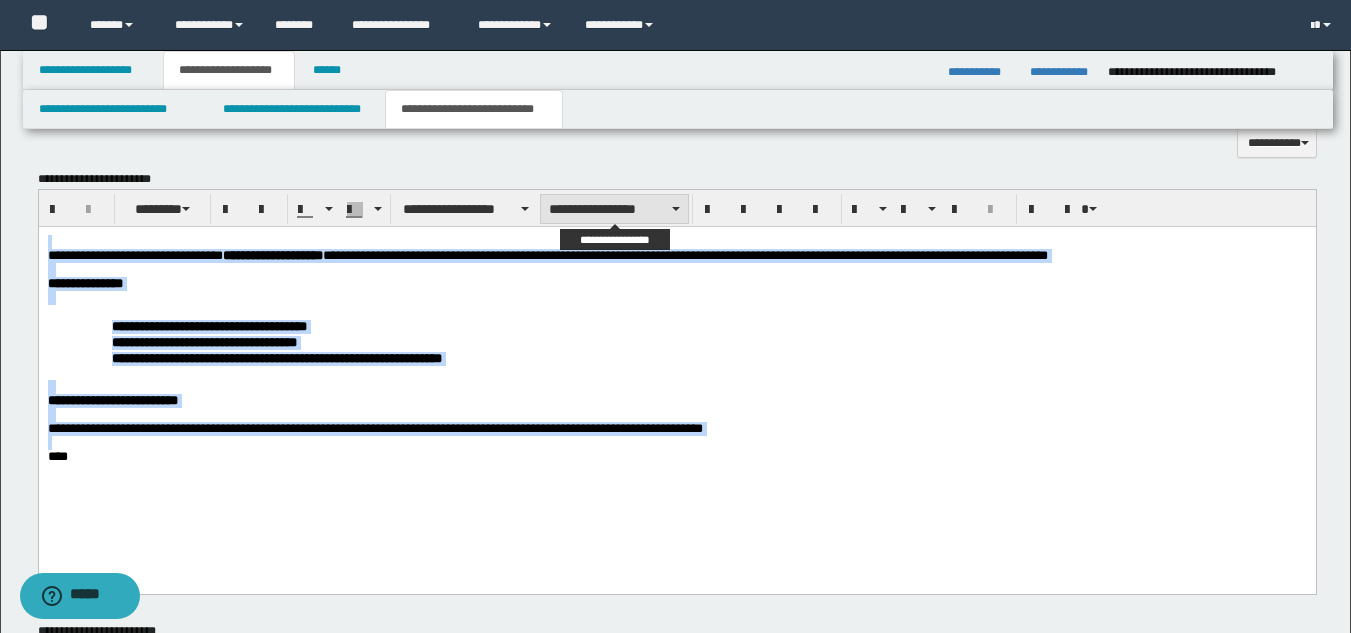 click on "**********" at bounding box center [614, 209] 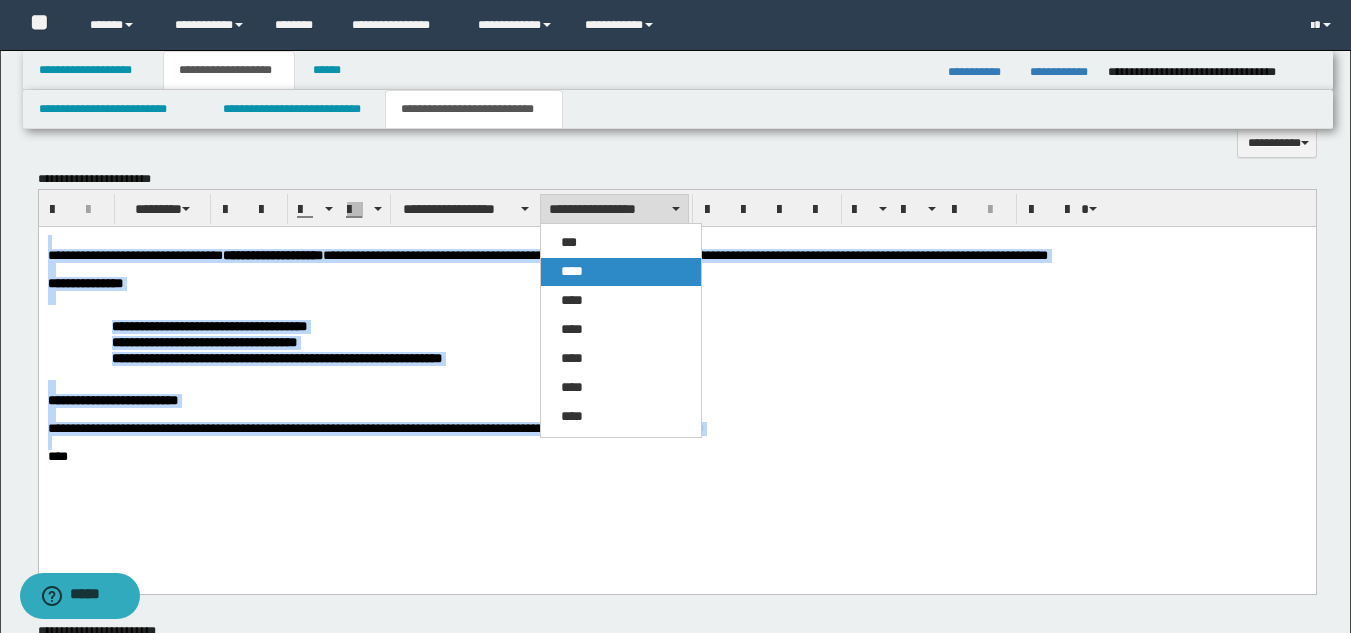 click on "****" at bounding box center [621, 272] 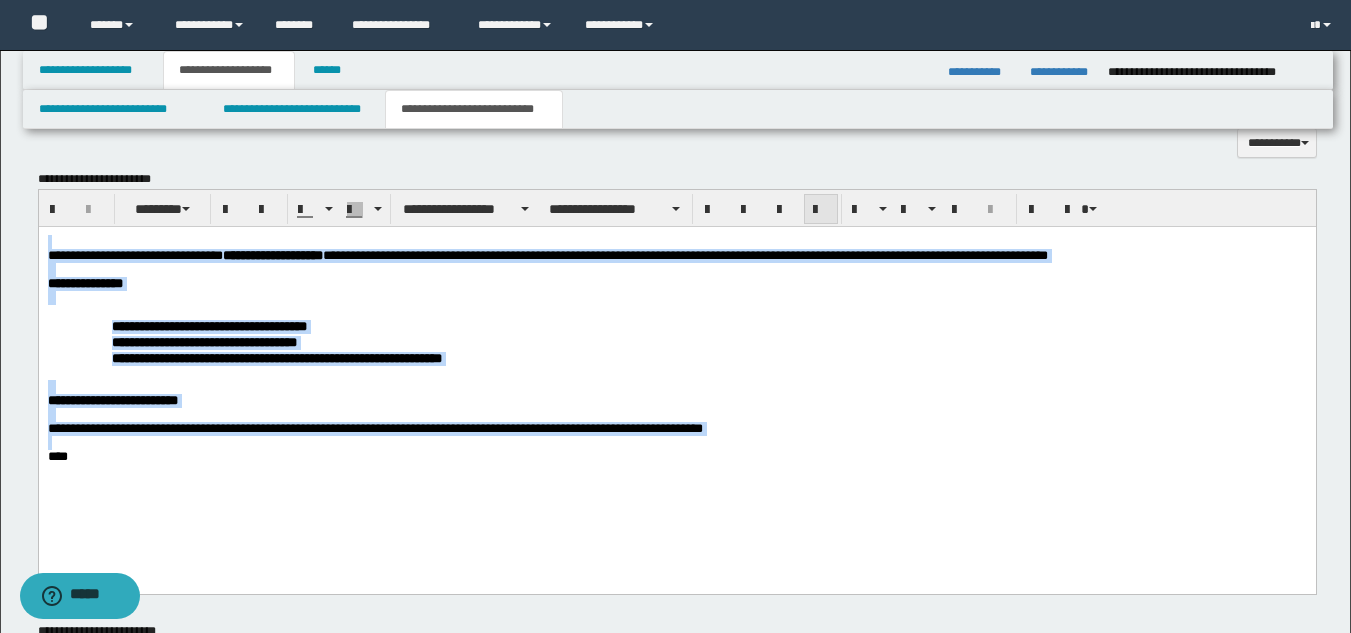 click at bounding box center [821, 210] 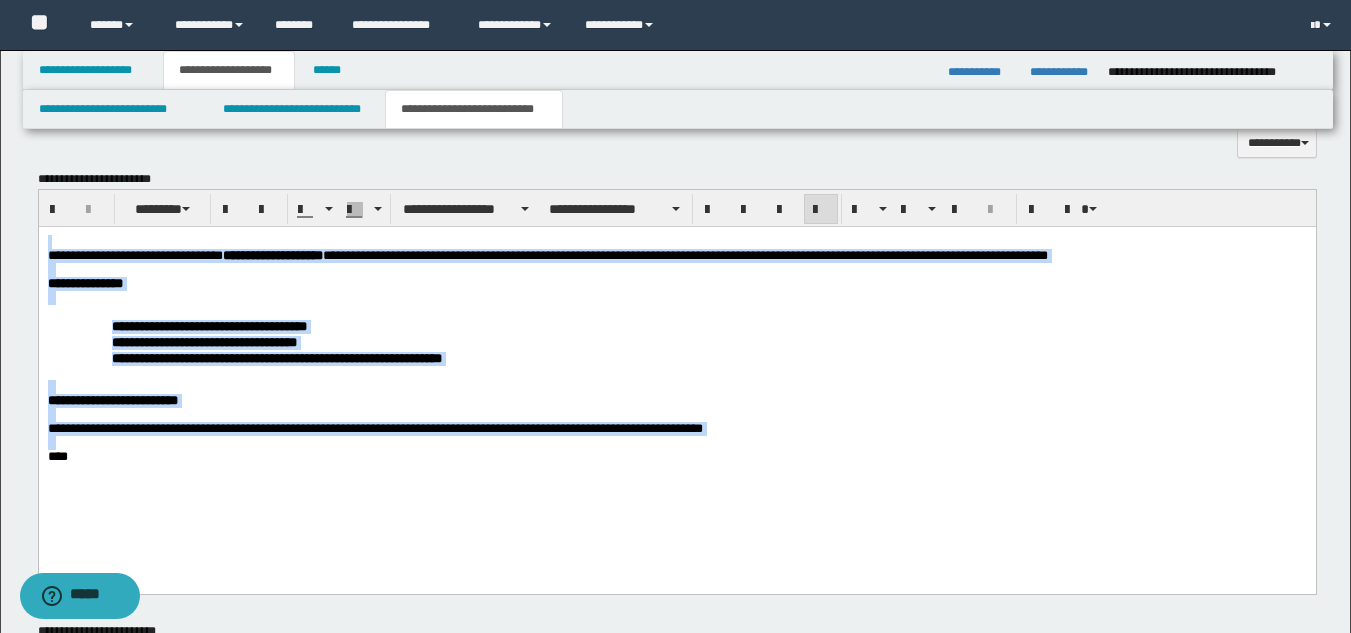 click on "**********" at bounding box center [676, 373] 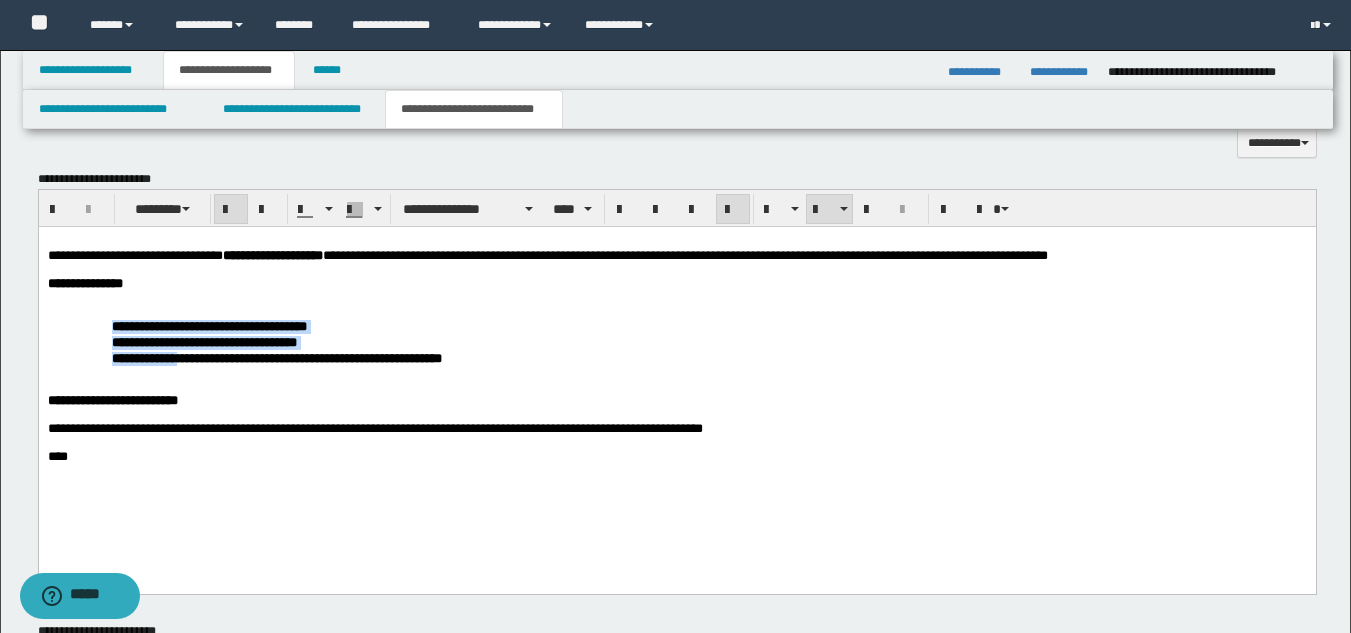 drag, startPoint x: 110, startPoint y: 322, endPoint x: 124, endPoint y: 364, distance: 44.27189 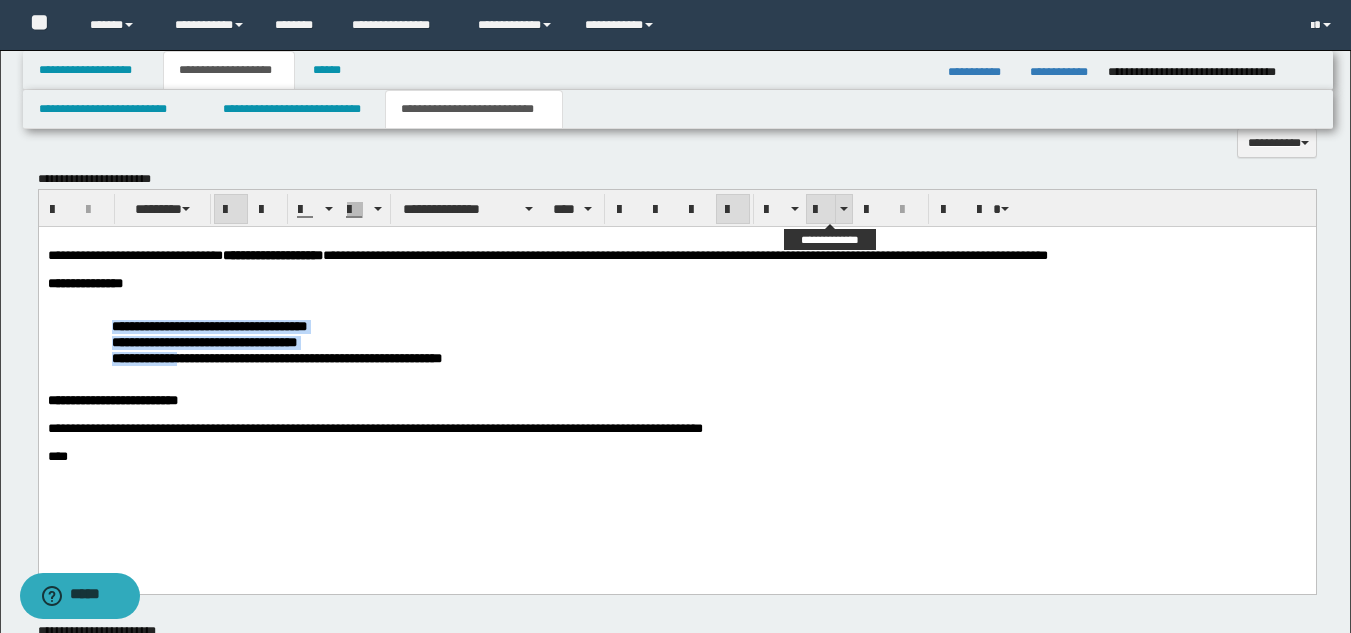 click at bounding box center [821, 210] 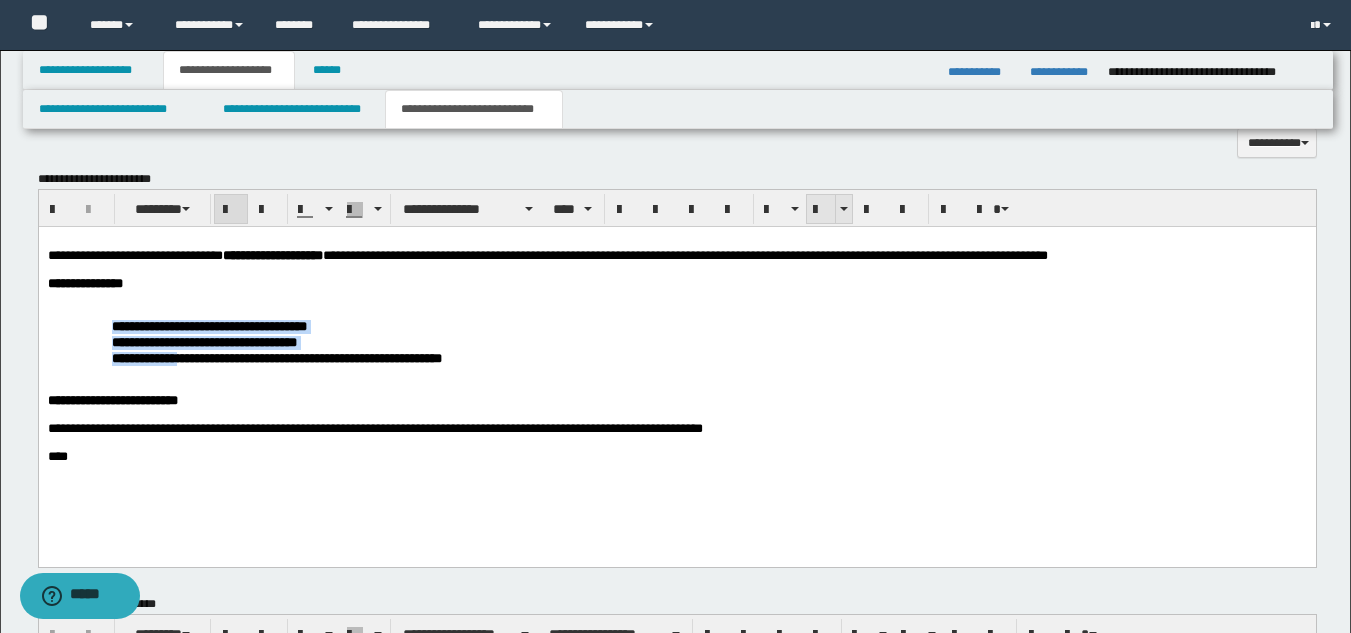 click at bounding box center (821, 210) 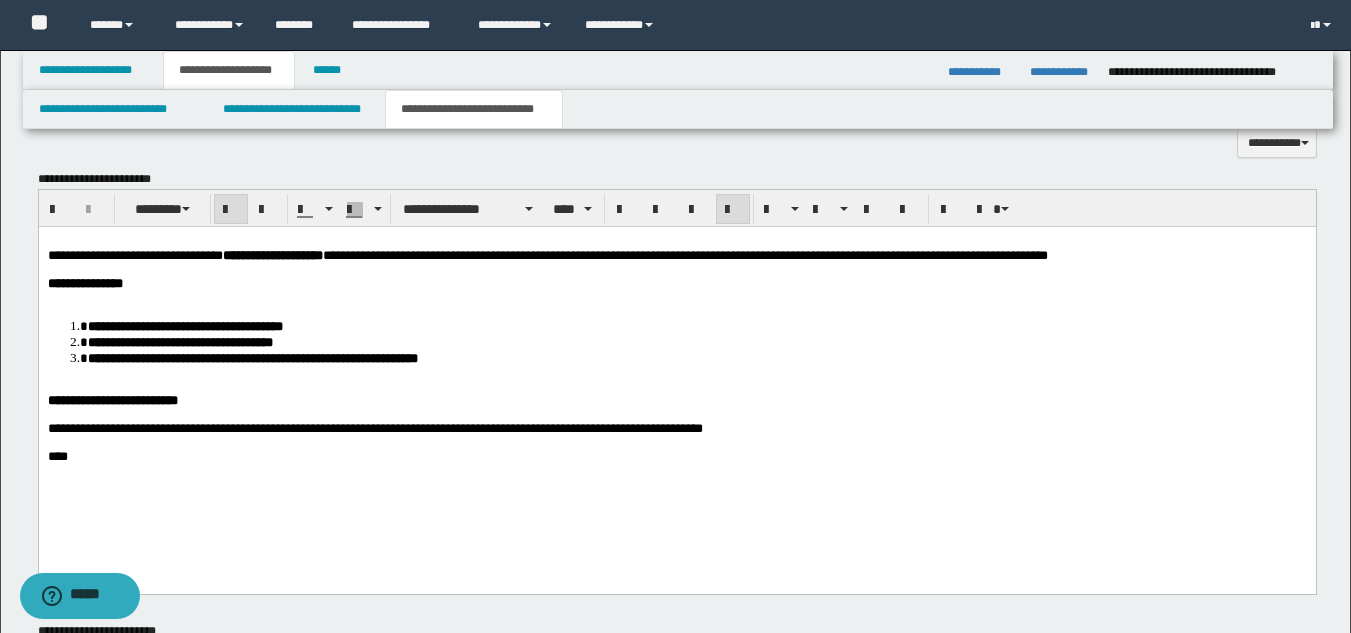 click at bounding box center (676, 297) 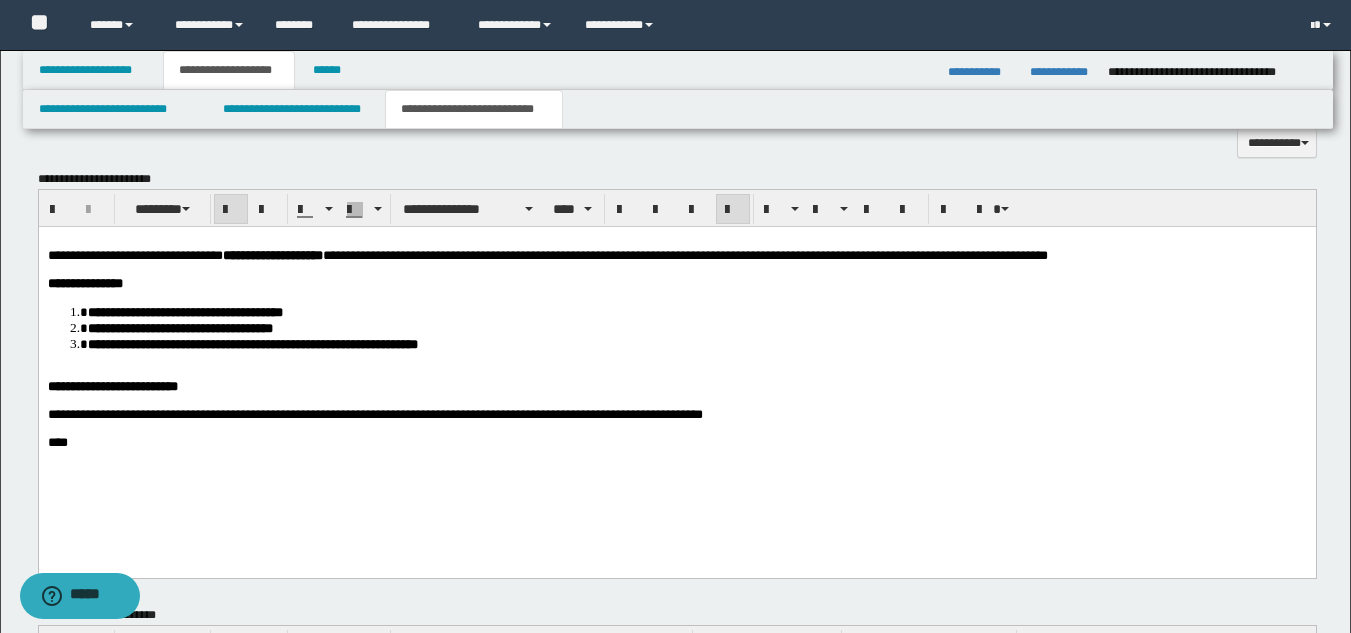 click on "**********" at bounding box center [676, 366] 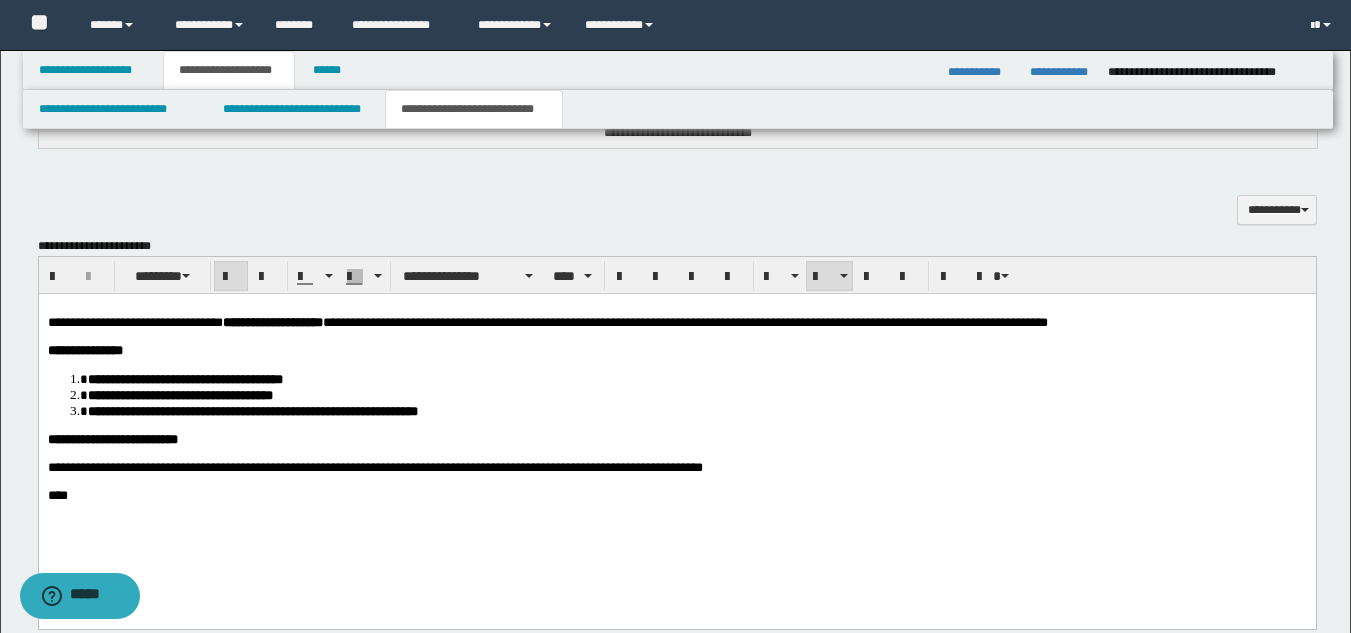scroll, scrollTop: 762, scrollLeft: 0, axis: vertical 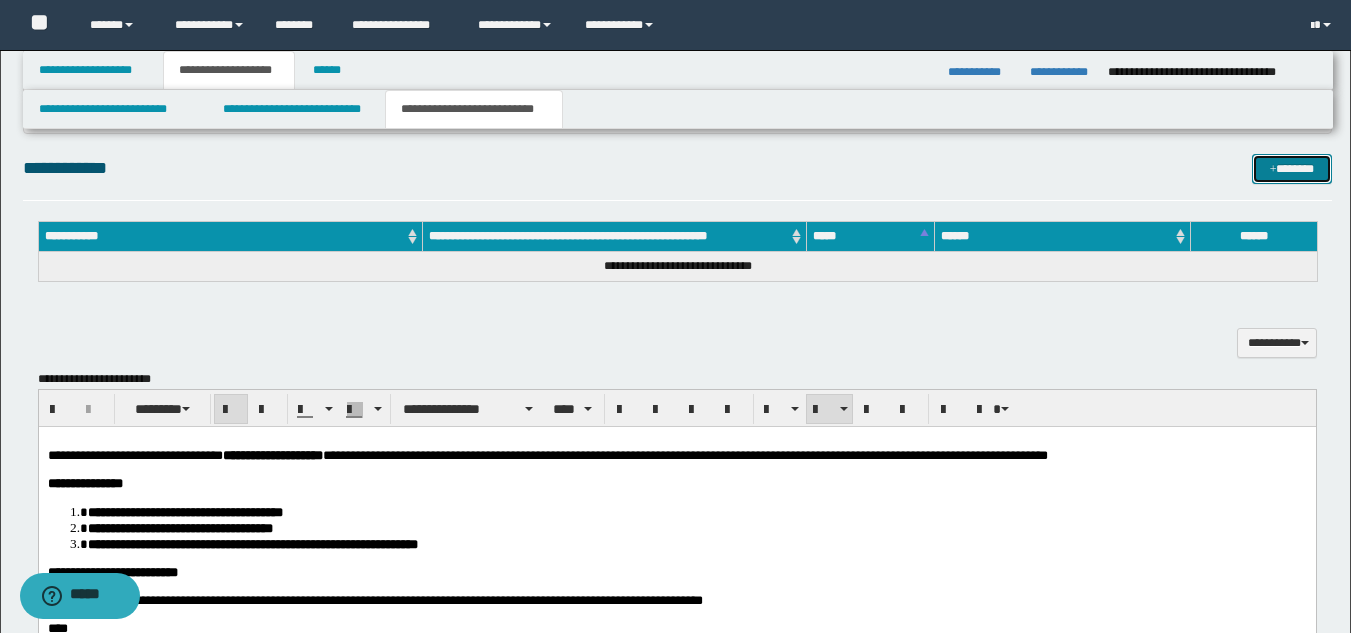 click at bounding box center (1273, 170) 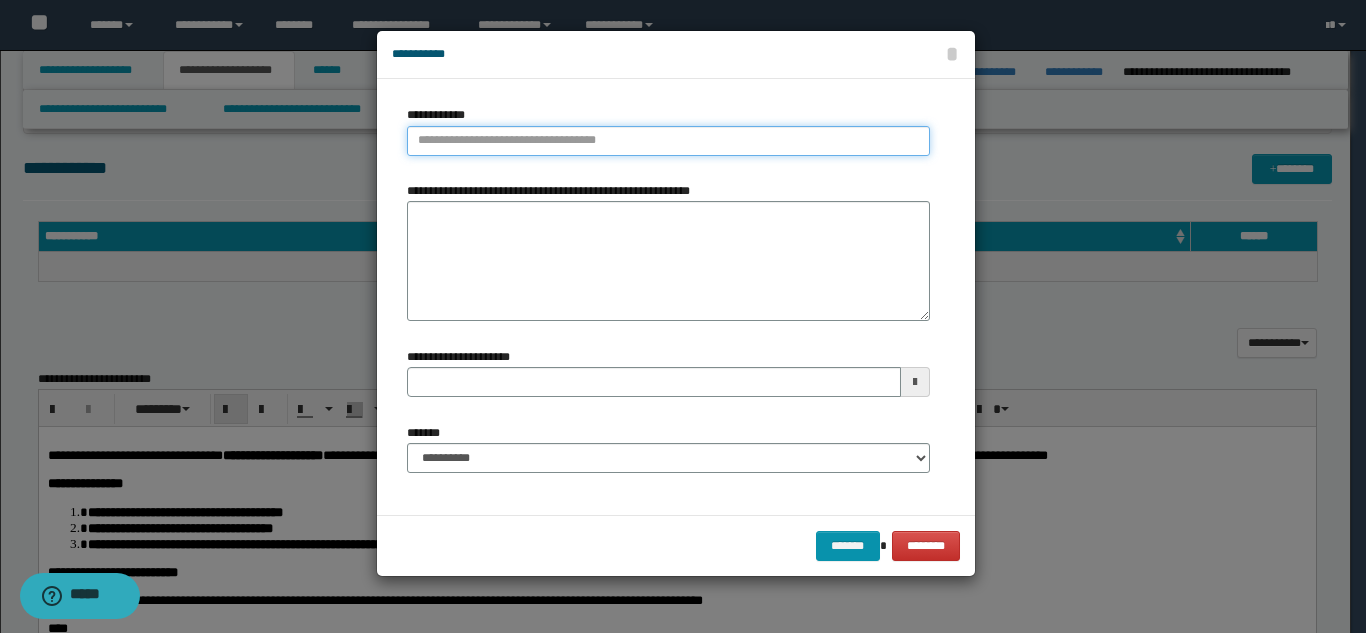 click on "**********" at bounding box center [668, 141] 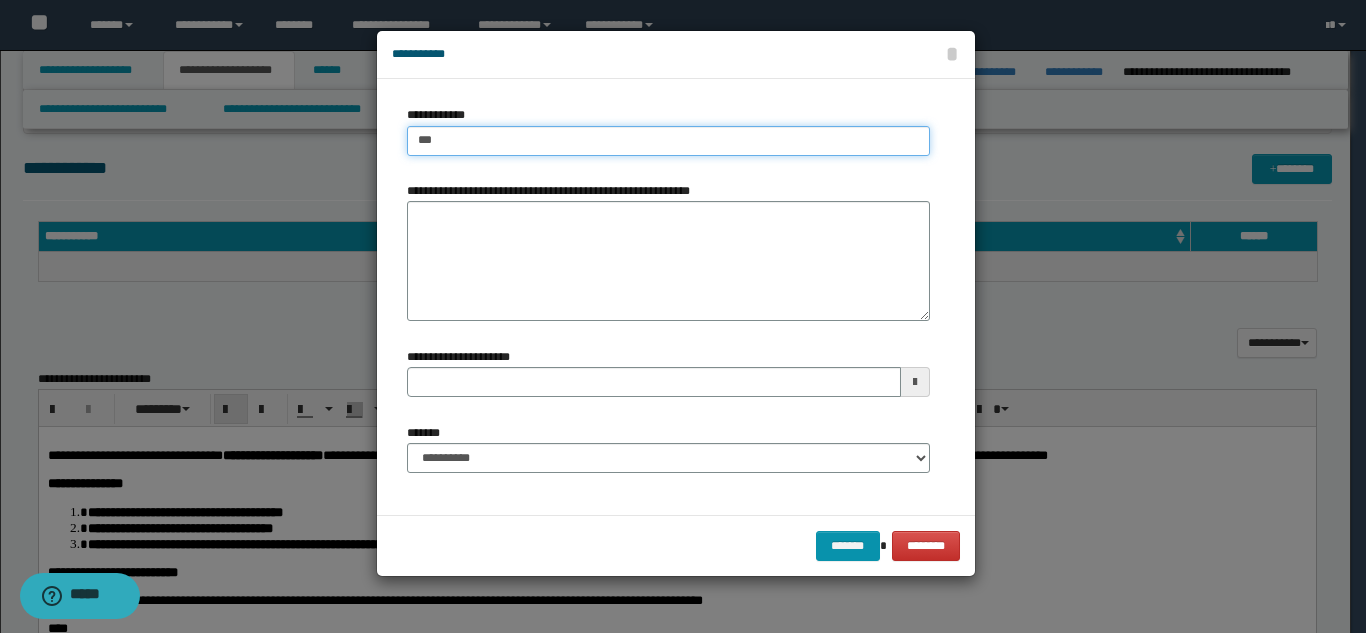 type on "****" 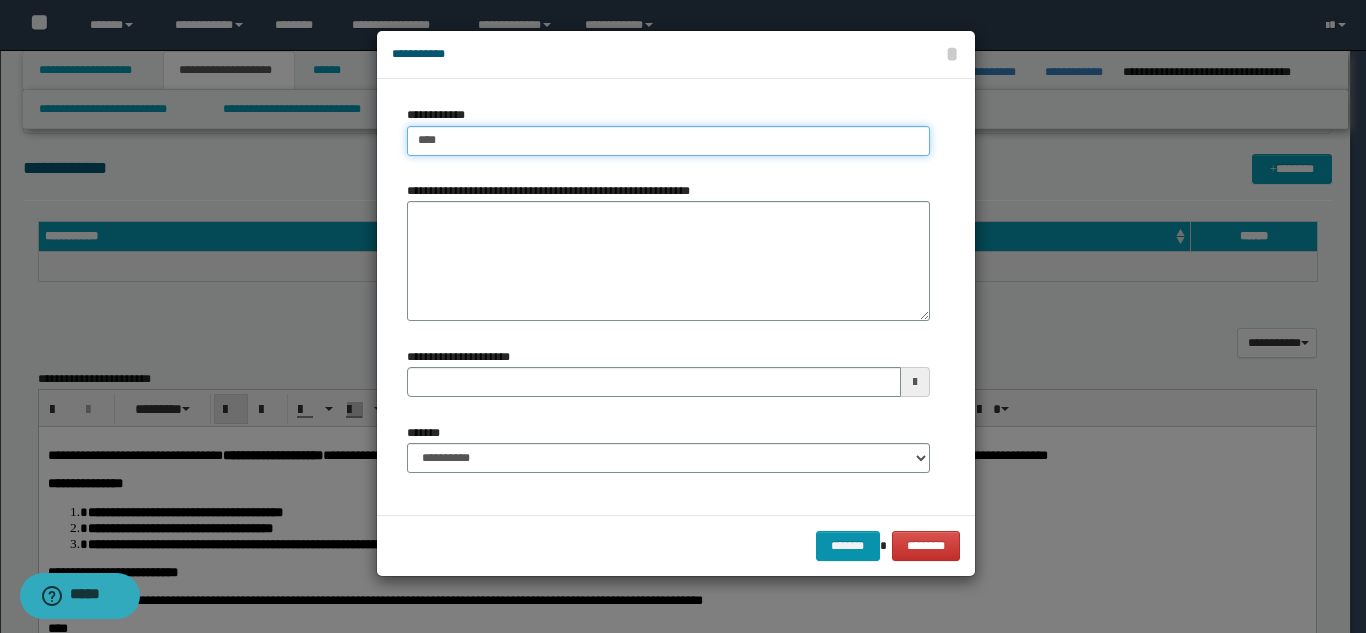 type on "****" 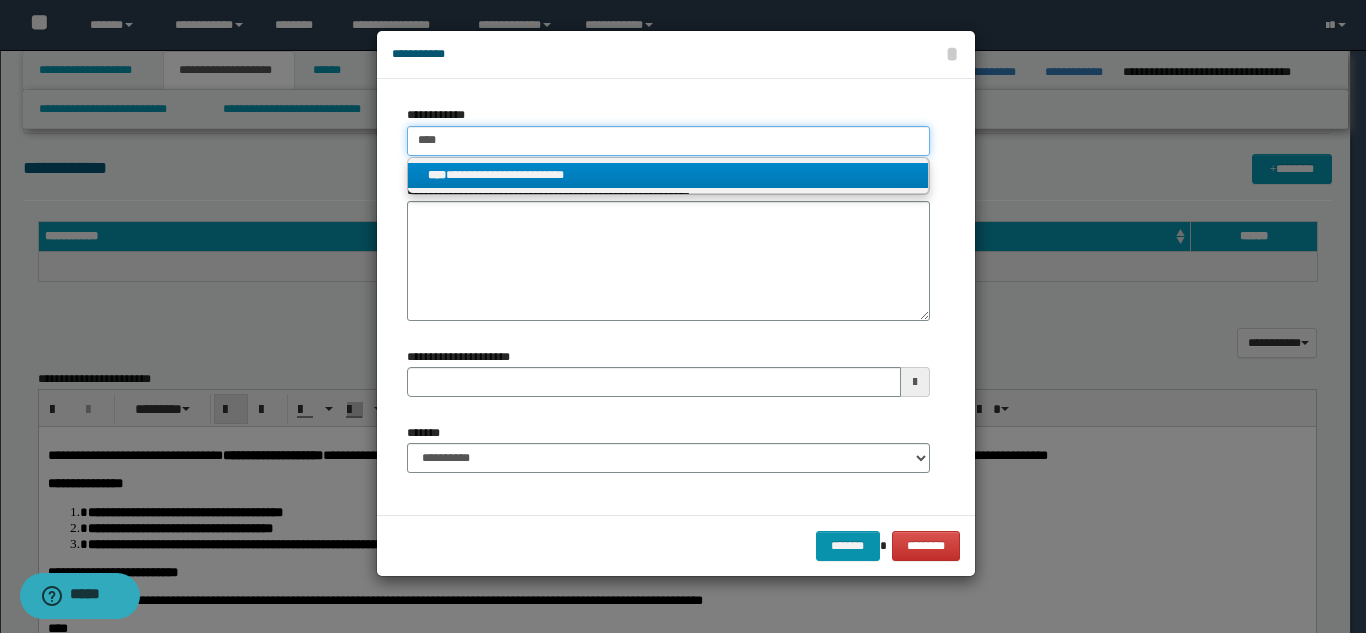 type on "****" 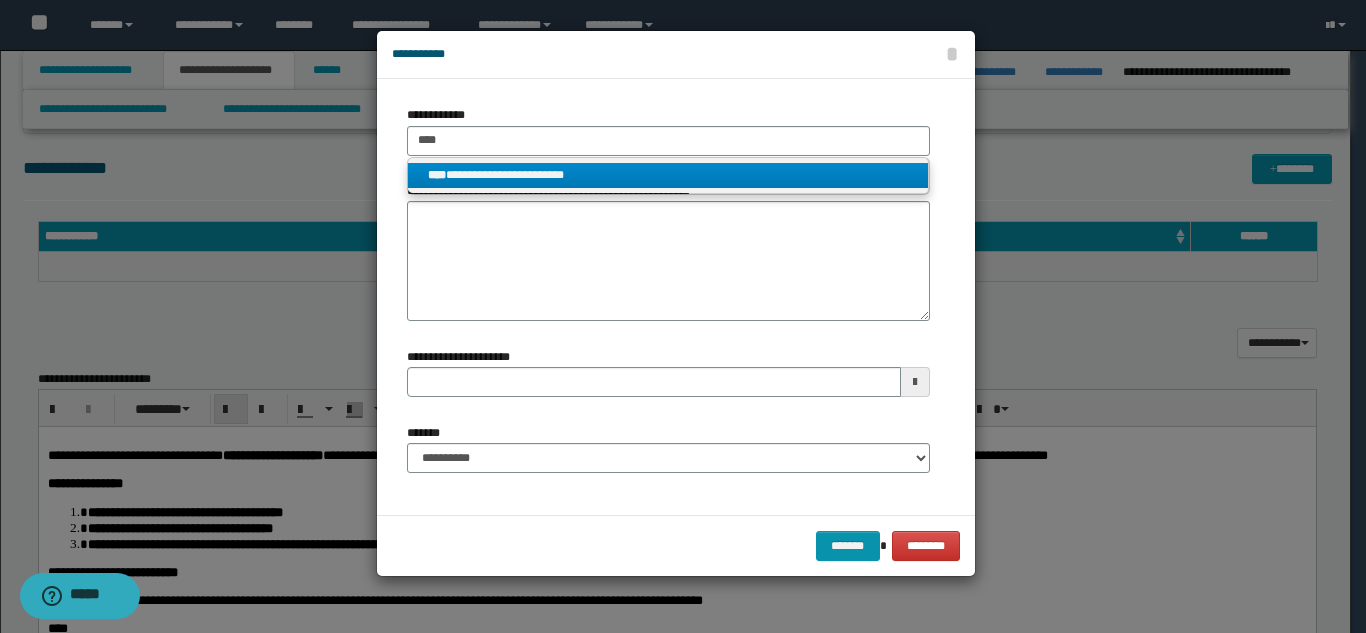 click on "**********" at bounding box center [668, 175] 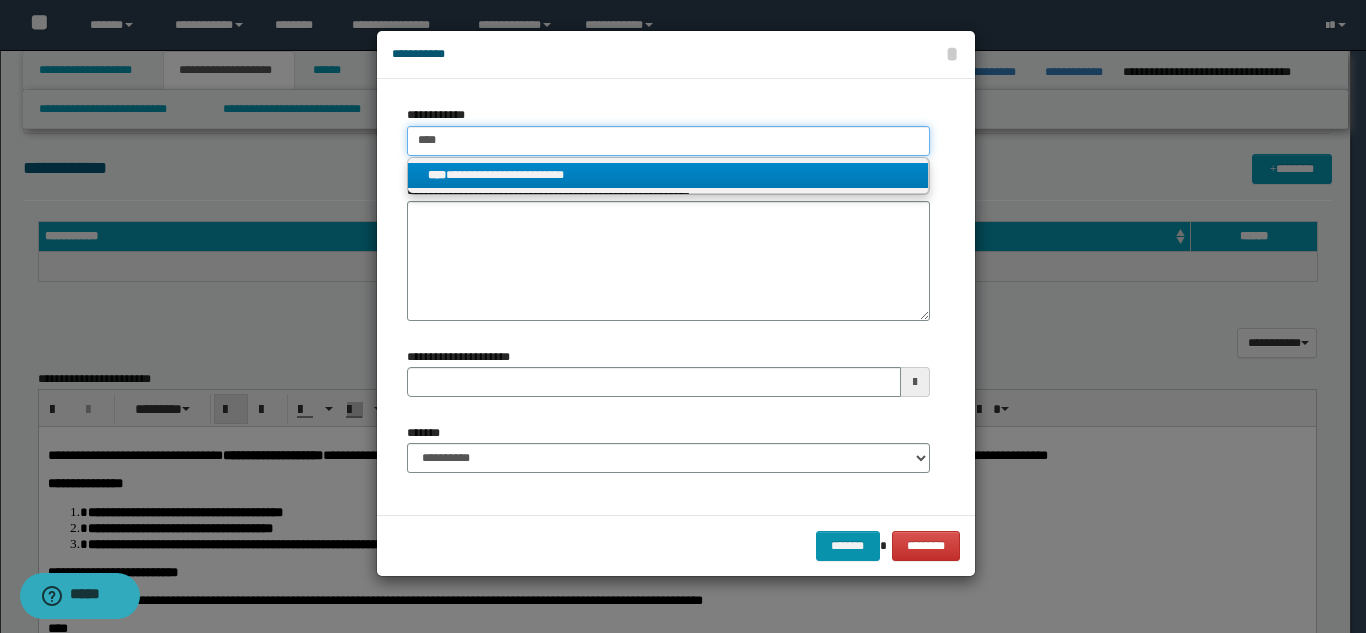 type 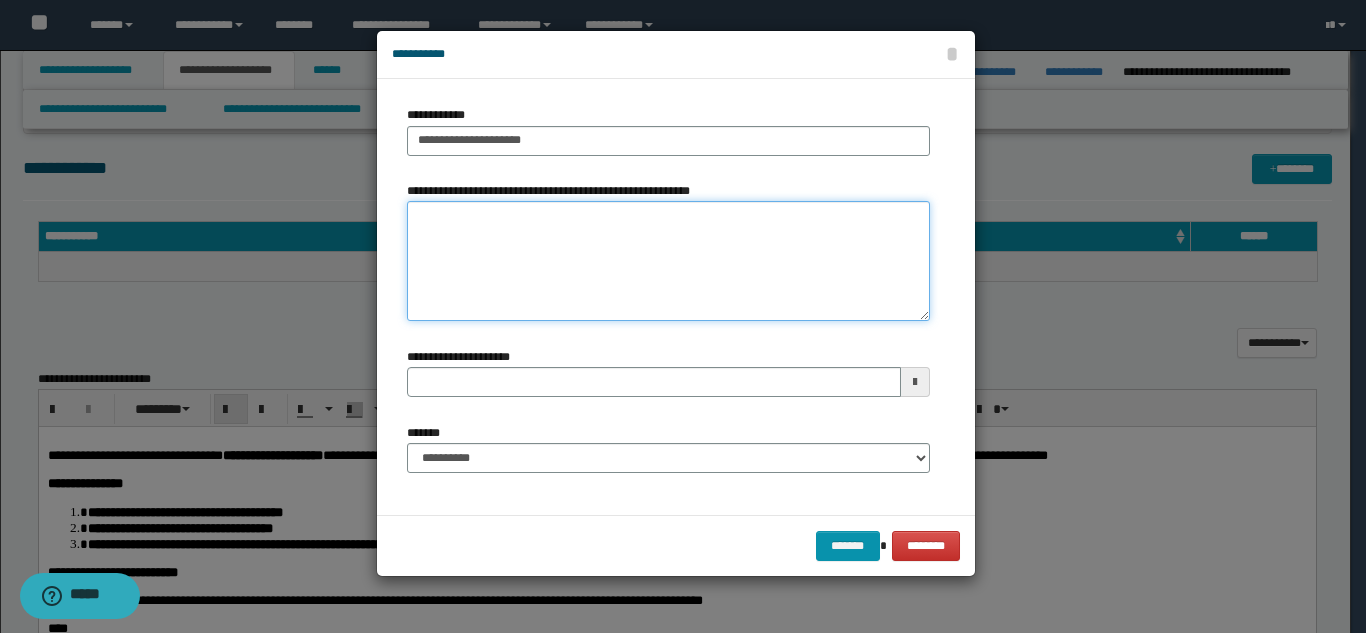 click on "**********" at bounding box center [668, 261] 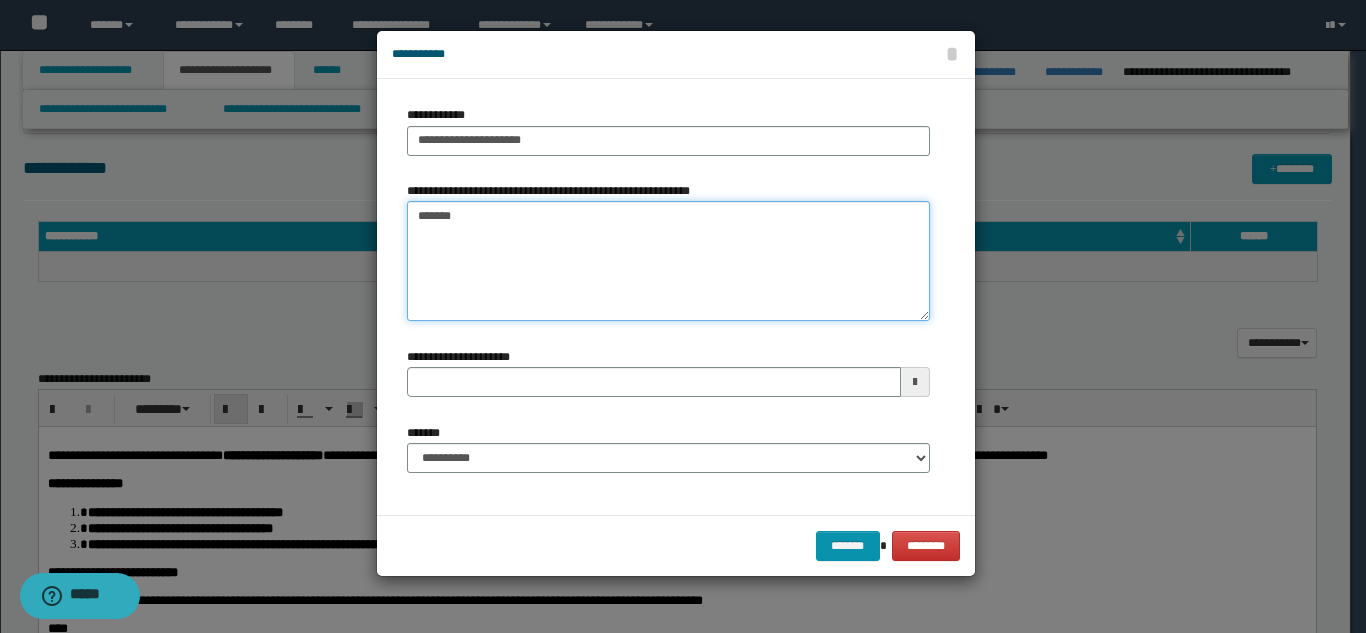 type on "*******" 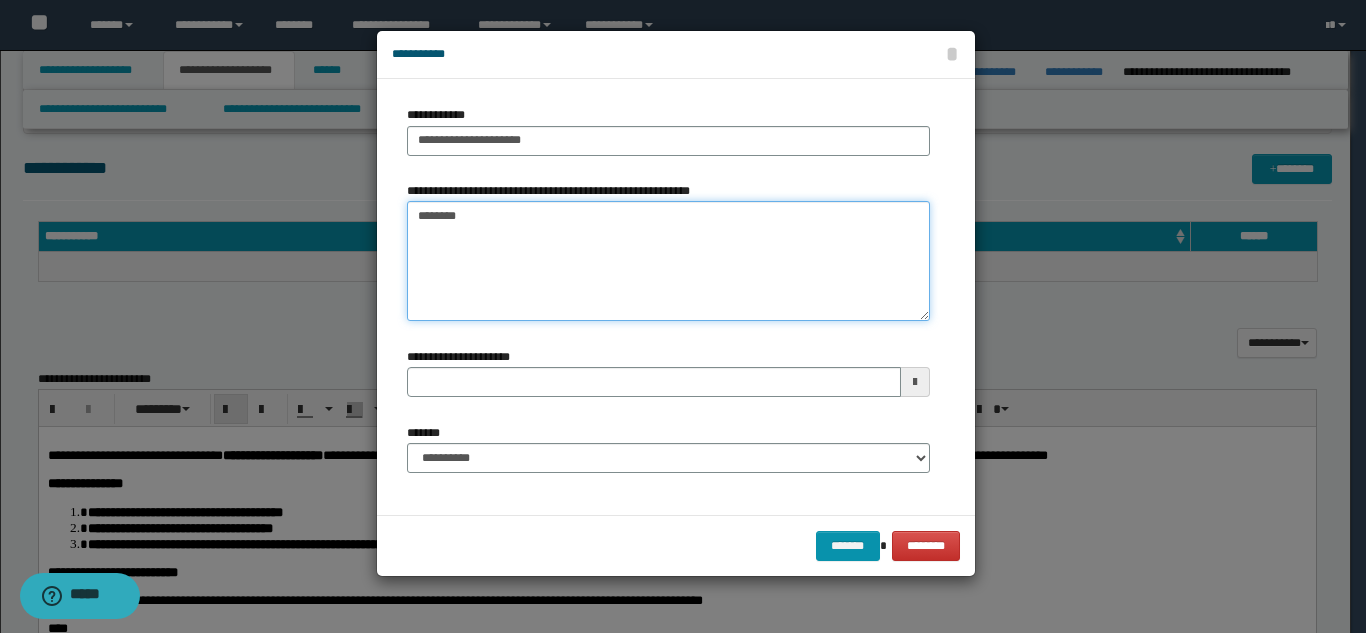 type 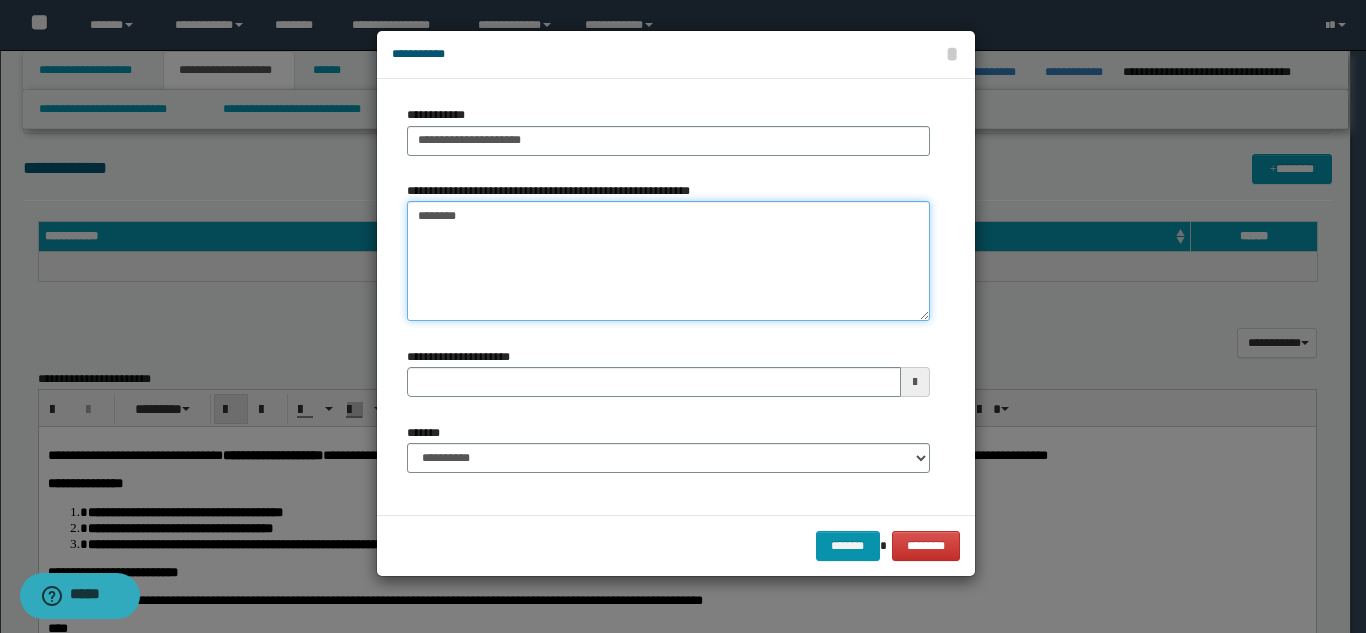 type on "*******" 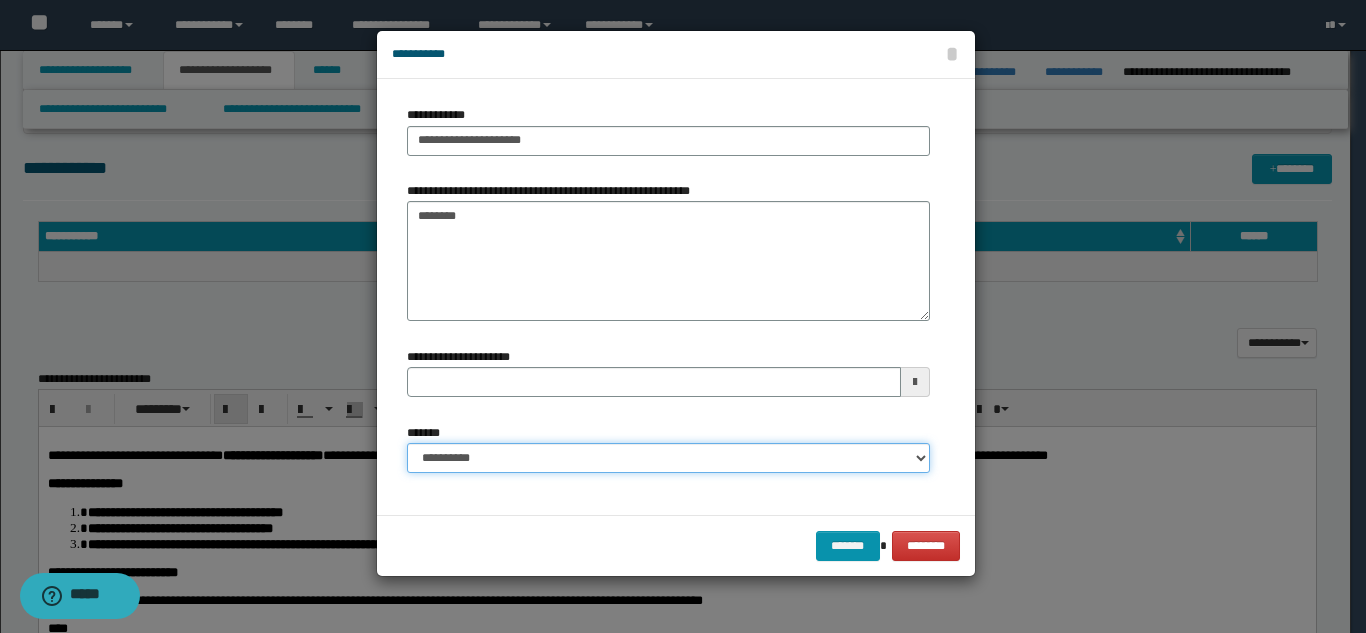 click on "**********" at bounding box center [668, 458] 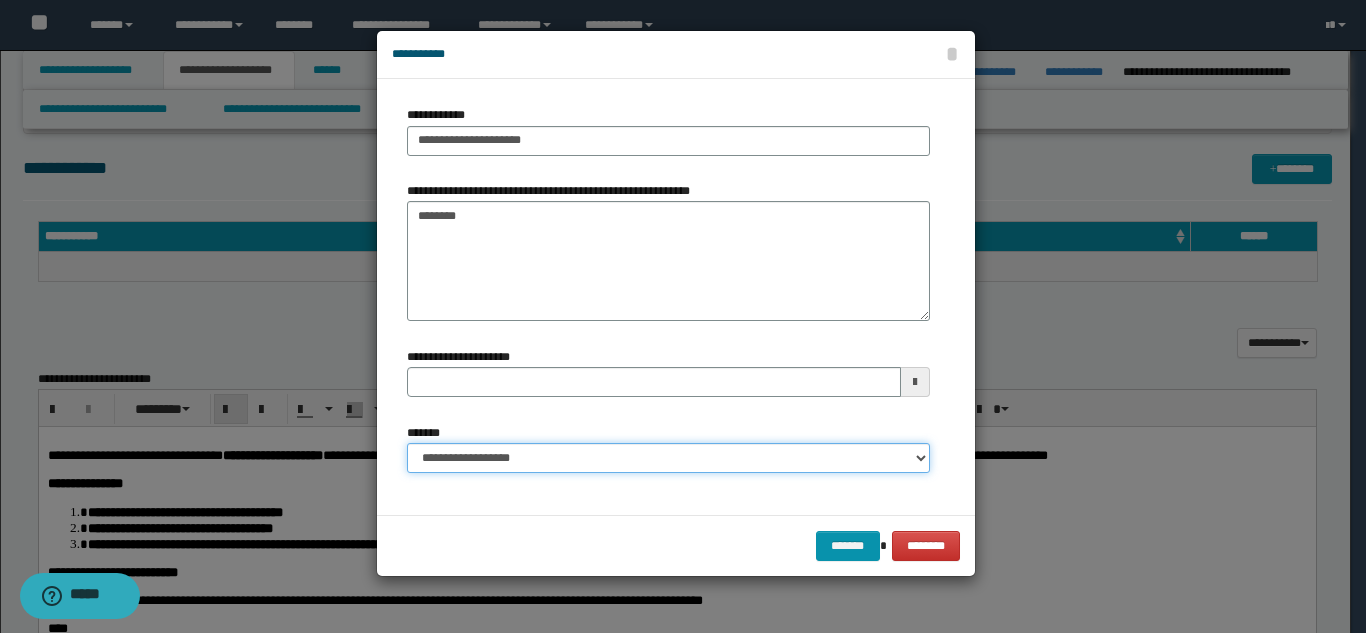type 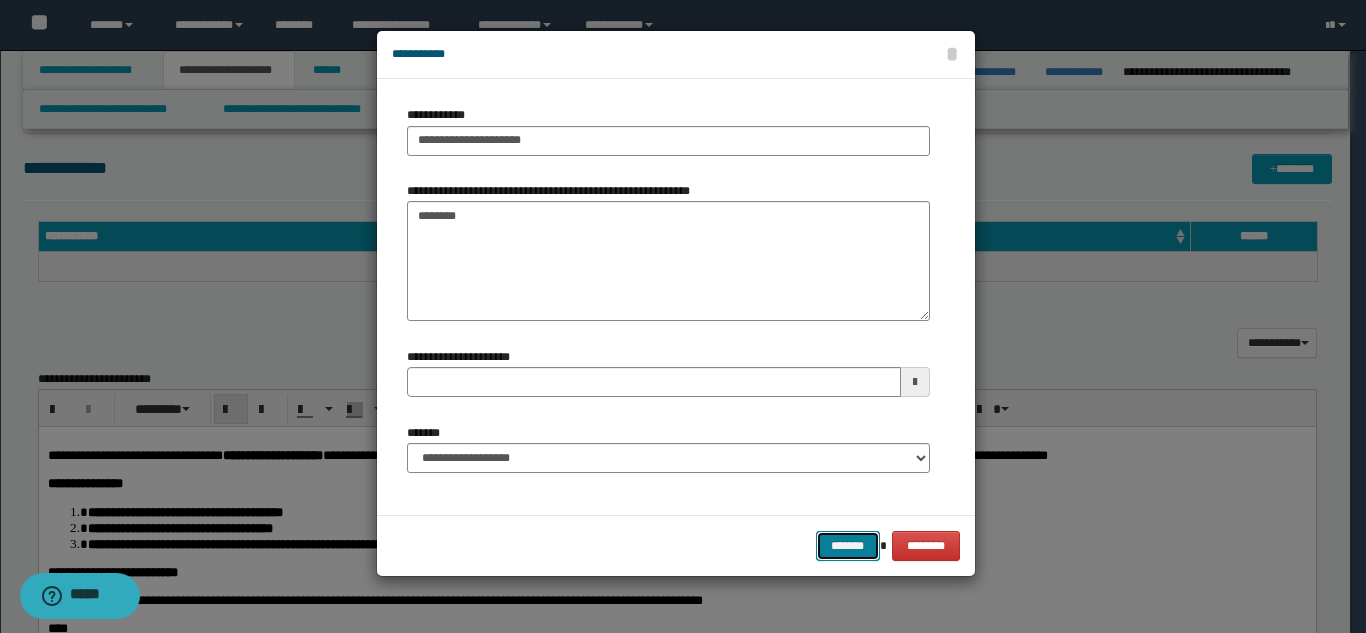 click on "*******" at bounding box center (848, 546) 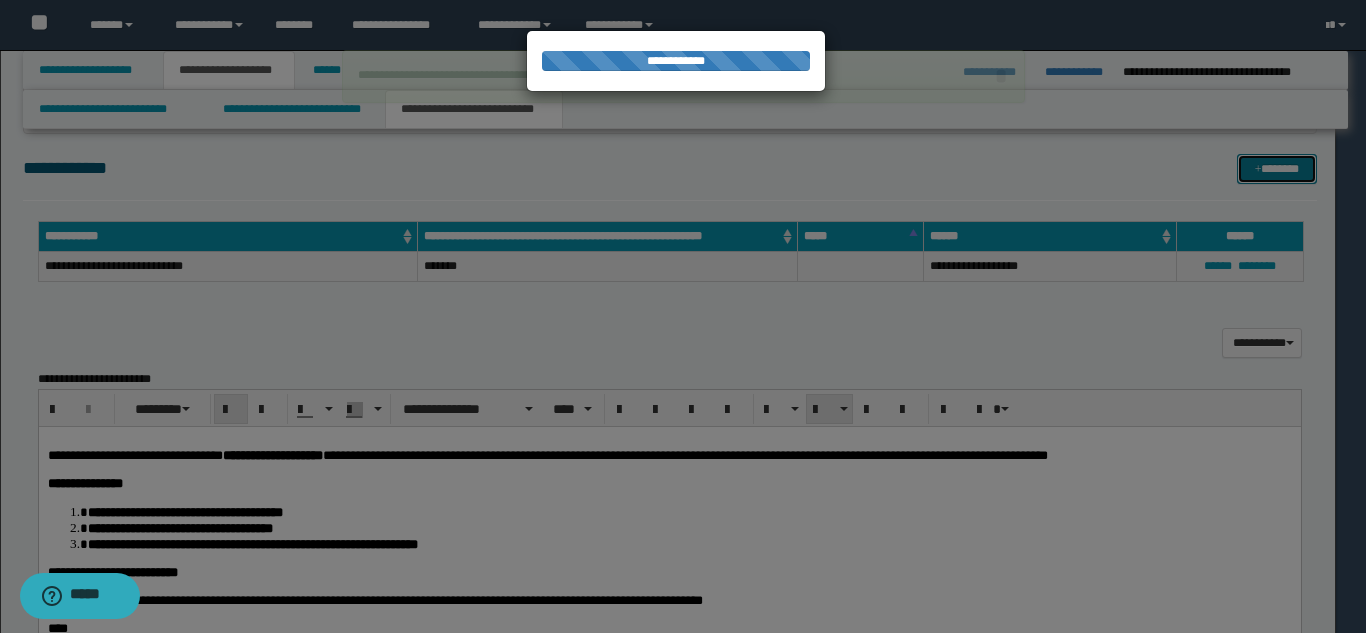 type 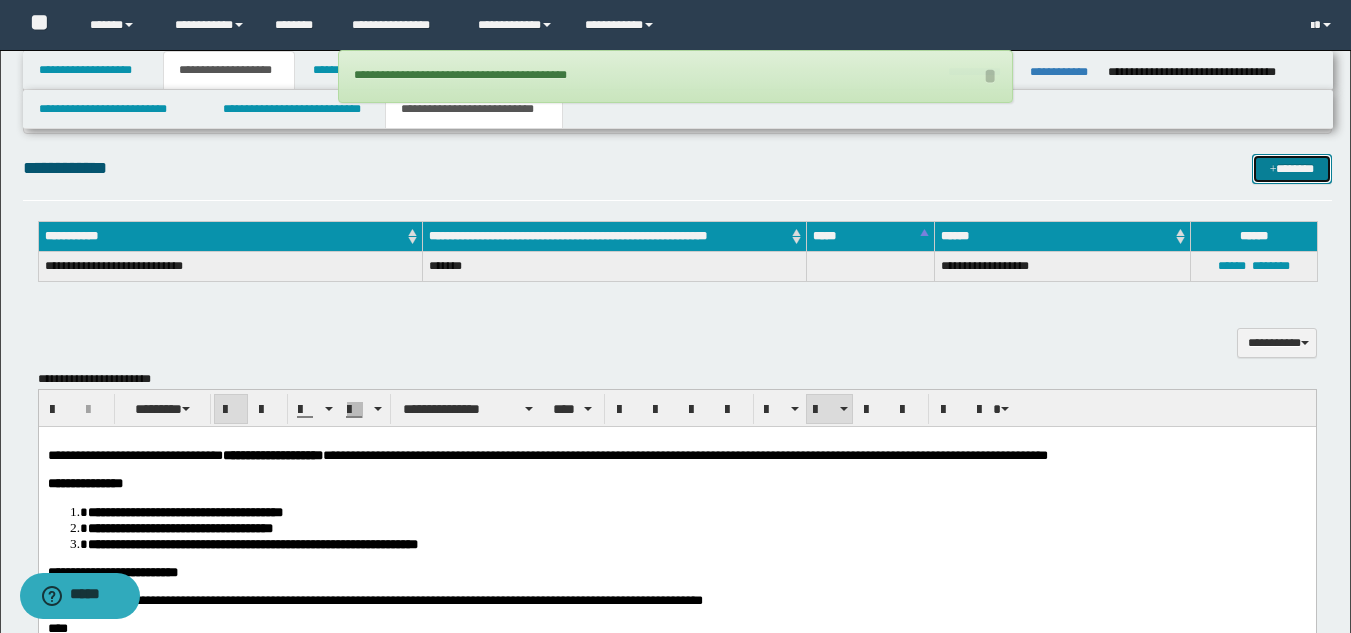 click on "*******" at bounding box center (1292, 169) 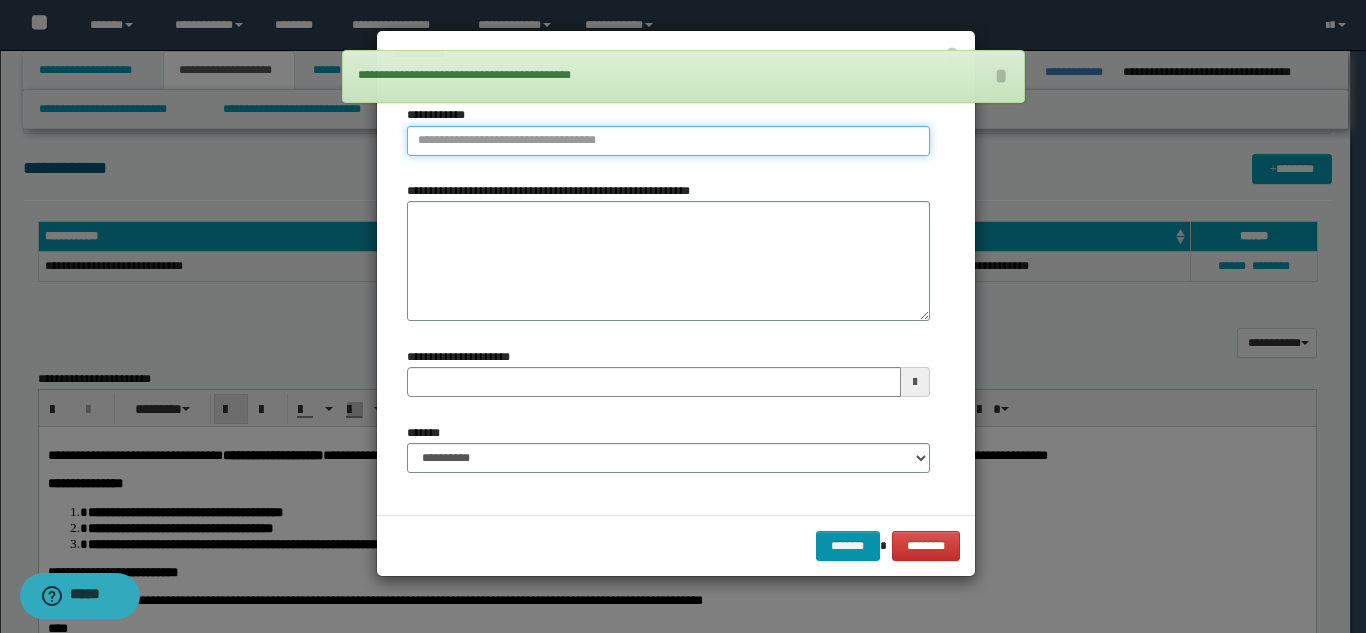 type on "**********" 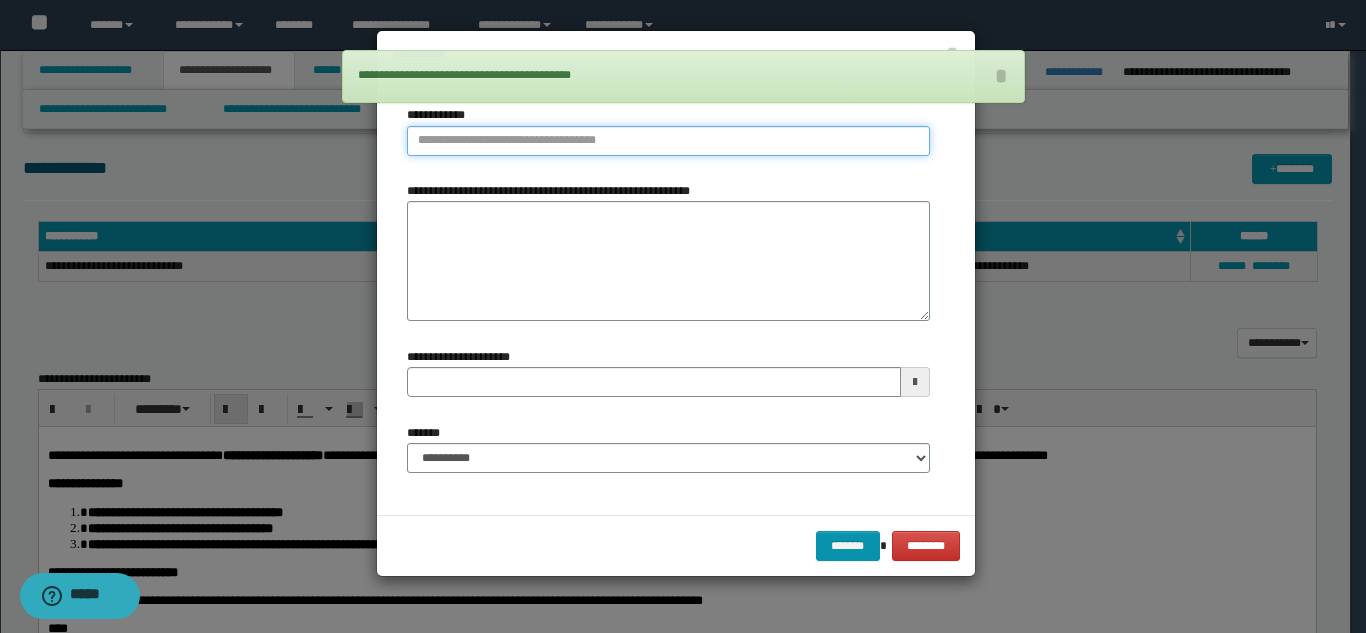 click on "**********" at bounding box center [668, 141] 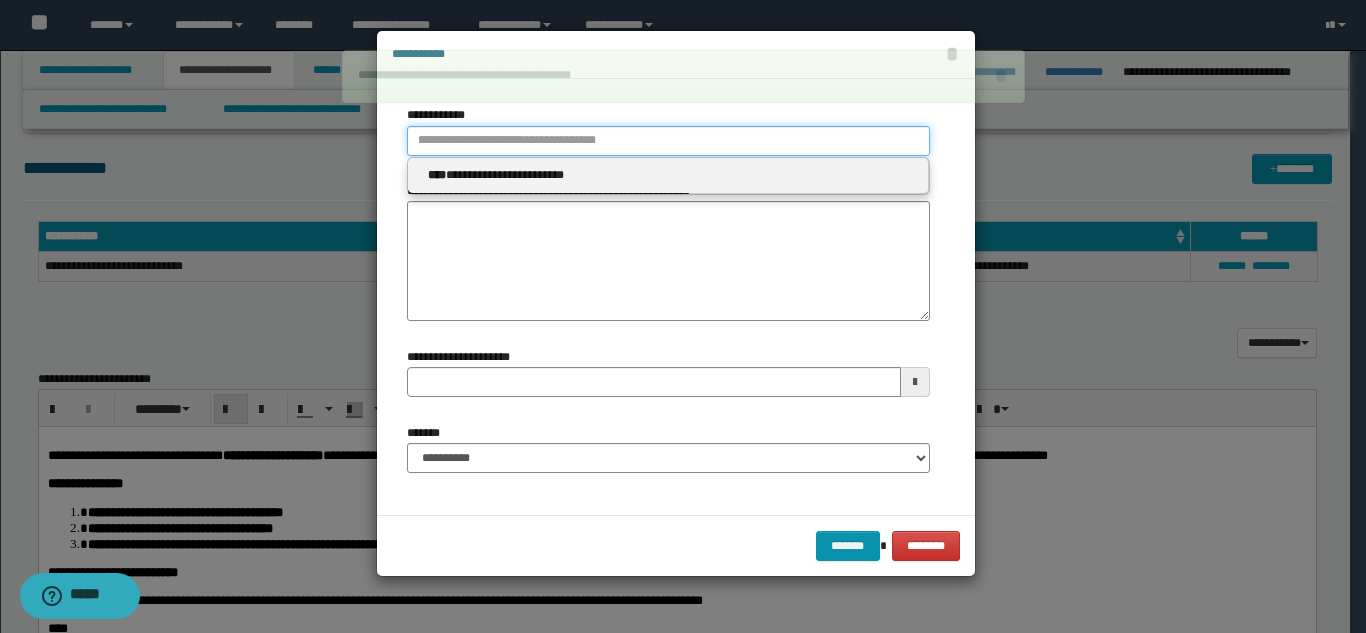 type 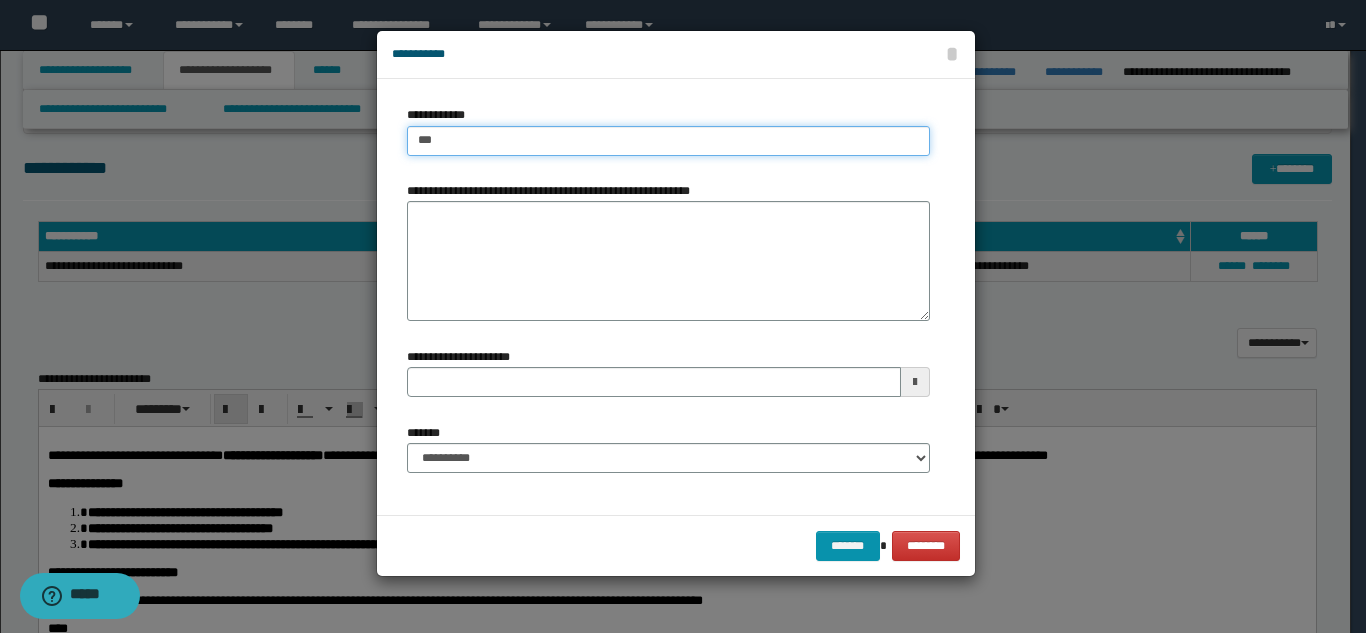 type on "****" 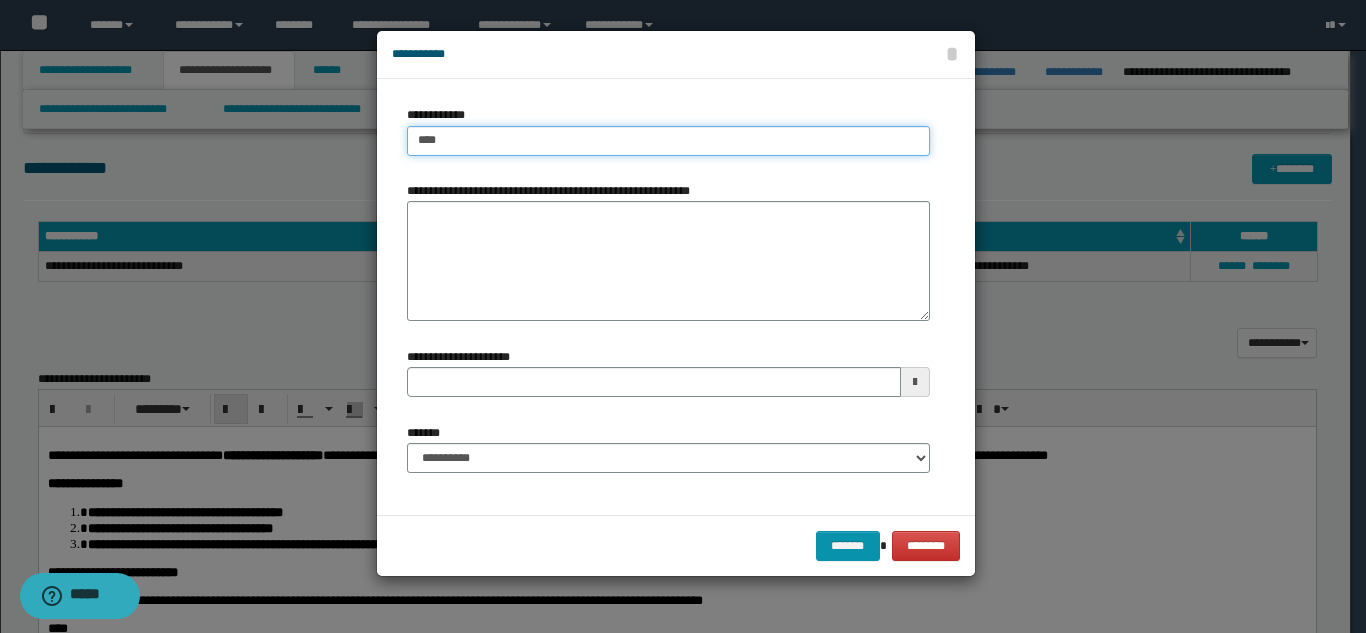 type on "****" 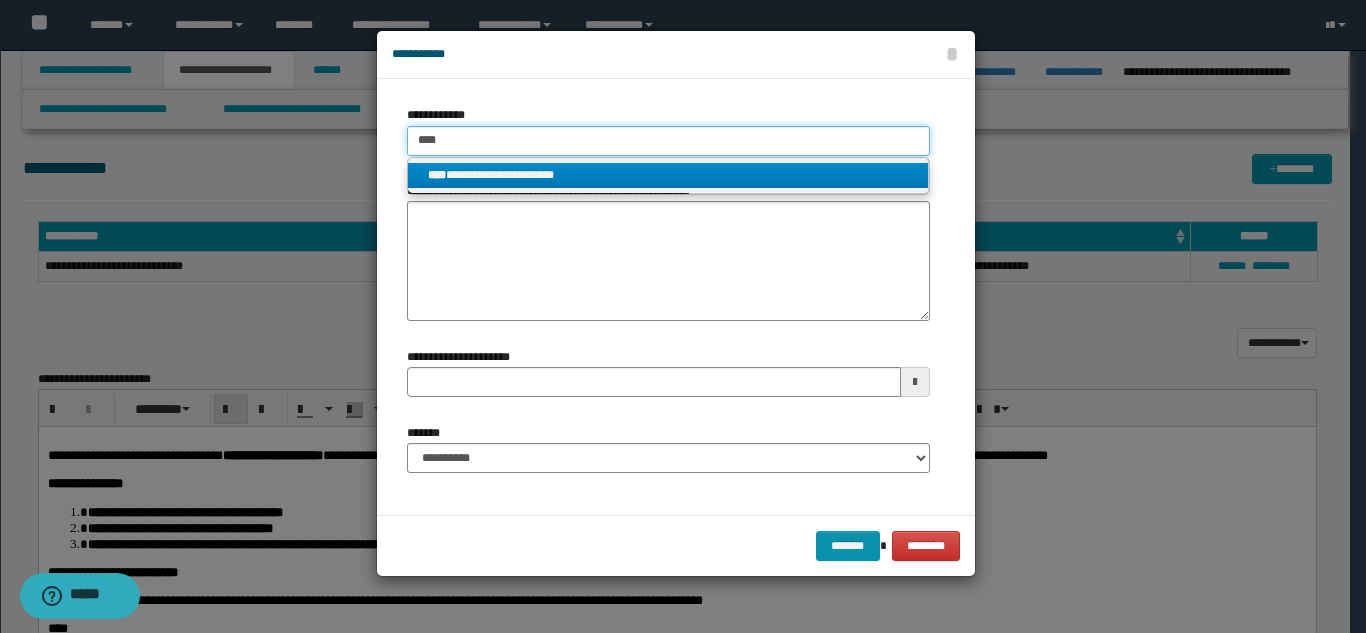 type on "****" 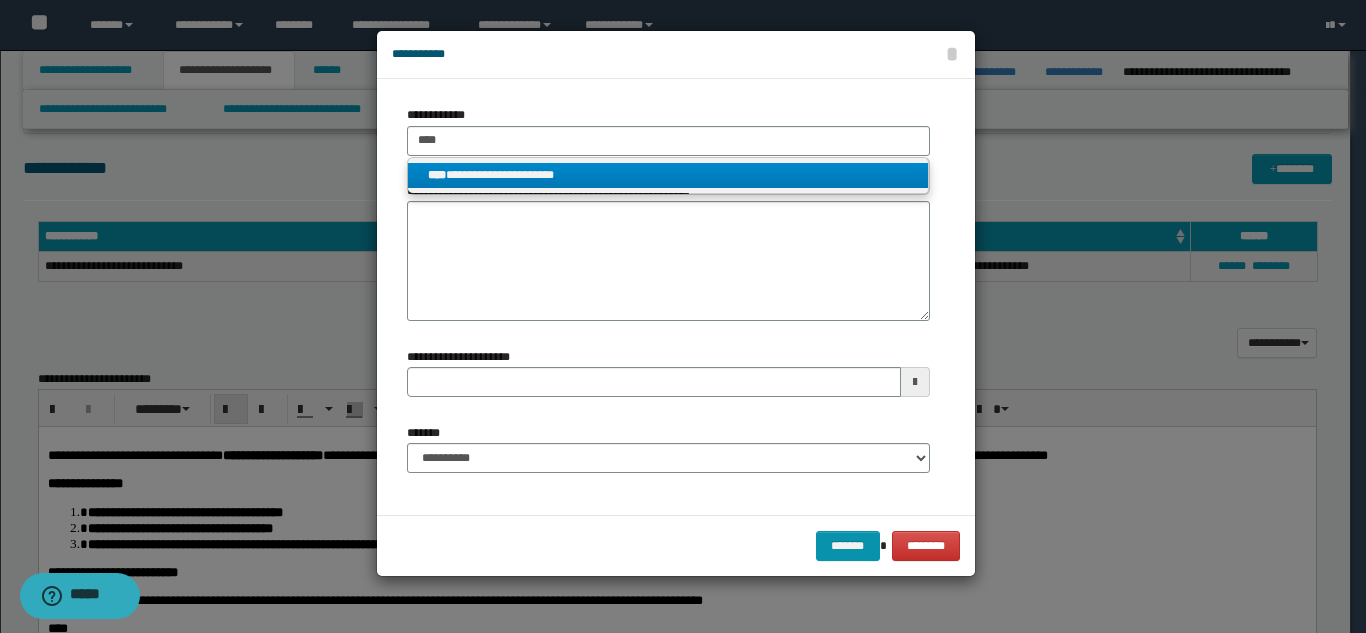 click on "**********" at bounding box center [668, 175] 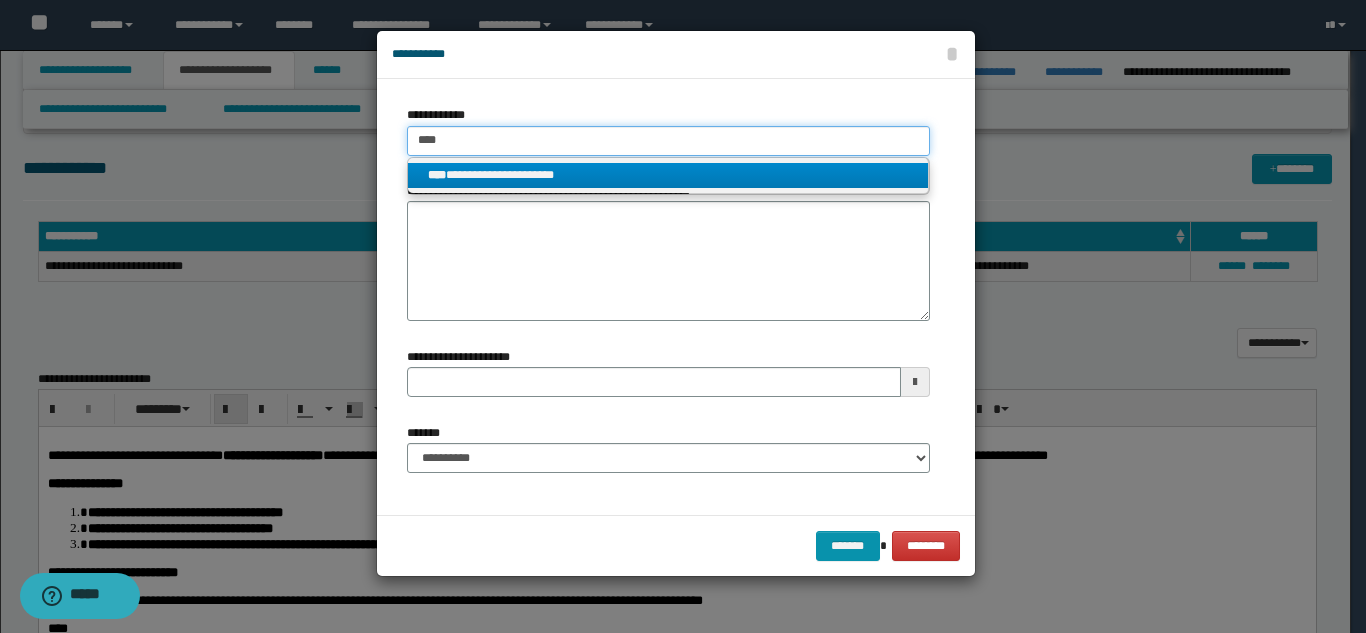 type 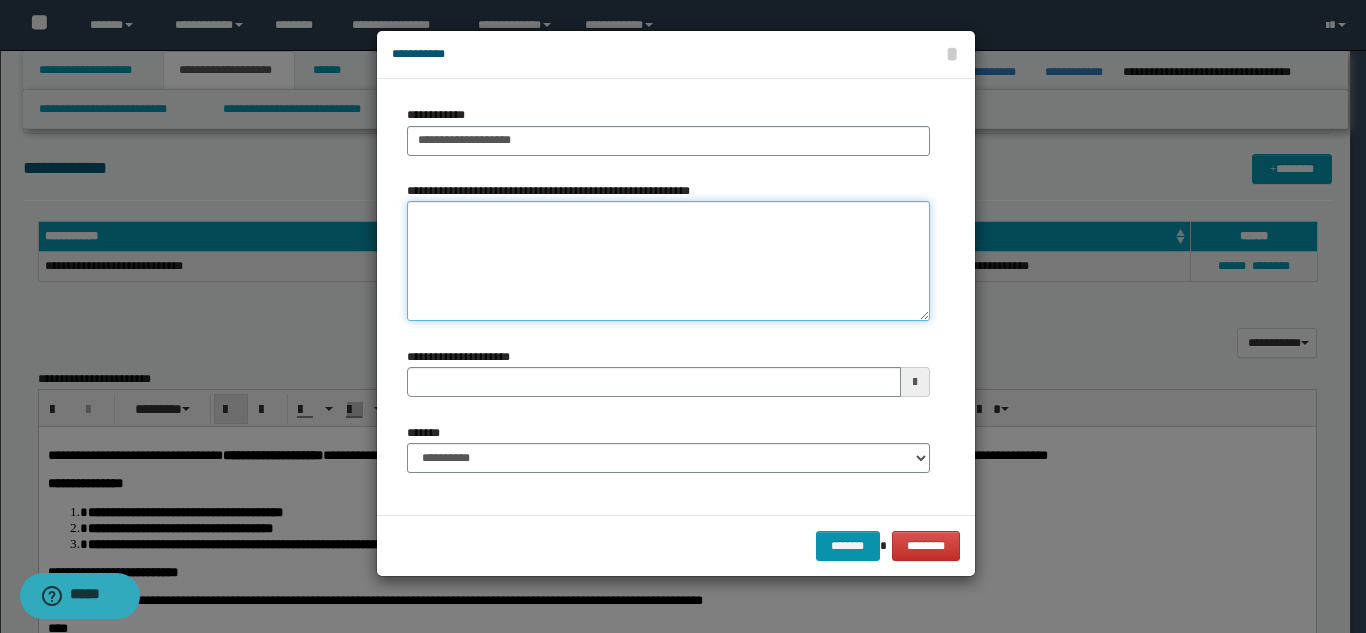 click on "**********" at bounding box center [668, 261] 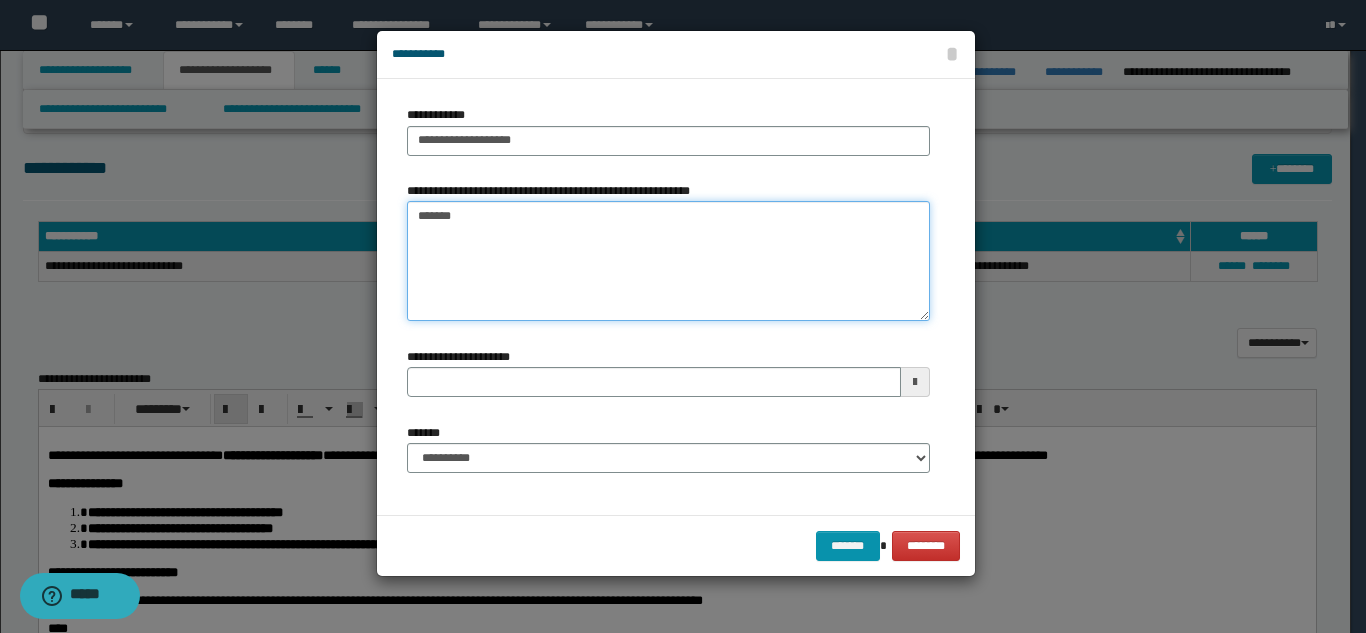 type on "*******" 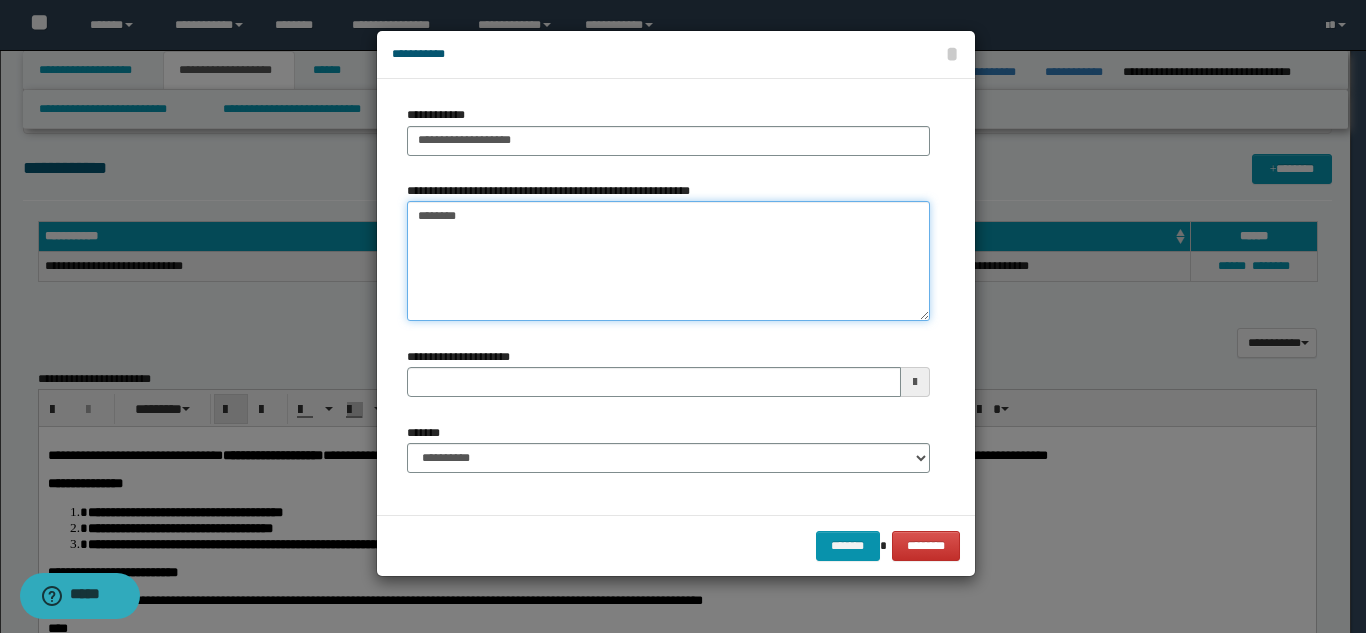 type 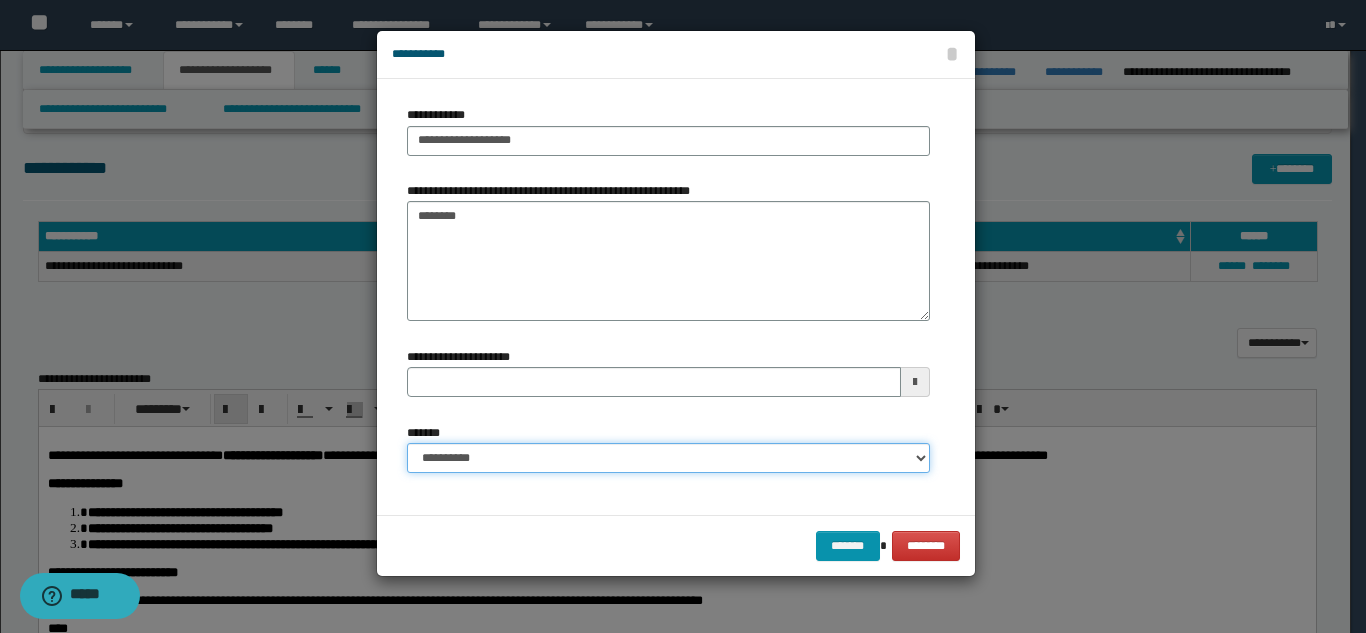 click on "**********" at bounding box center (668, 458) 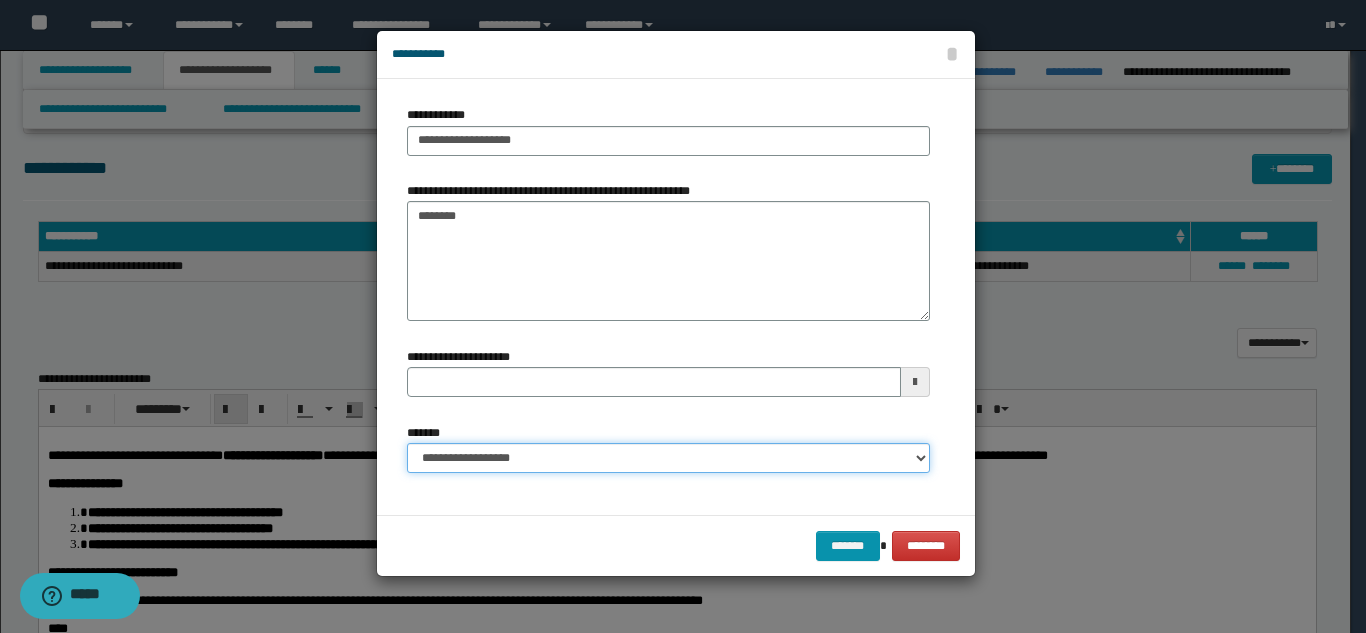 type 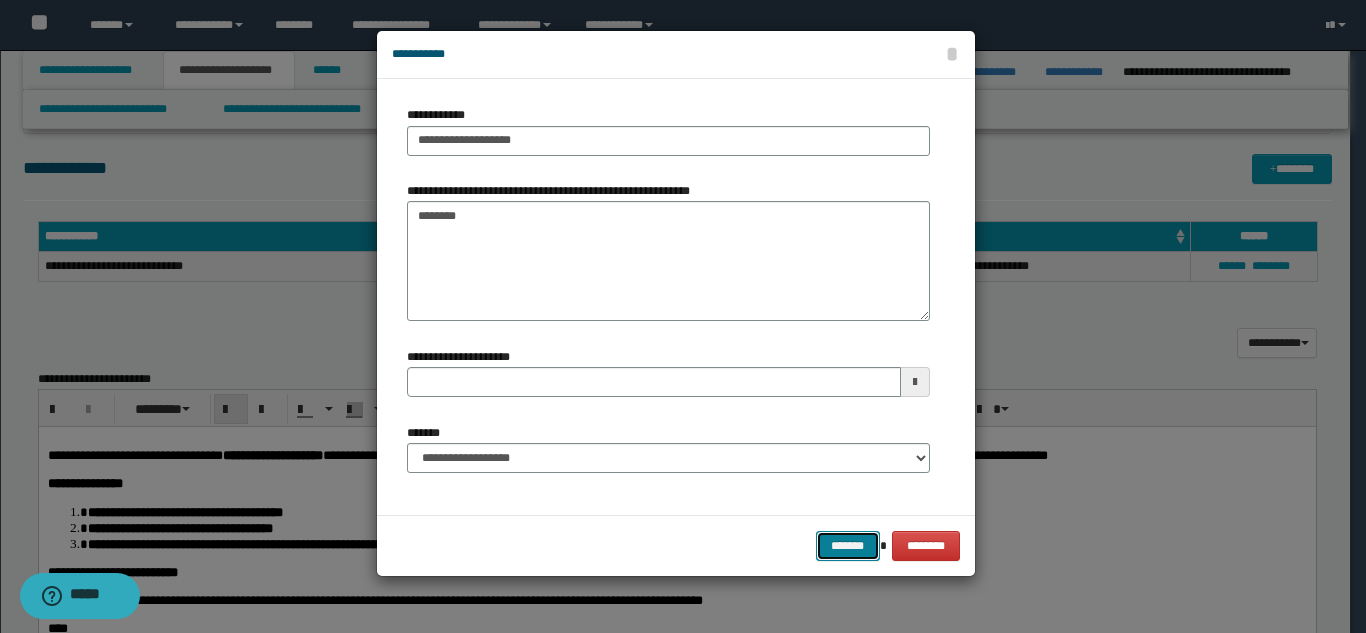 click on "*******" at bounding box center [848, 546] 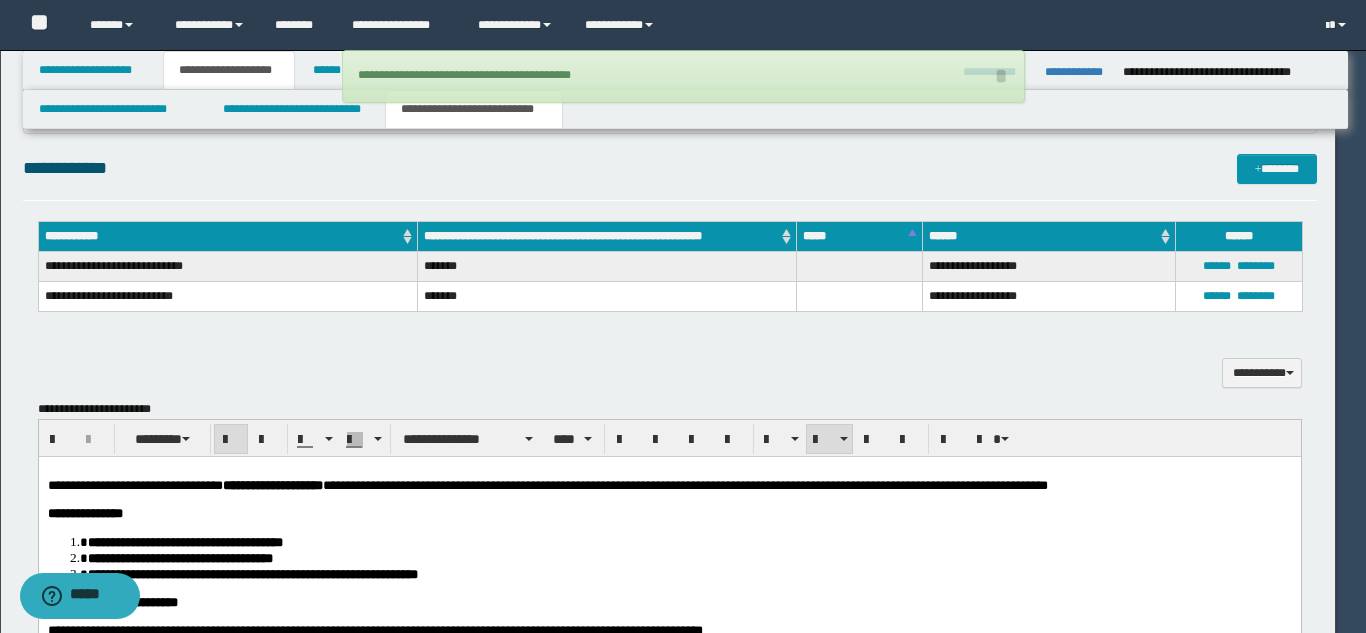 type 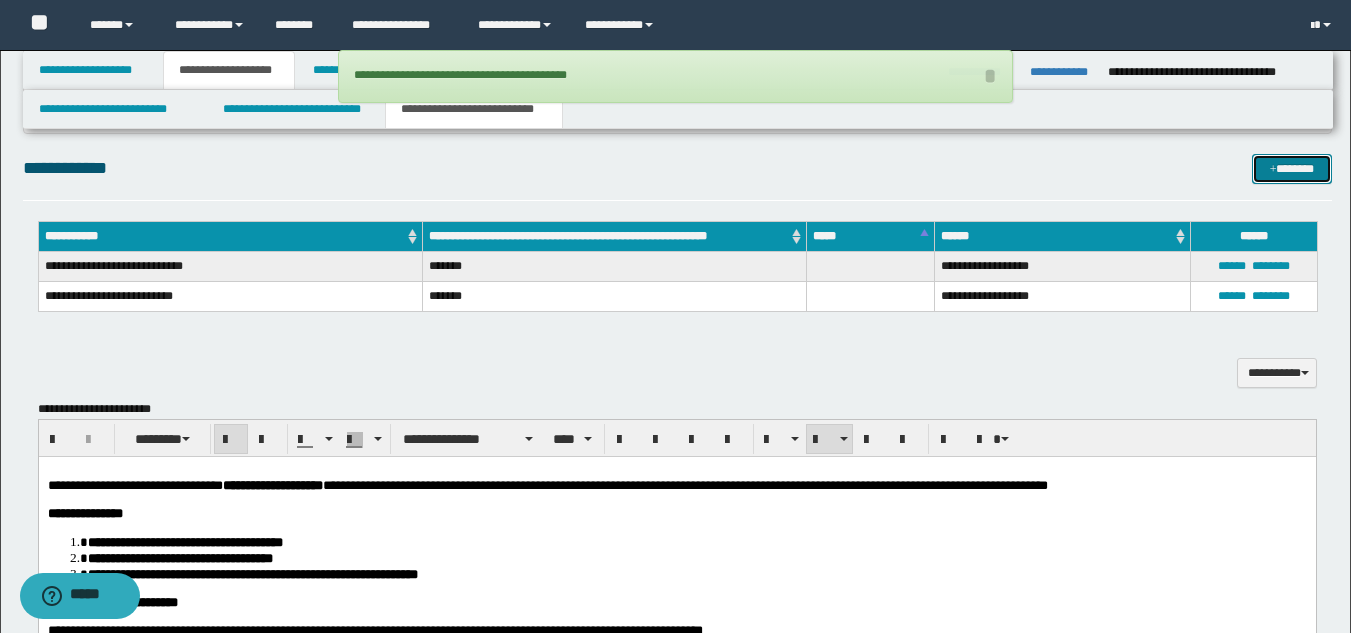 click at bounding box center (1273, 170) 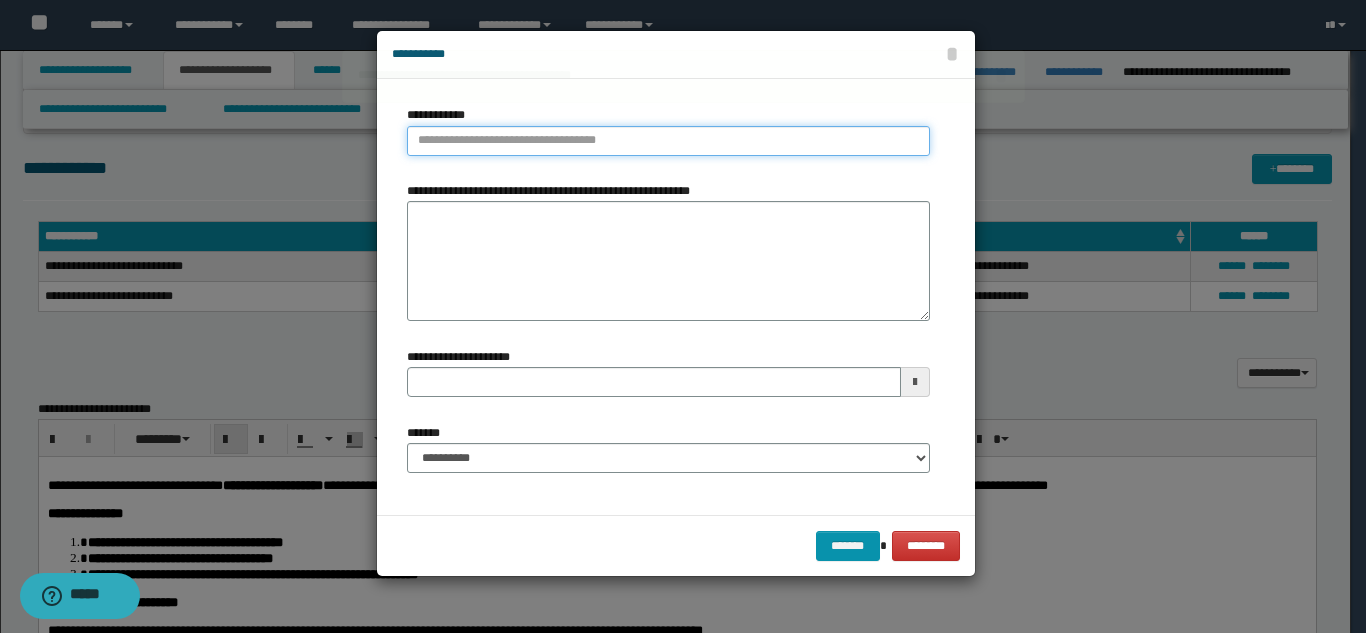 type on "**********" 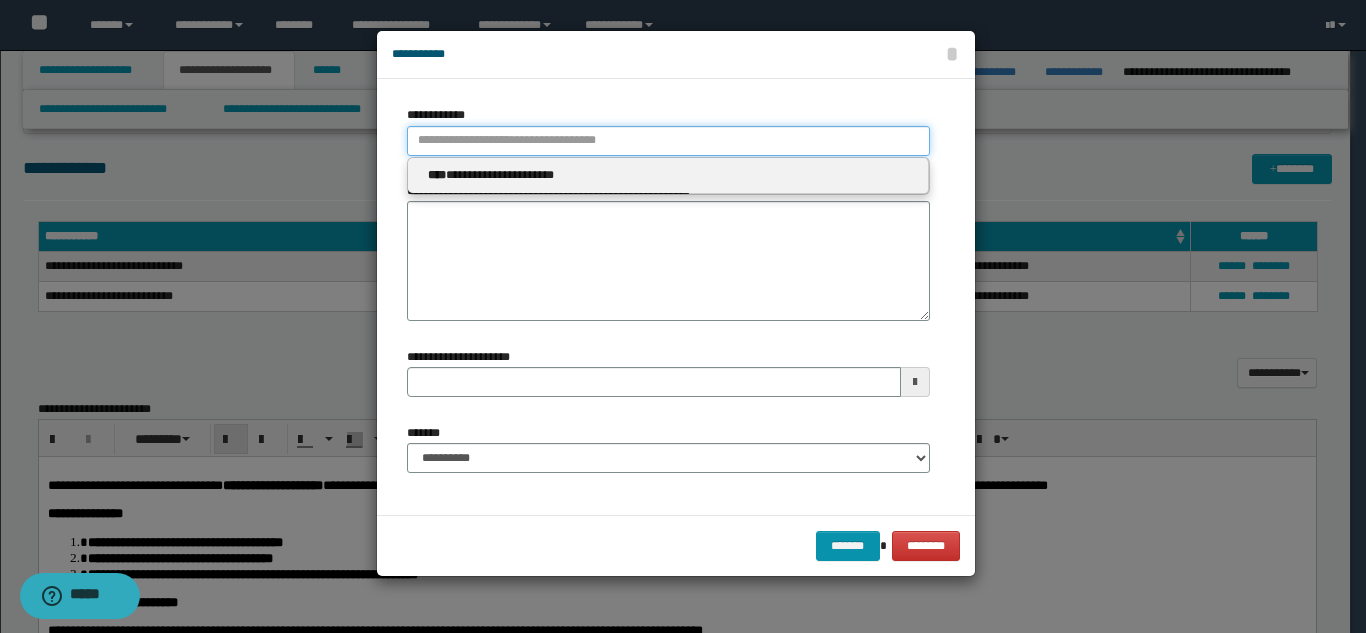 click on "**********" at bounding box center [668, 141] 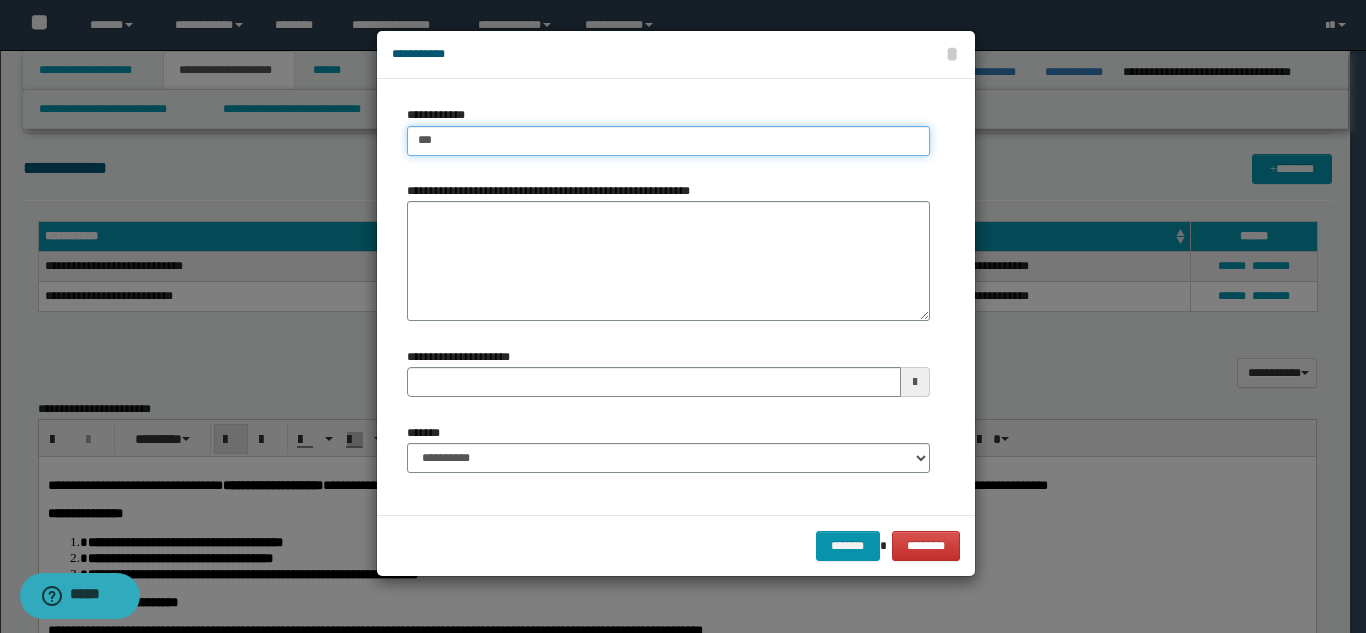 type on "****" 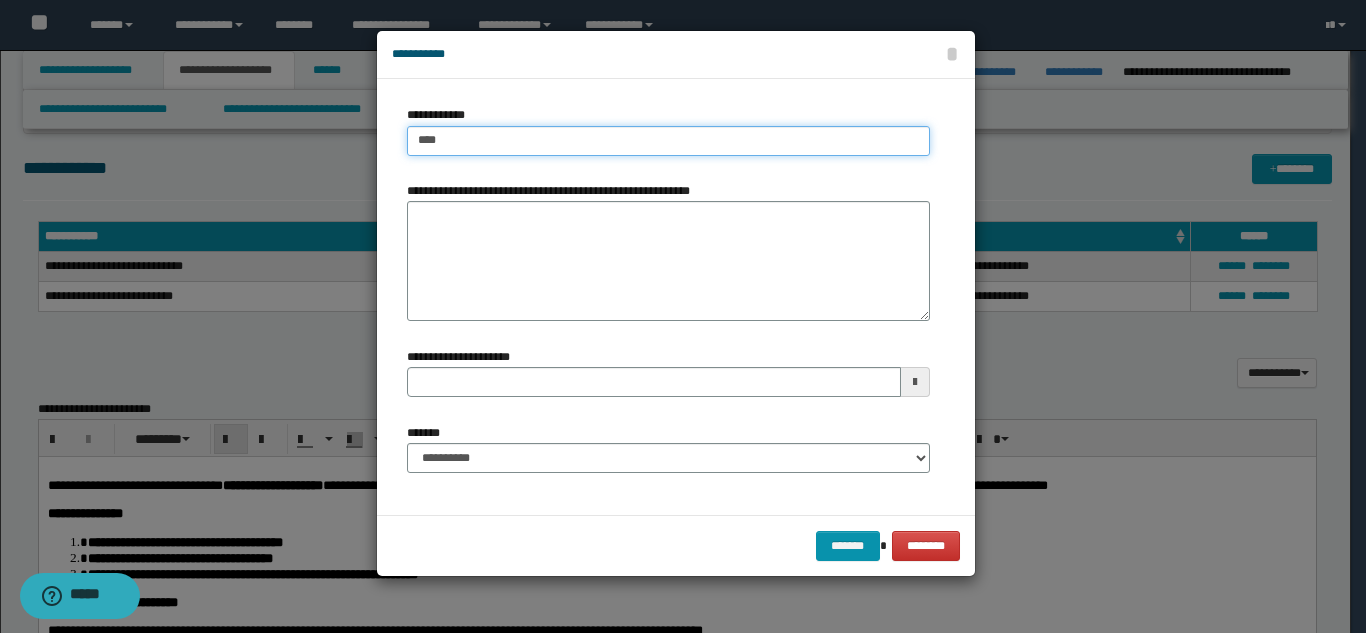 type on "****" 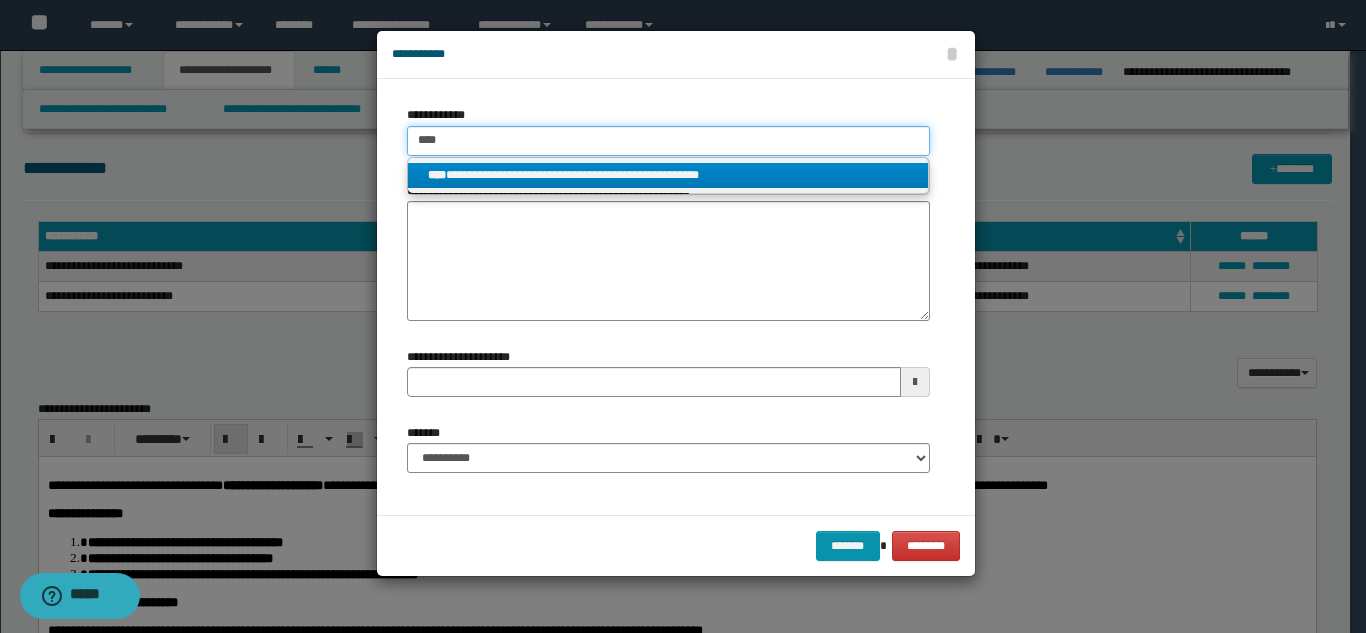 type on "****" 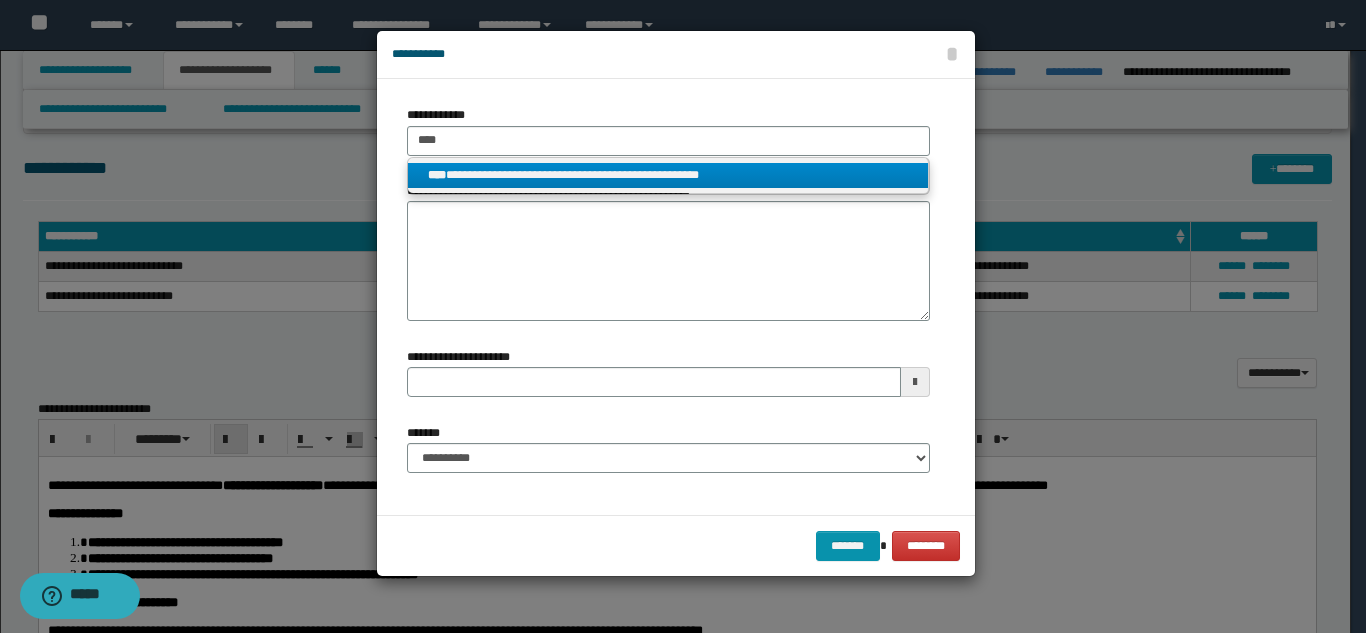 click on "**********" at bounding box center [668, 175] 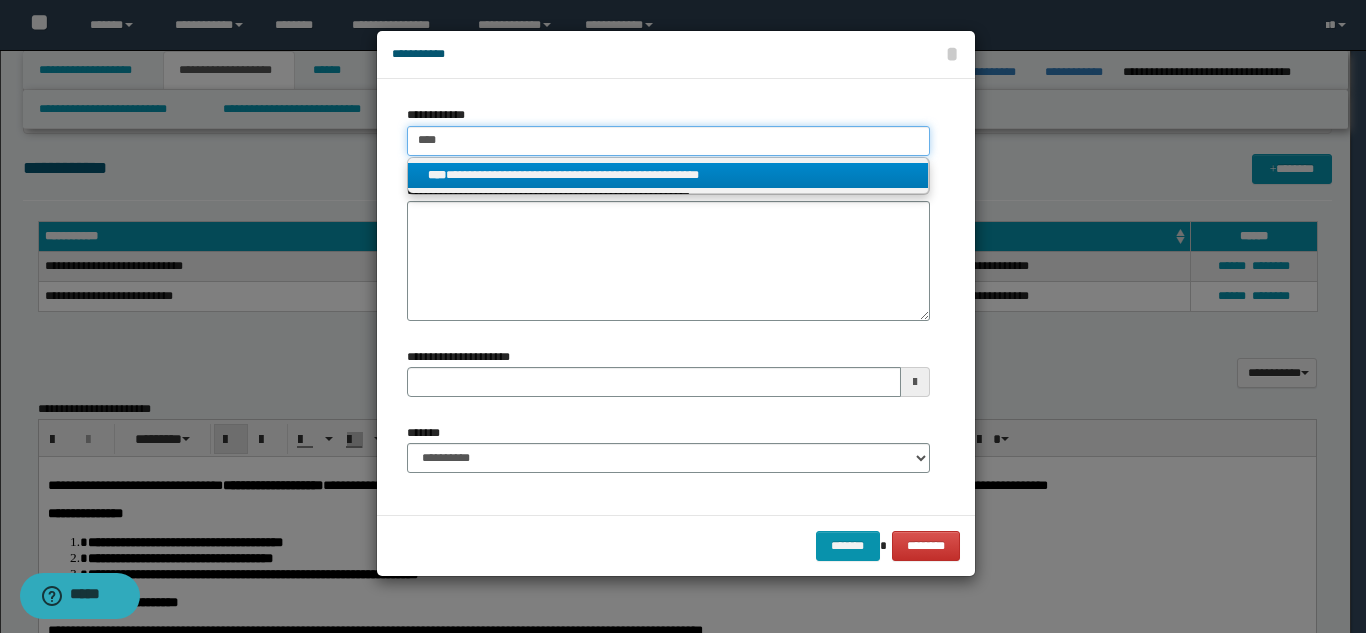 type 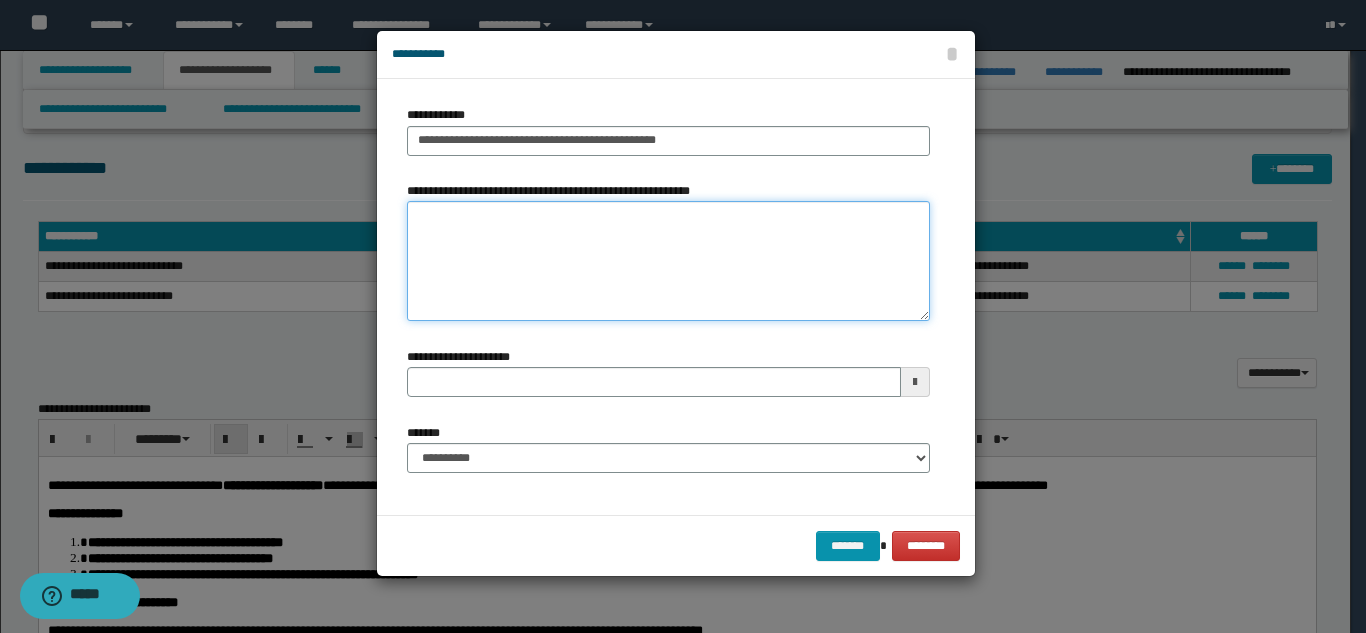 click on "**********" at bounding box center [668, 261] 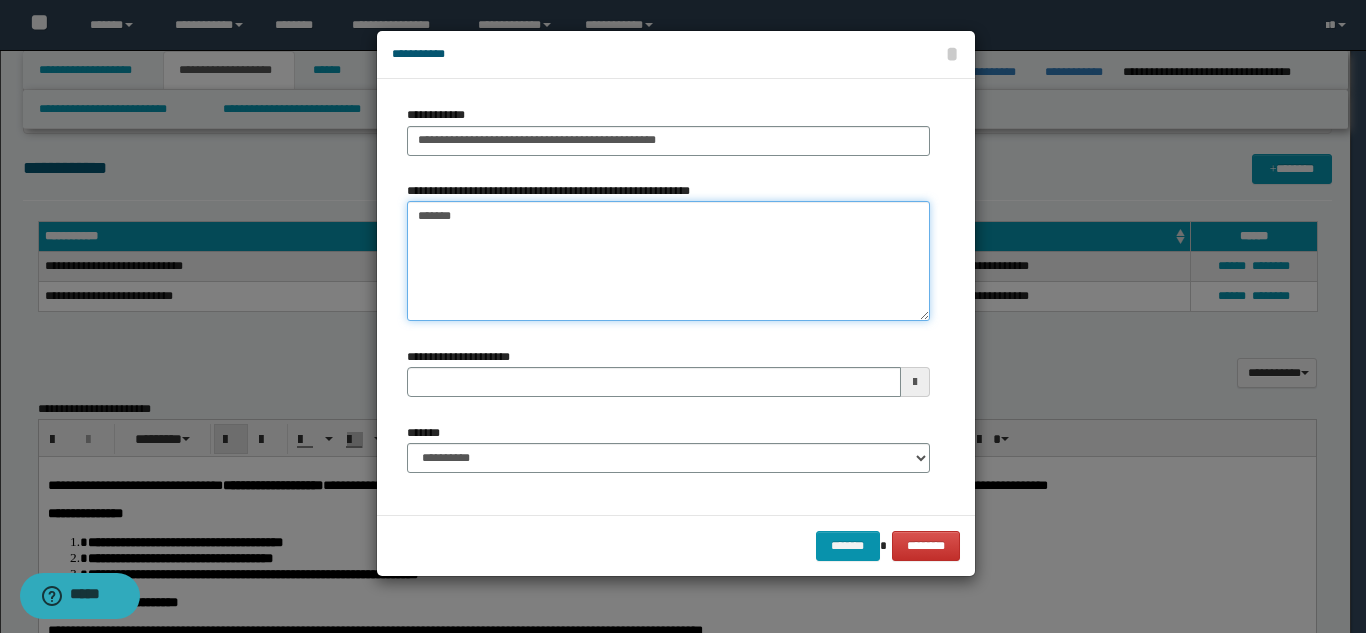 type on "*******" 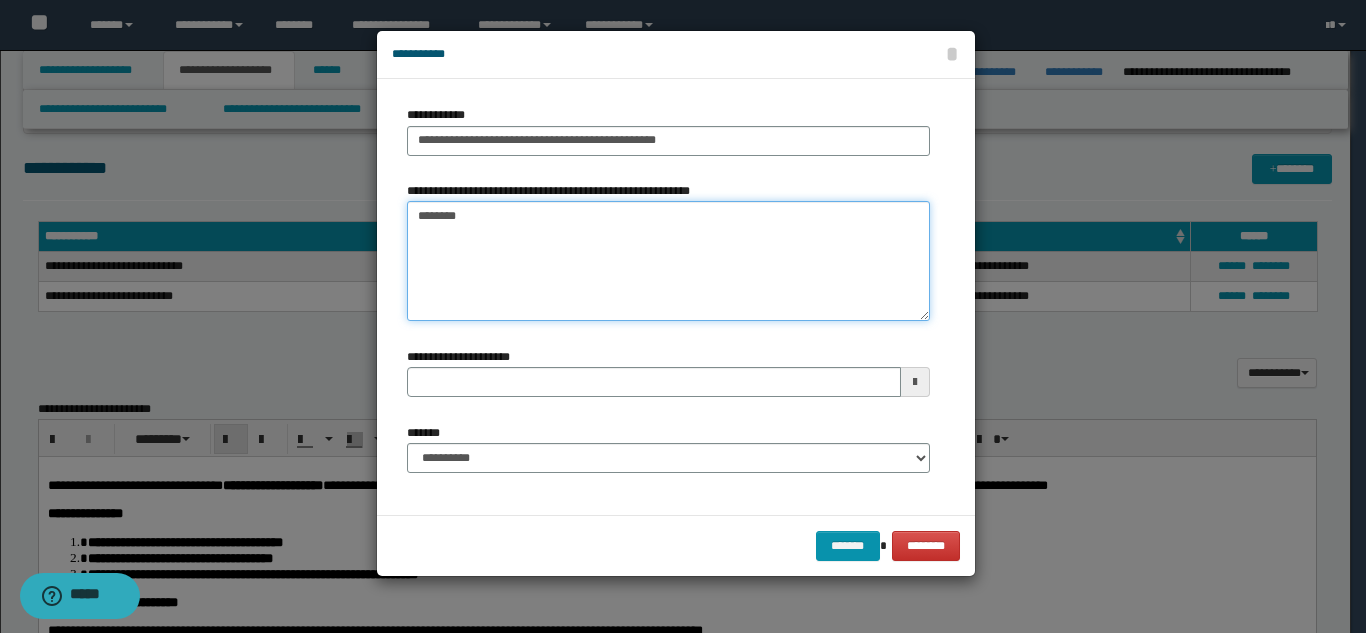 type 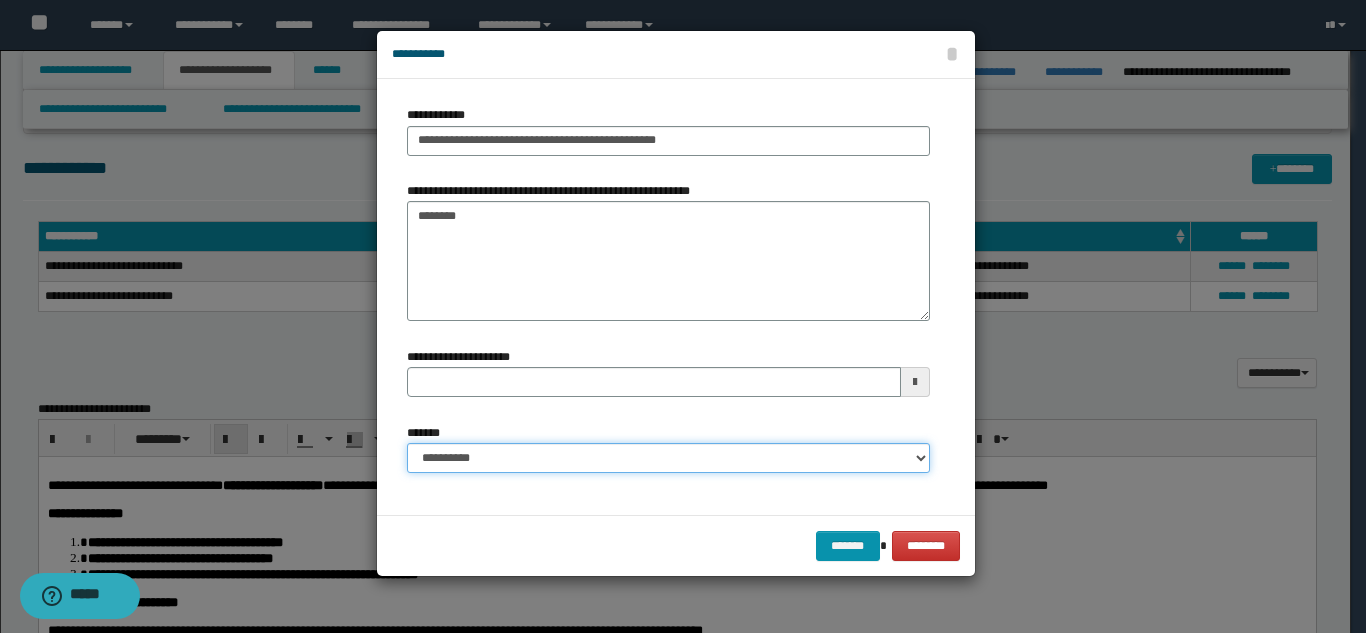 click on "**********" at bounding box center (668, 458) 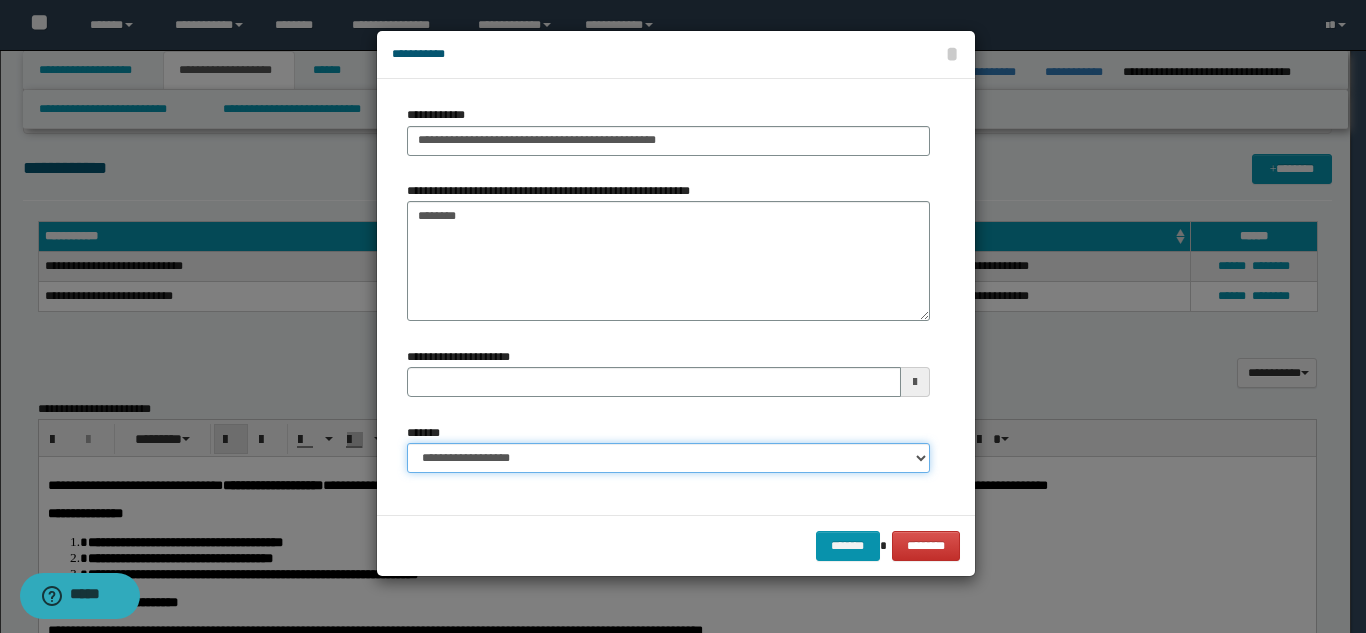 type 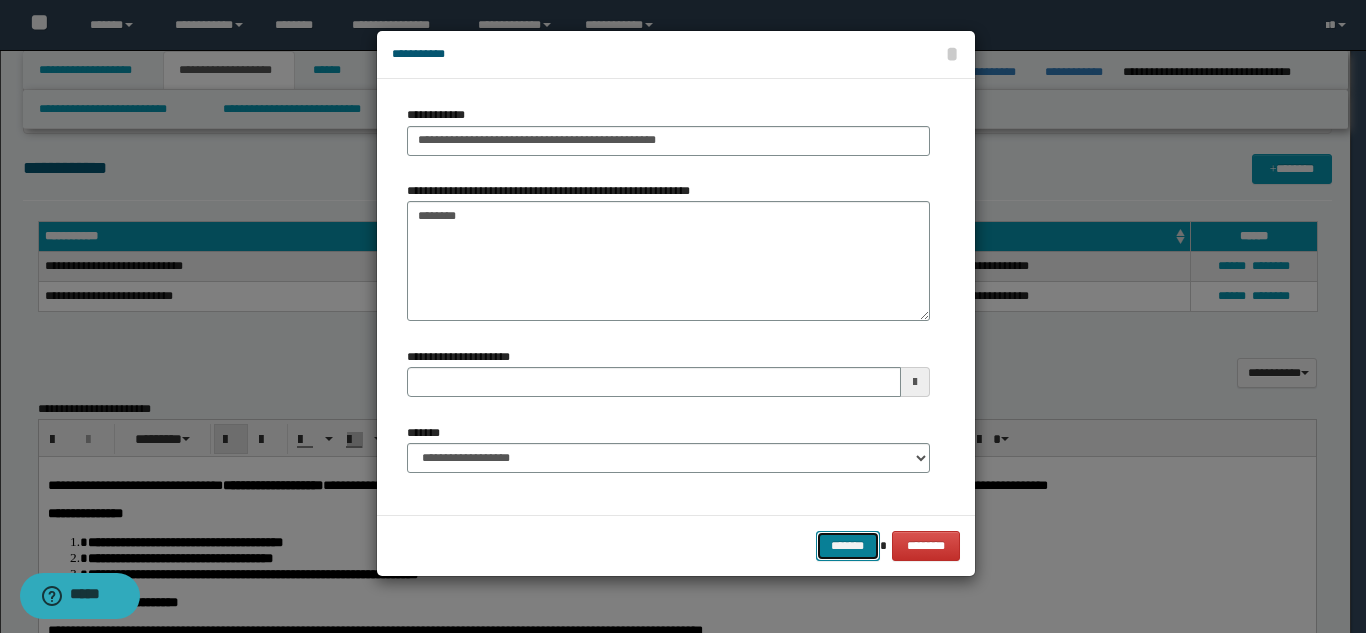 click on "*******" at bounding box center [848, 546] 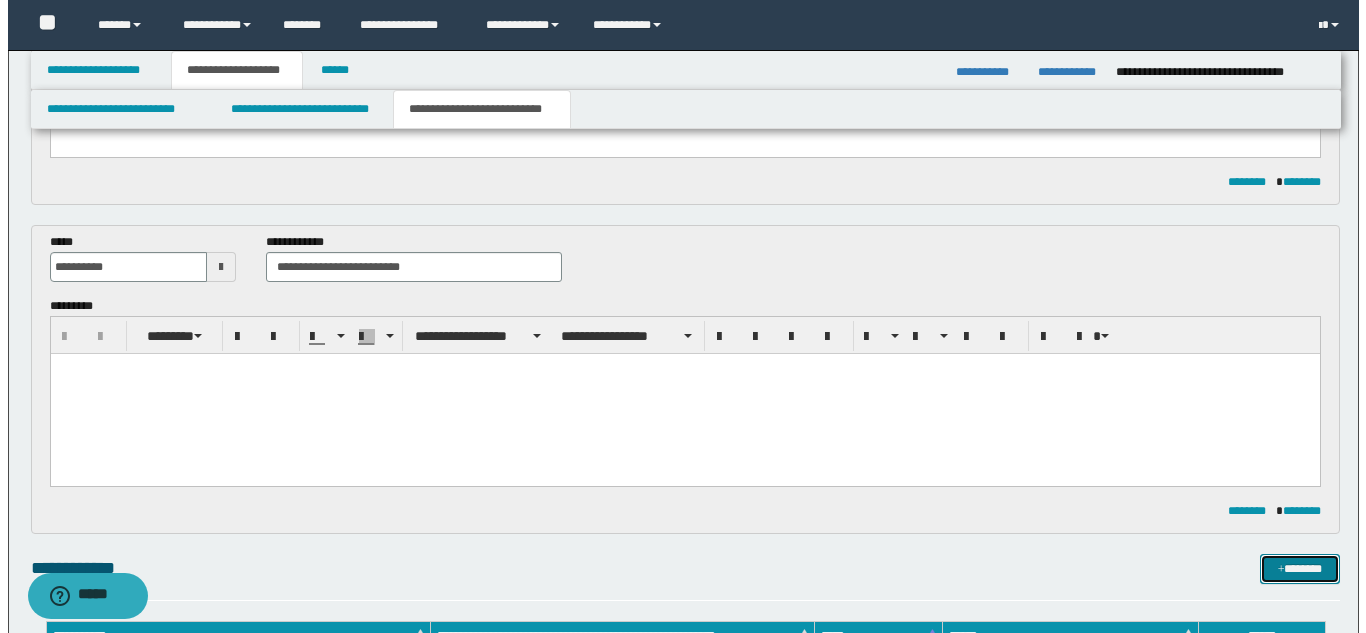 scroll, scrollTop: 0, scrollLeft: 0, axis: both 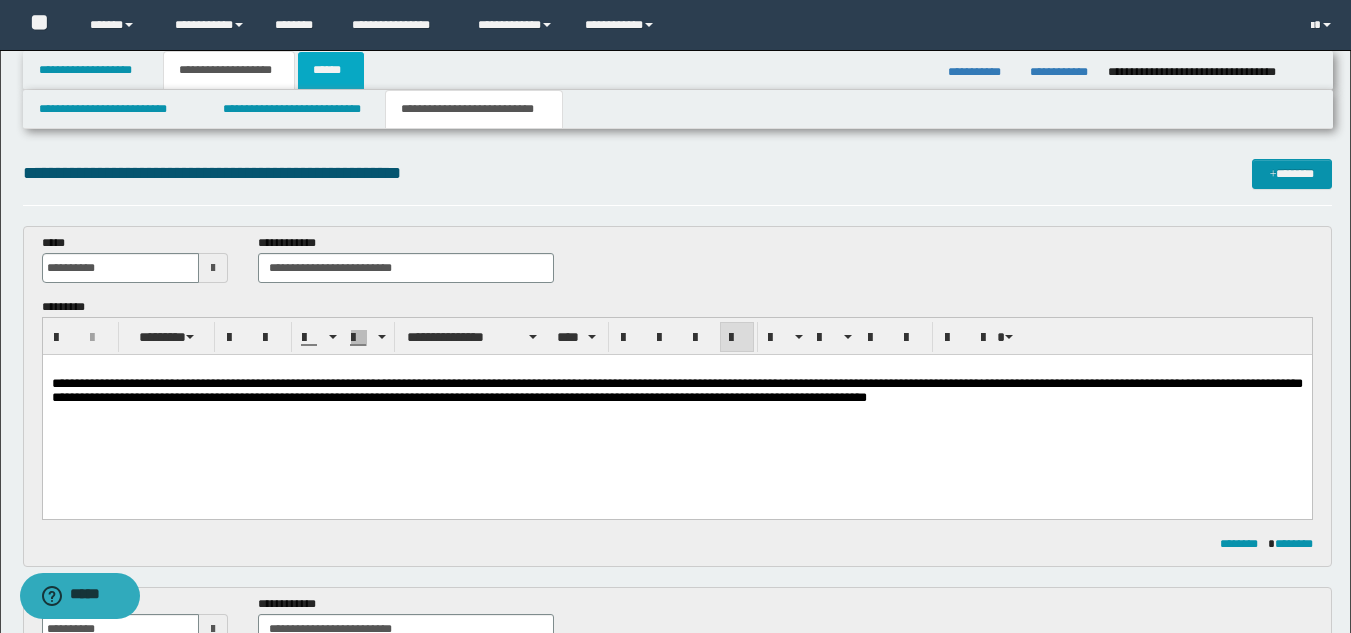 click on "******" at bounding box center (331, 70) 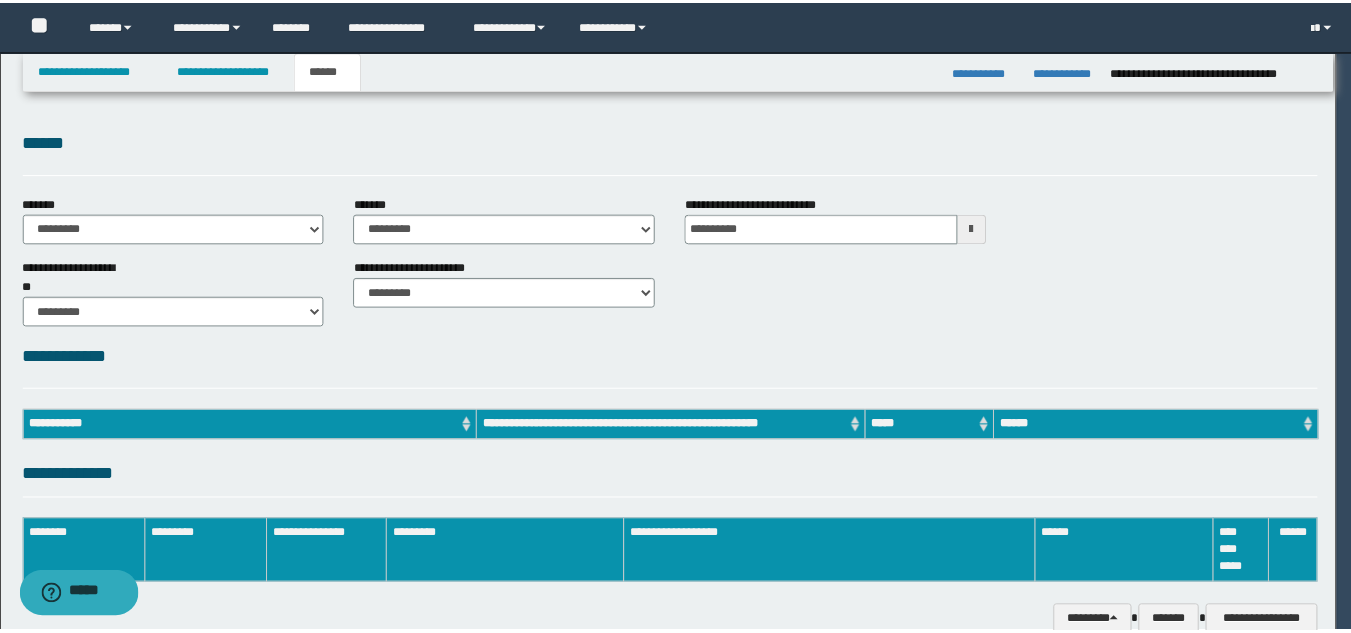 scroll, scrollTop: 0, scrollLeft: 0, axis: both 